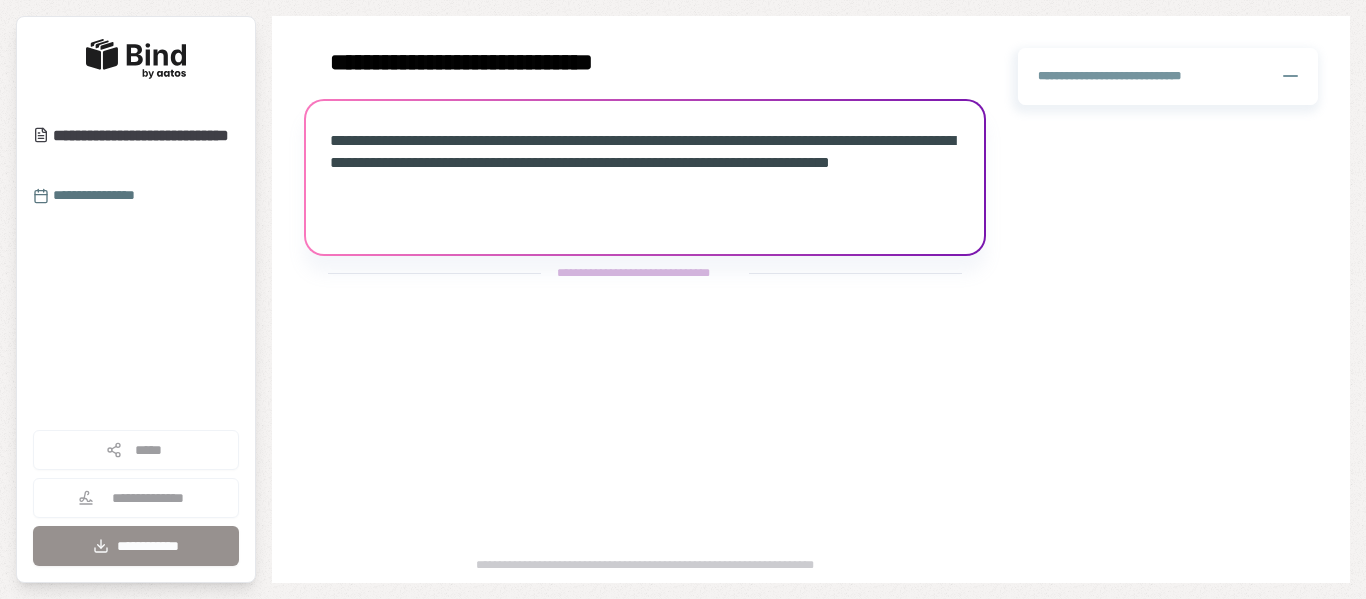 scroll, scrollTop: 0, scrollLeft: 0, axis: both 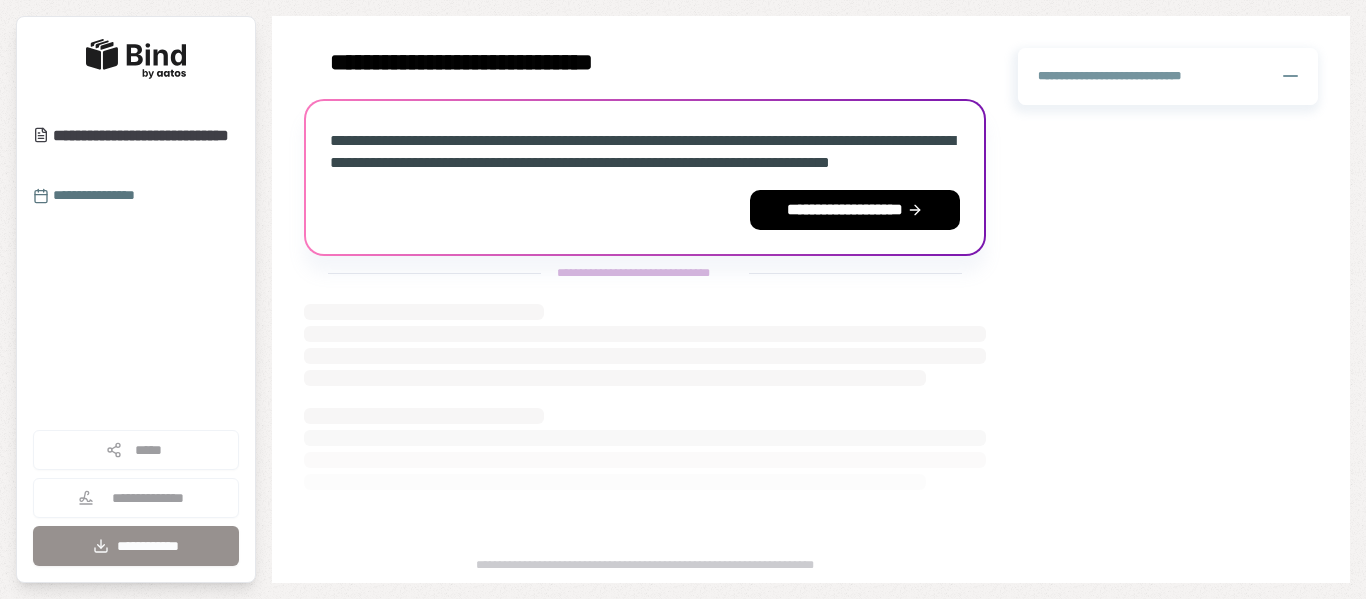 click on "**********" at bounding box center (645, 62) 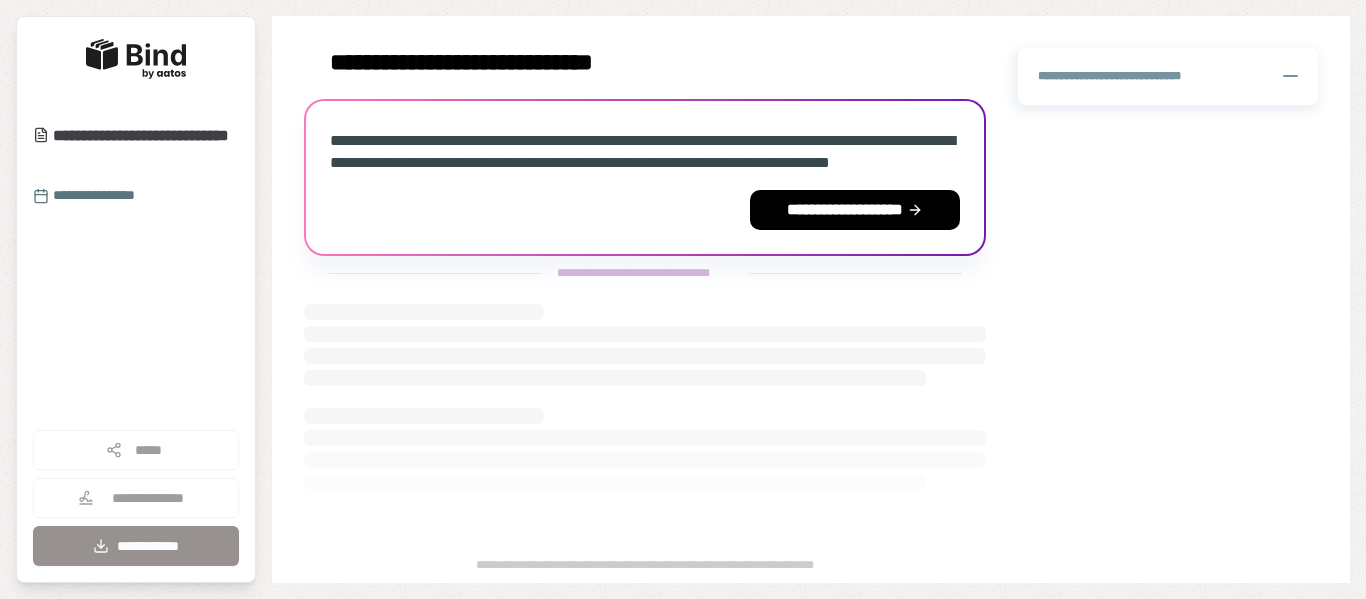 click on "**********" at bounding box center (645, 62) 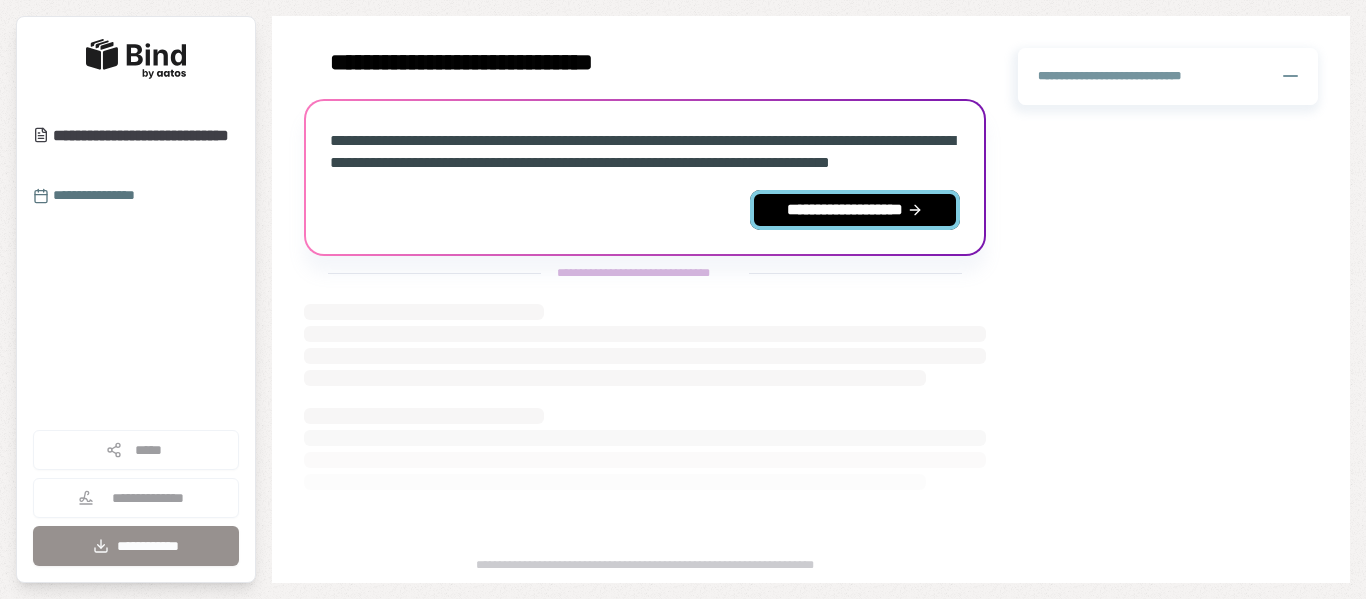 click on "**********" at bounding box center [855, 210] 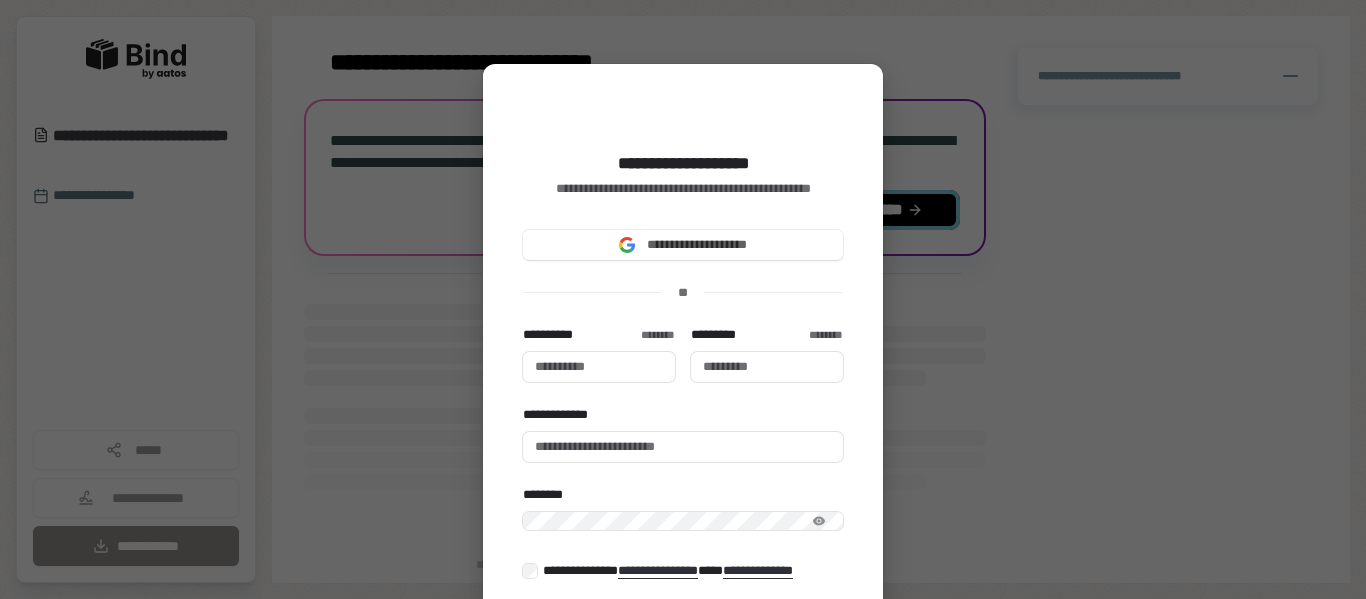 type 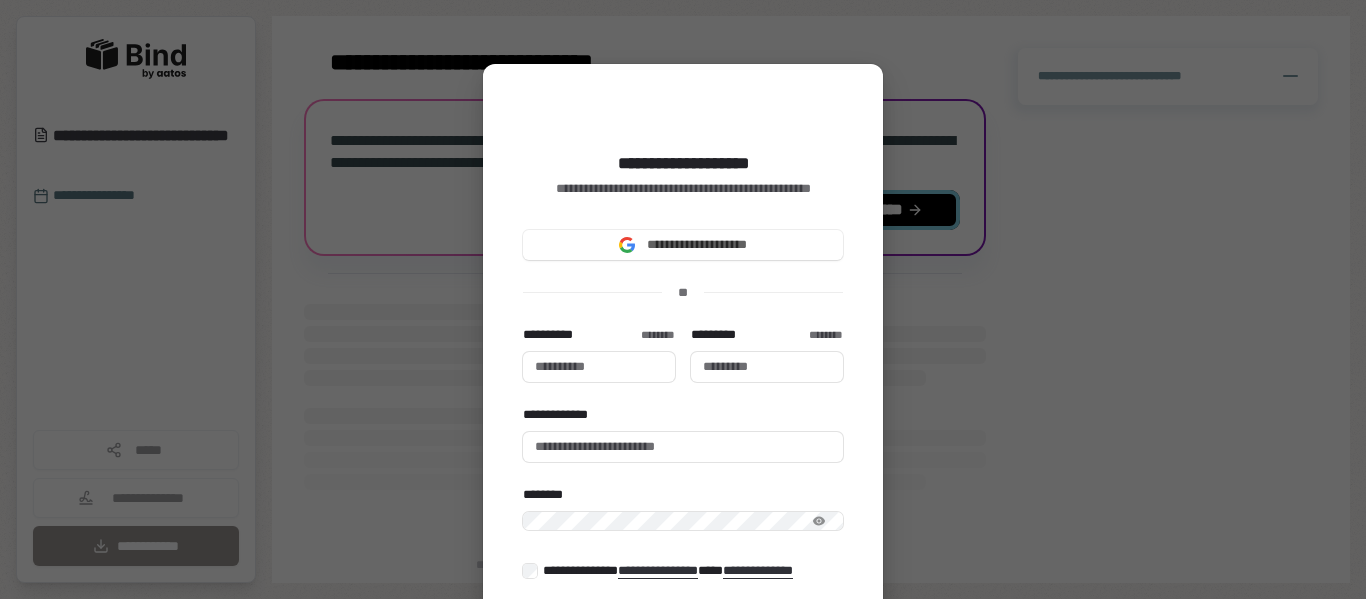 type 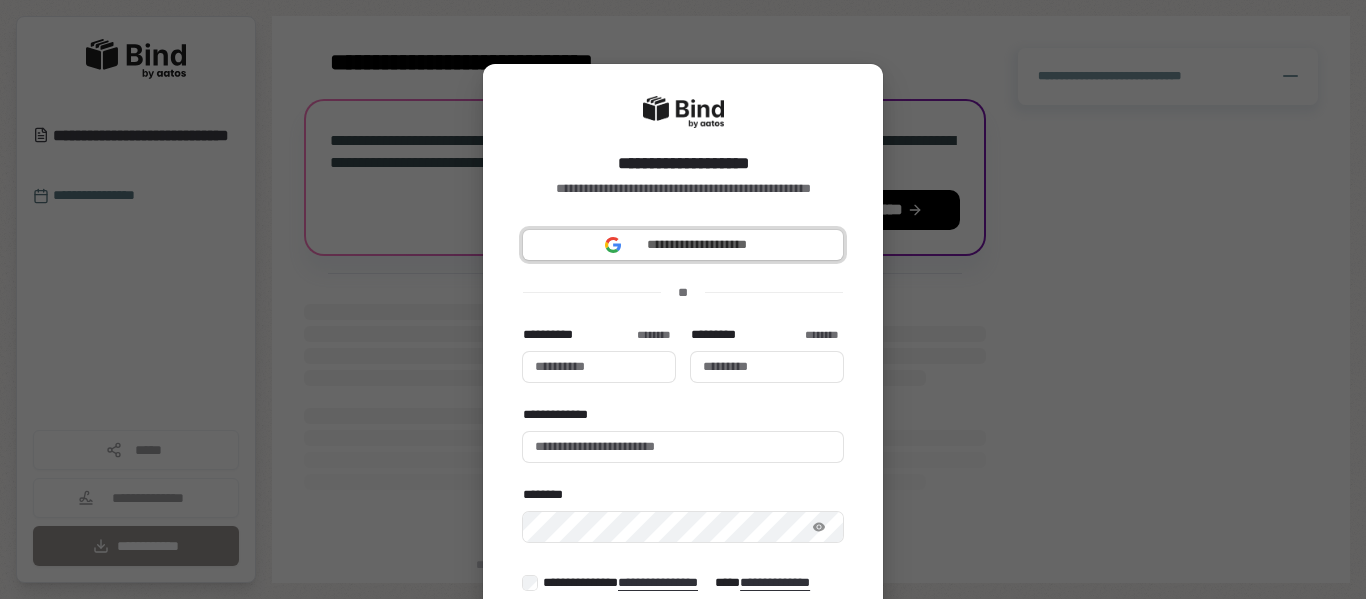 click on "**********" at bounding box center [697, 245] 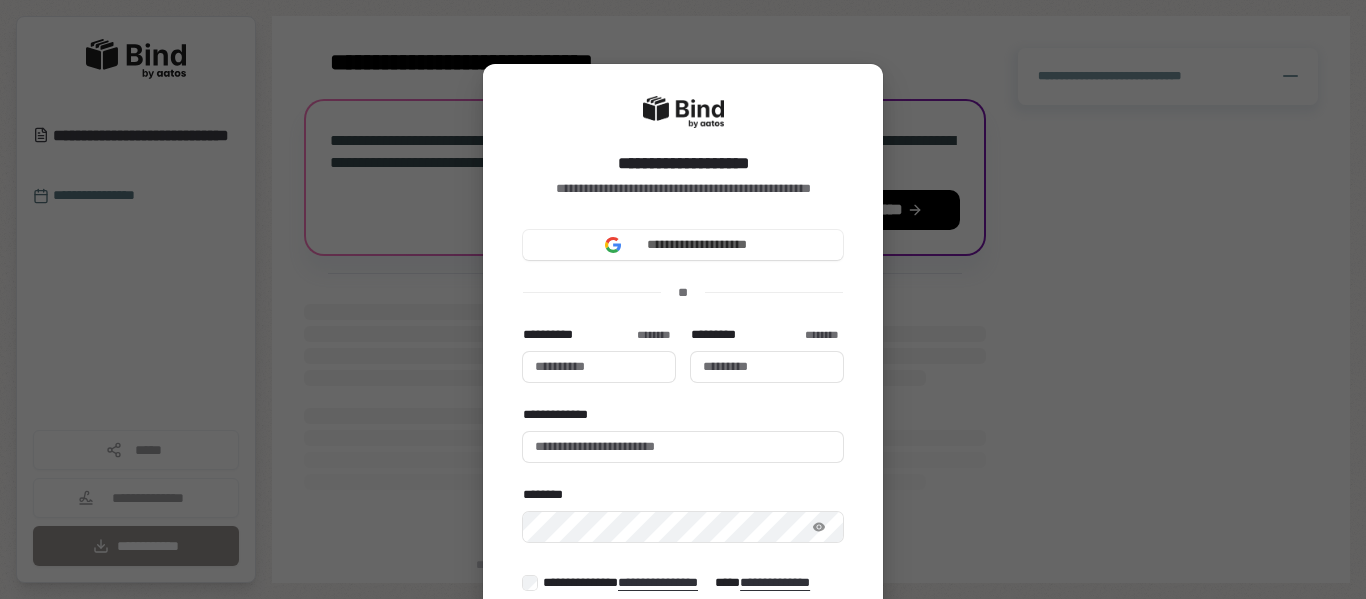 type 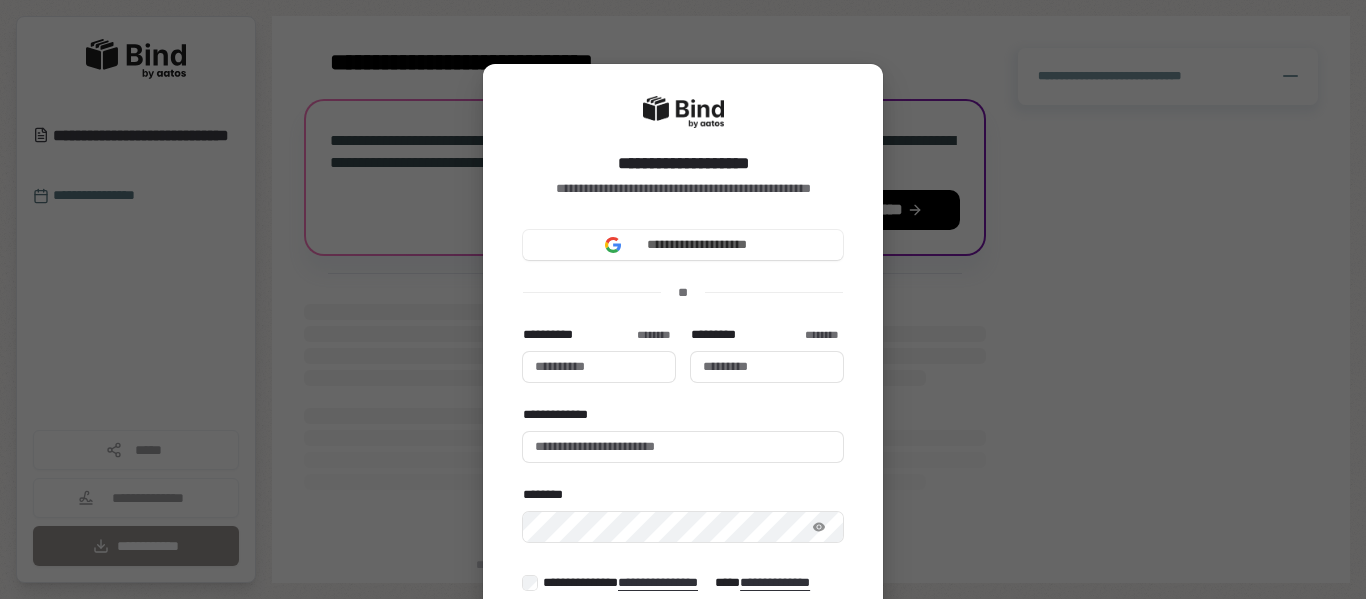 type 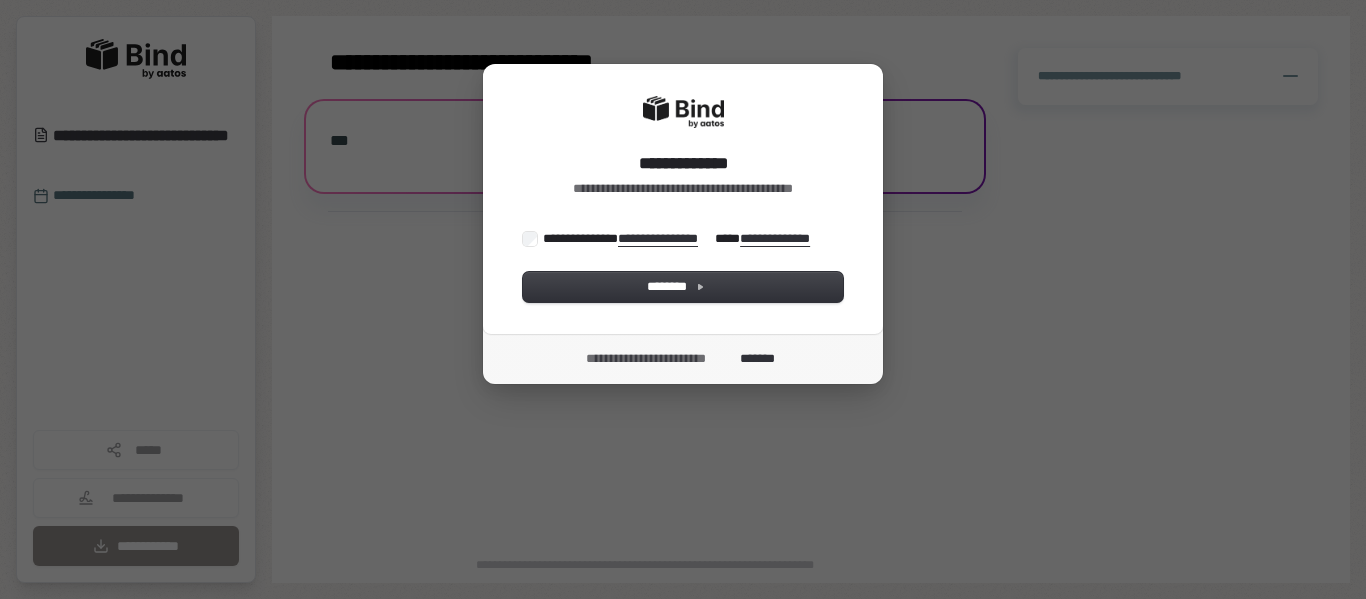 scroll, scrollTop: 0, scrollLeft: 0, axis: both 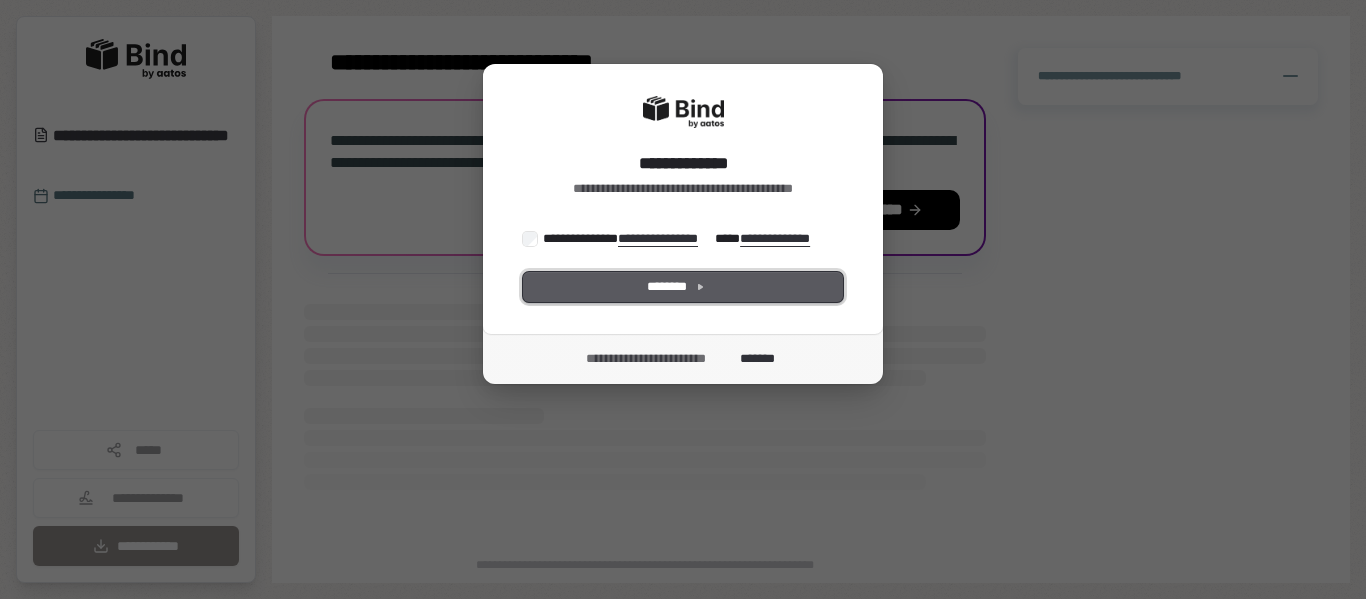click on "********" at bounding box center (683, 287) 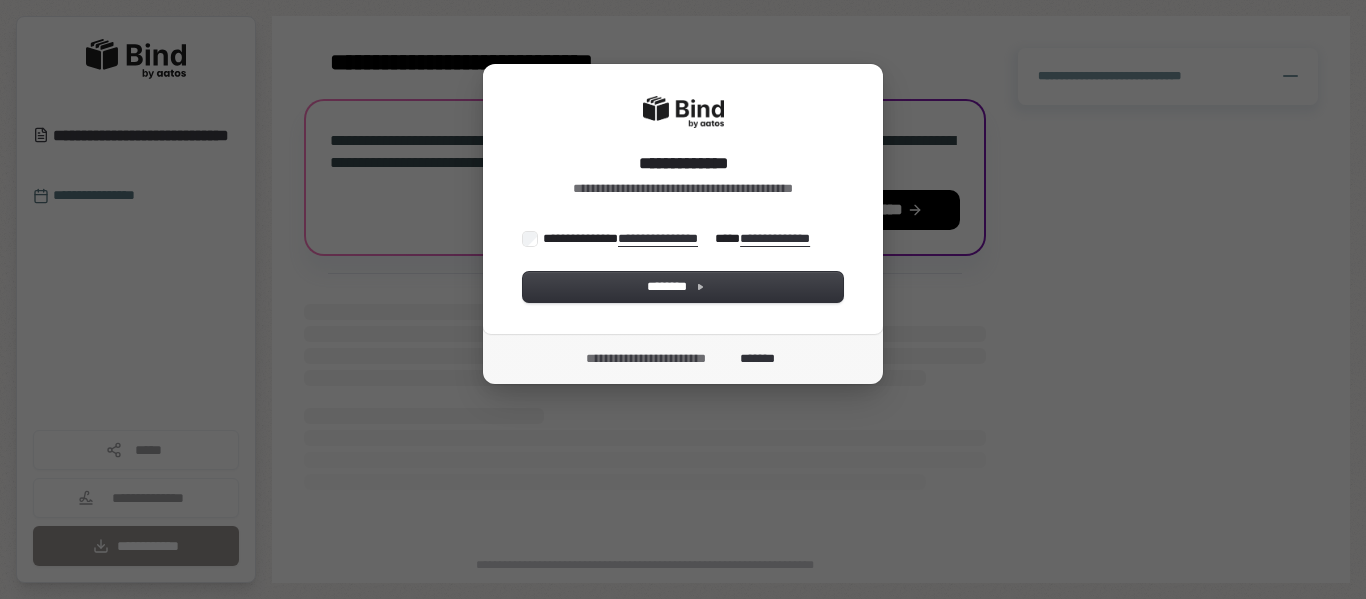 click on "**********" at bounding box center [683, 299] 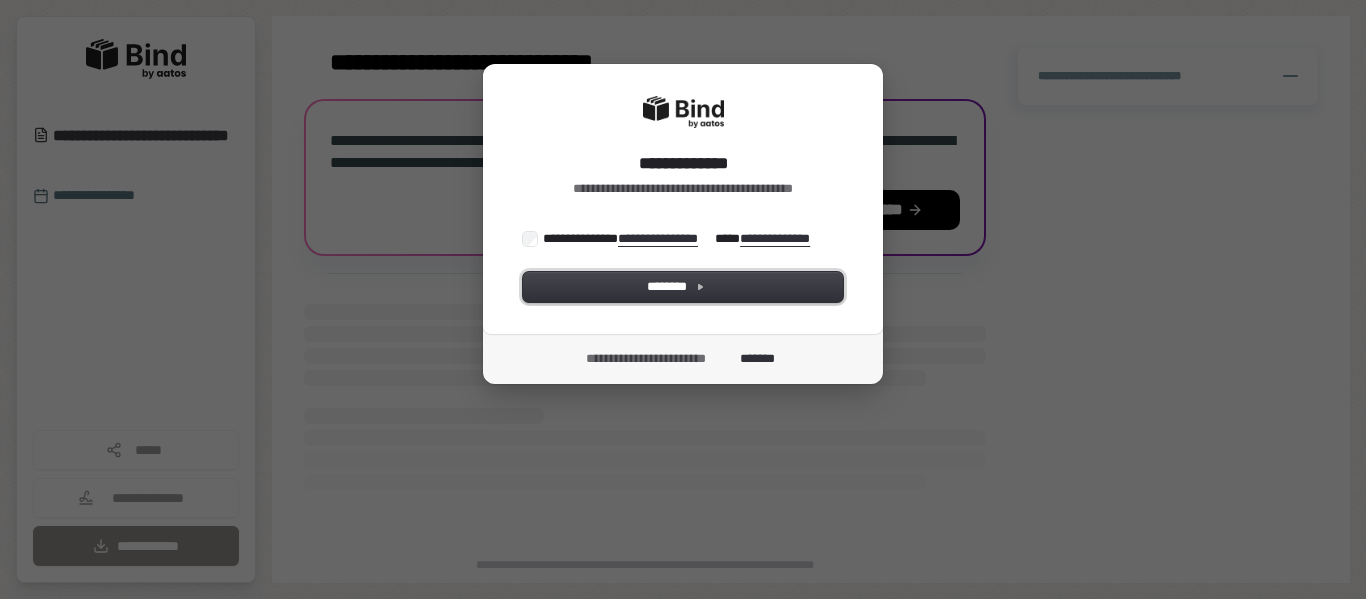 click on "********" at bounding box center (683, 287) 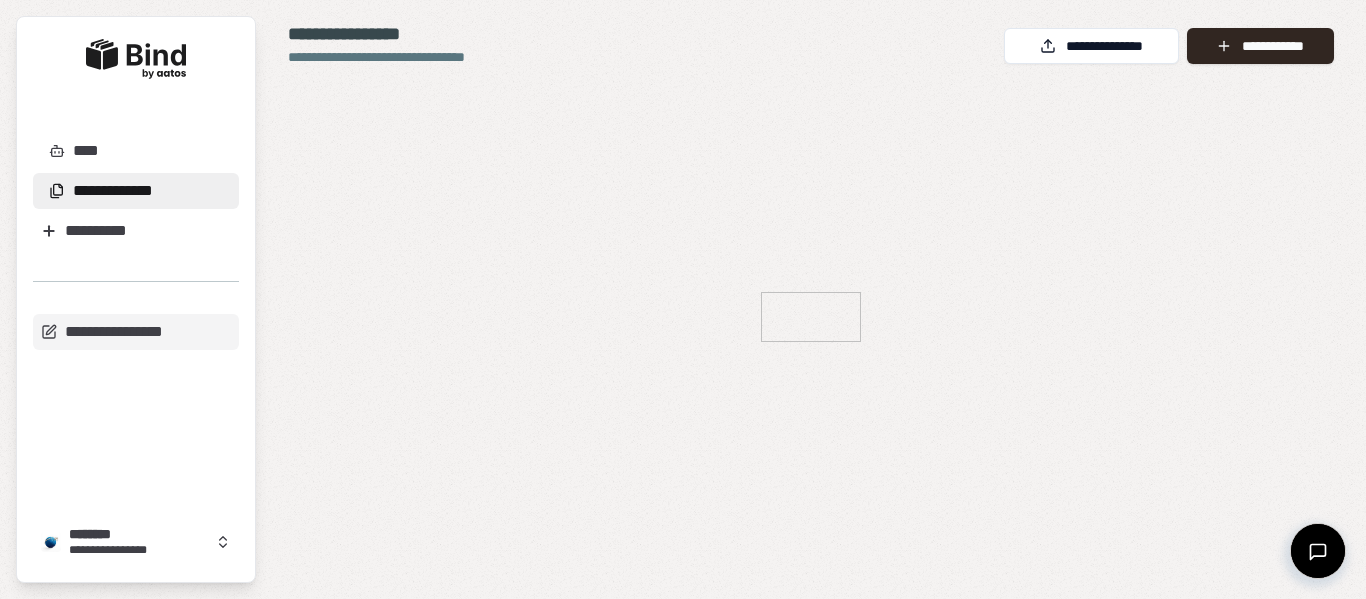 scroll, scrollTop: 0, scrollLeft: 0, axis: both 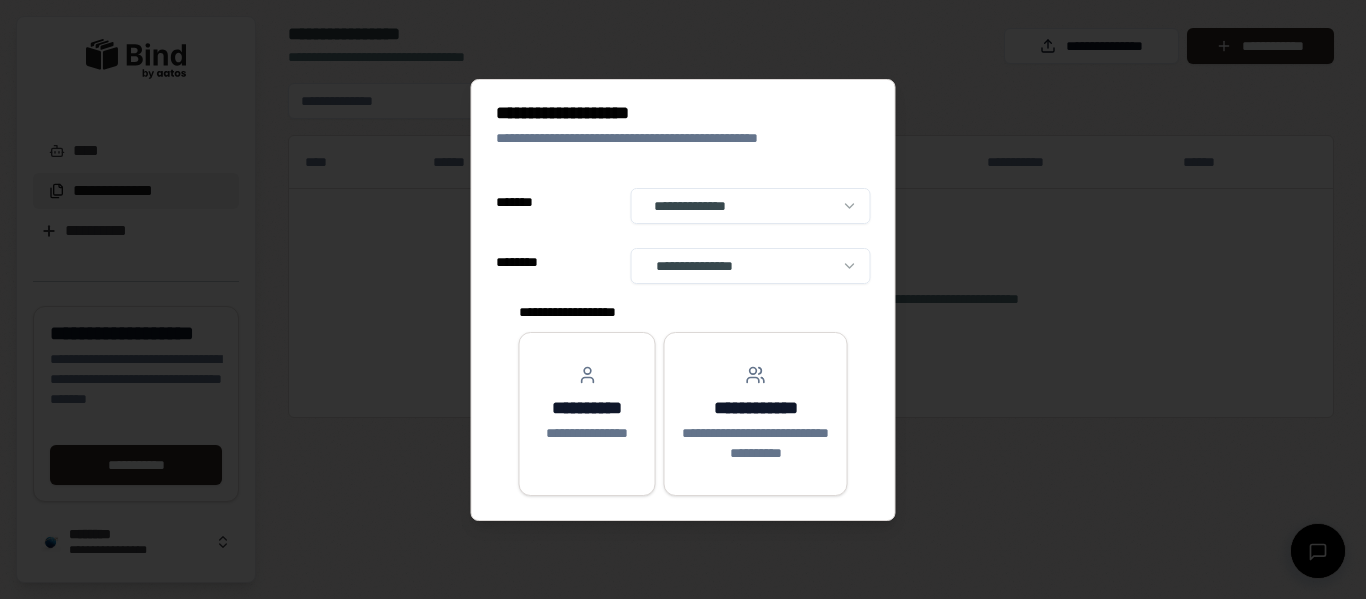 select on "**" 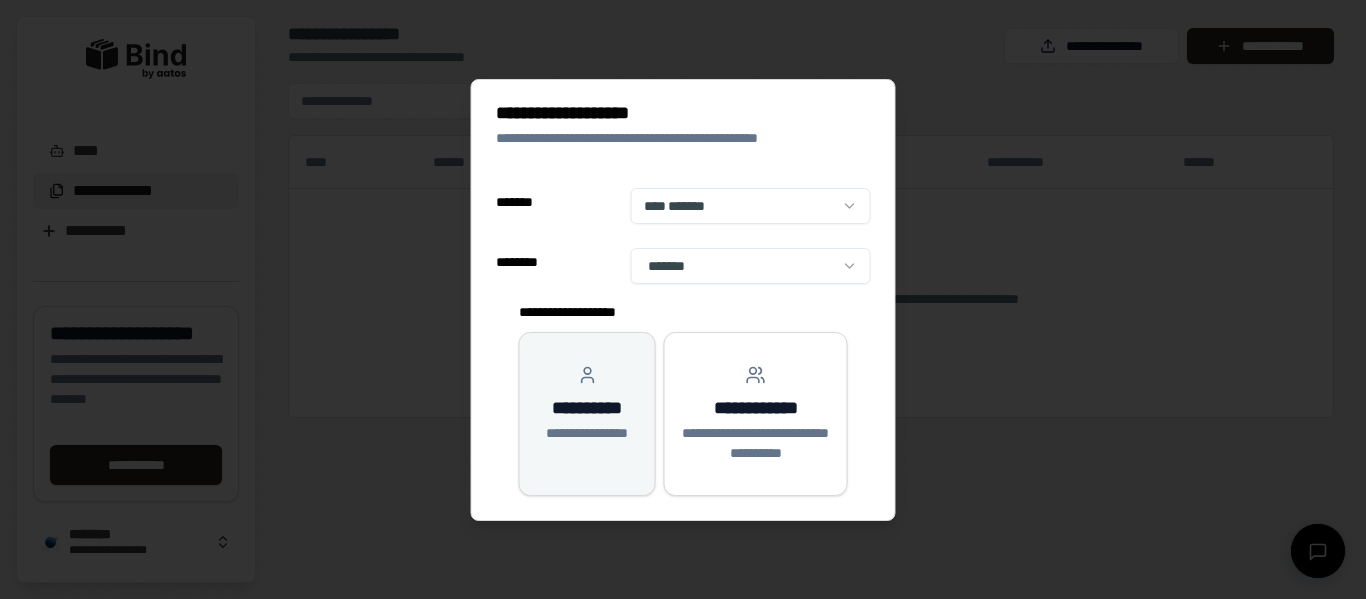 click on "**********" at bounding box center (587, 414) 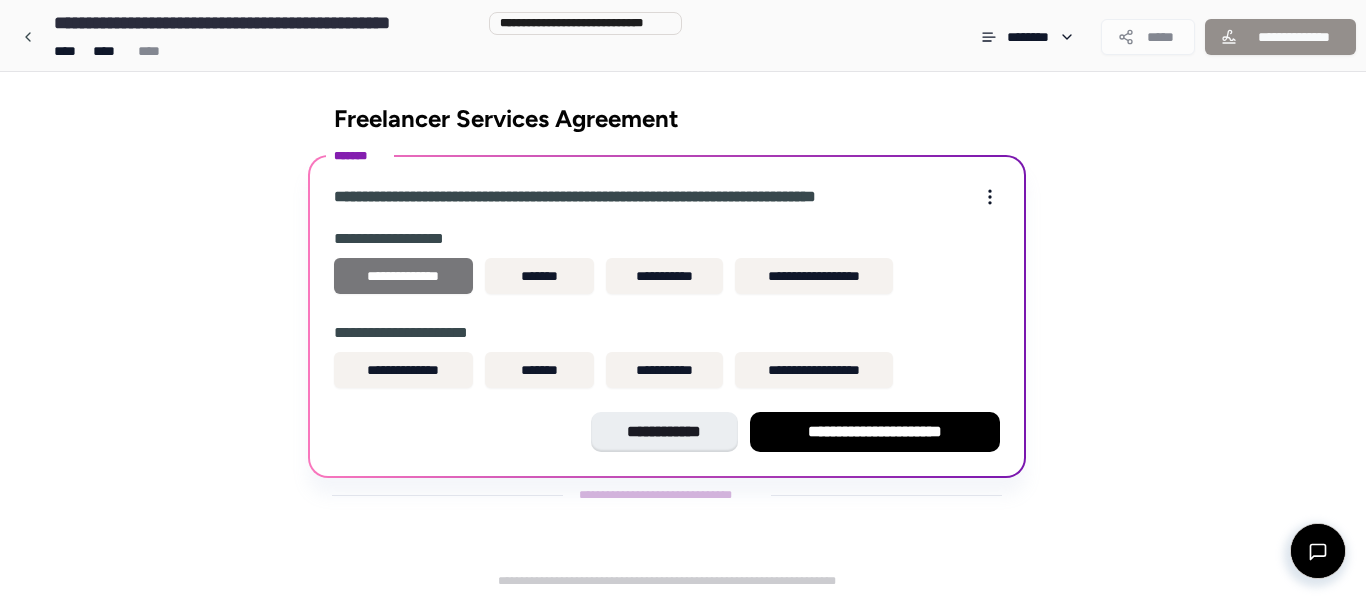 click on "**********" at bounding box center (403, 276) 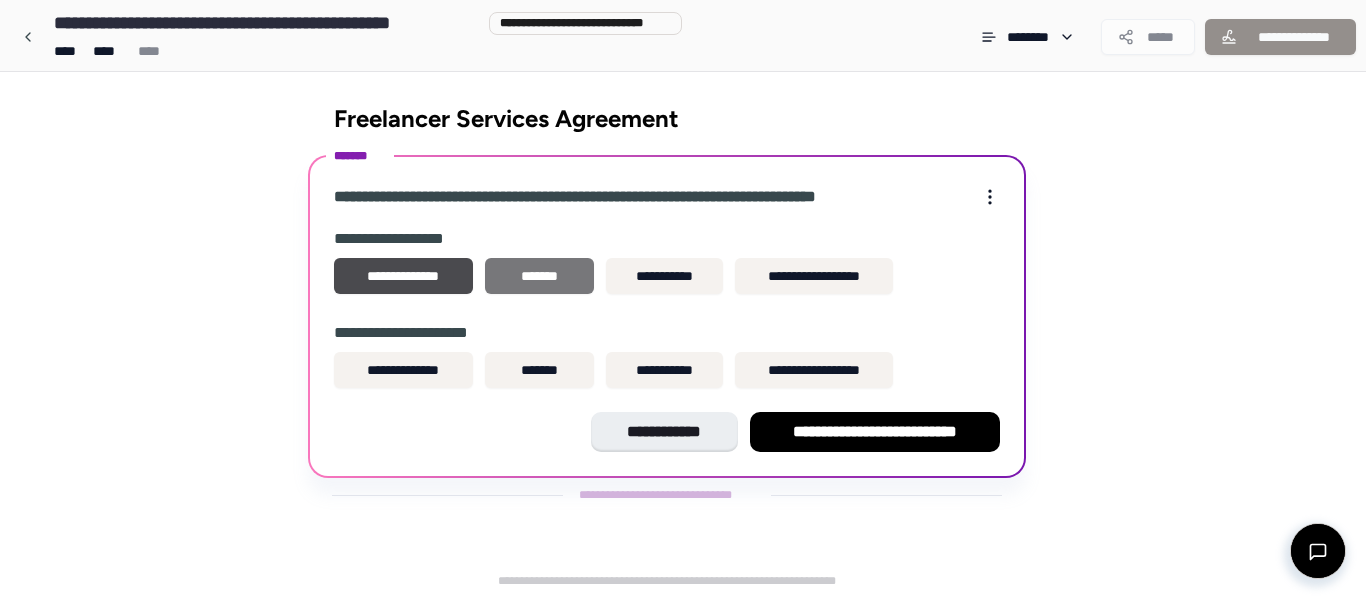 click on "*******" at bounding box center (539, 276) 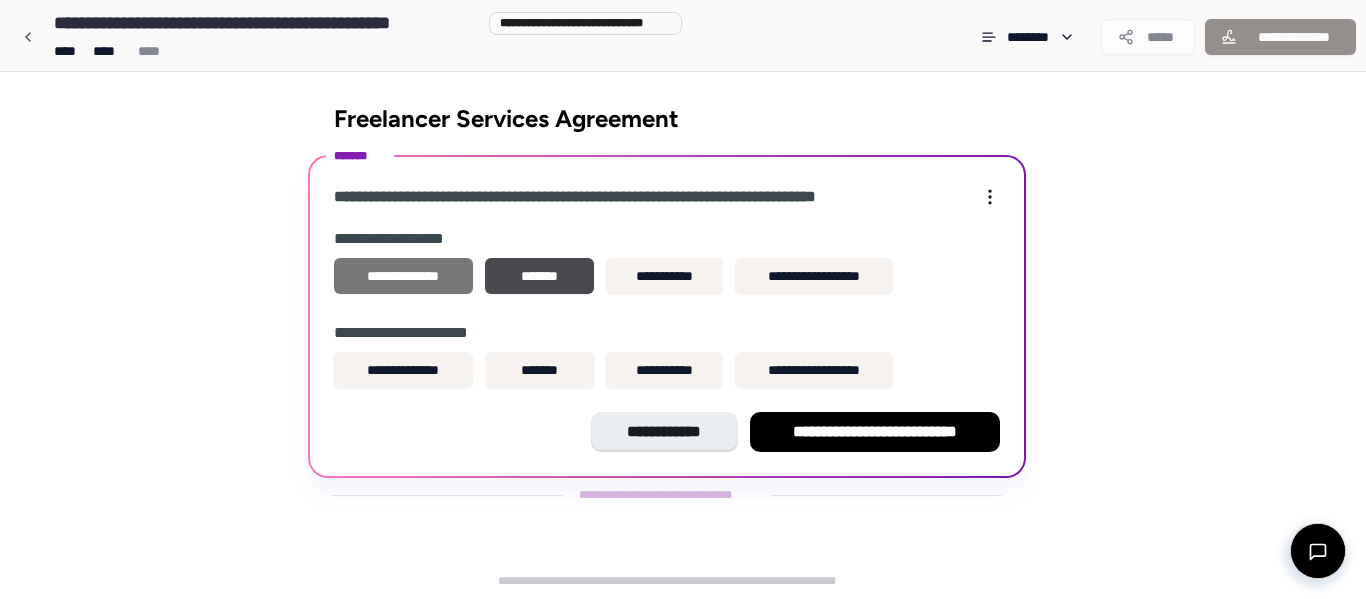 click on "**********" at bounding box center (403, 276) 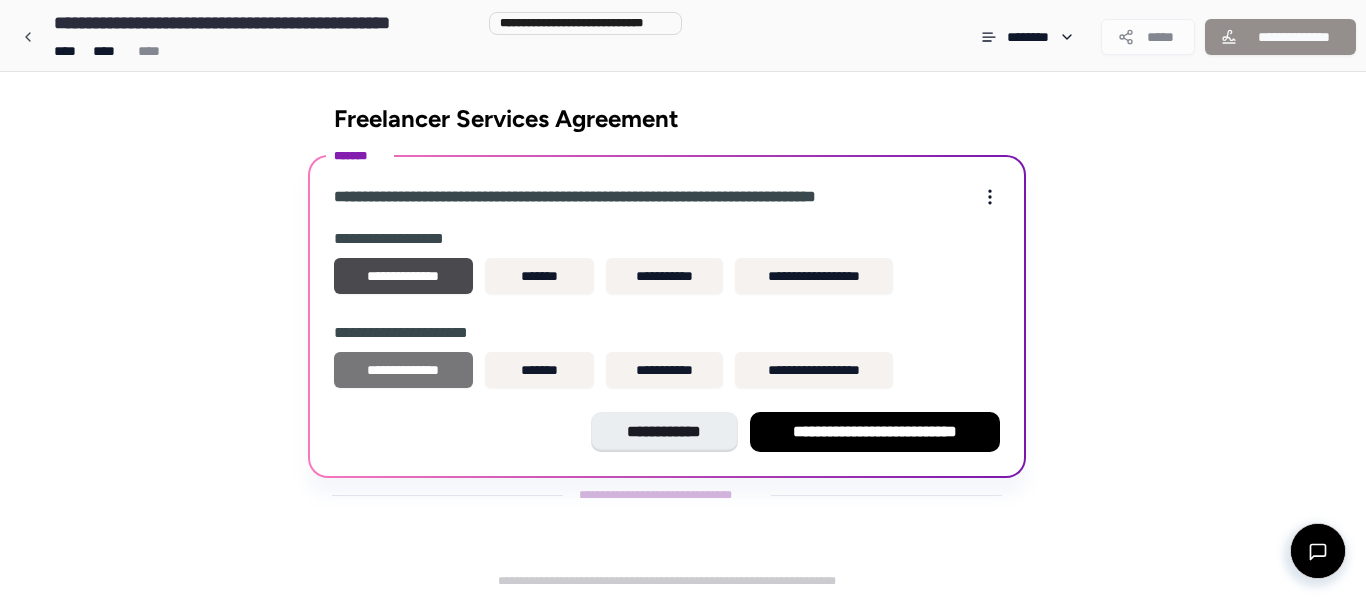 click on "**********" at bounding box center [403, 370] 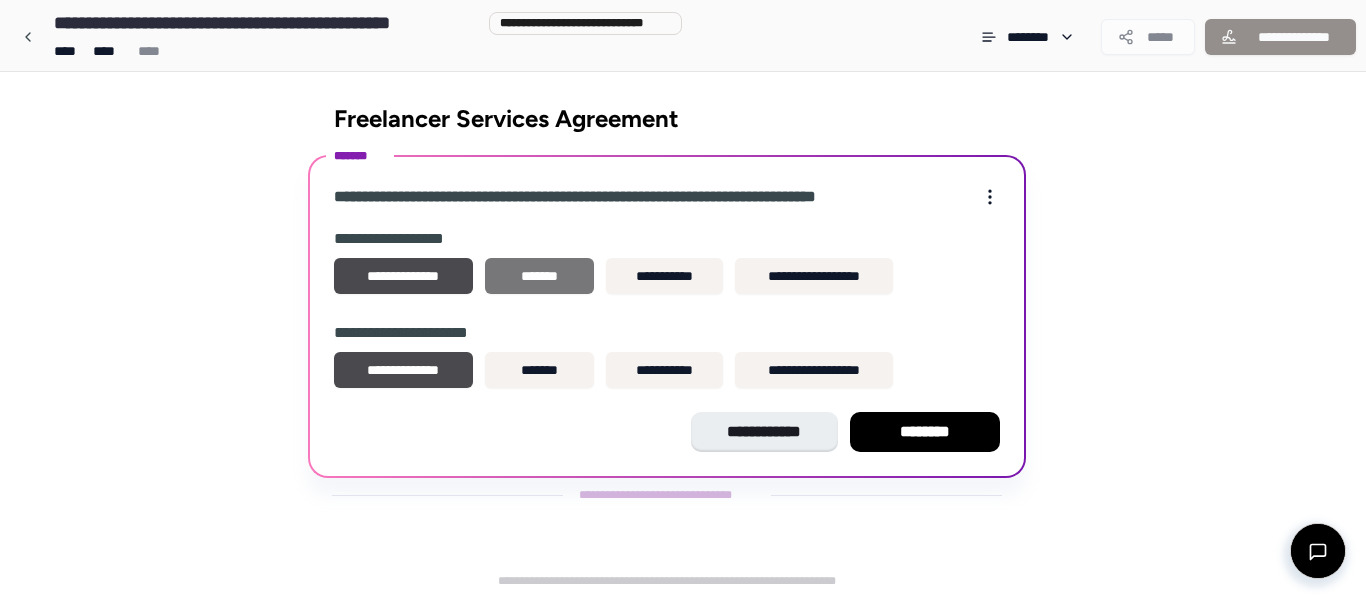 click on "*******" at bounding box center (539, 276) 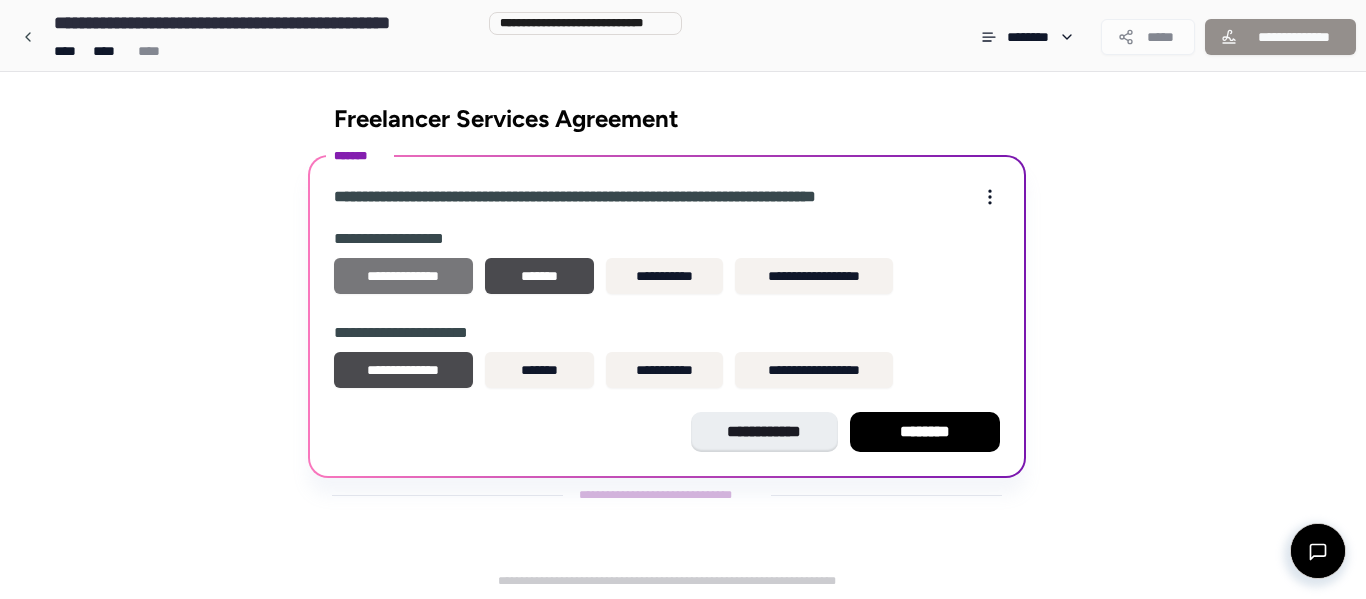 click on "**********" at bounding box center (403, 276) 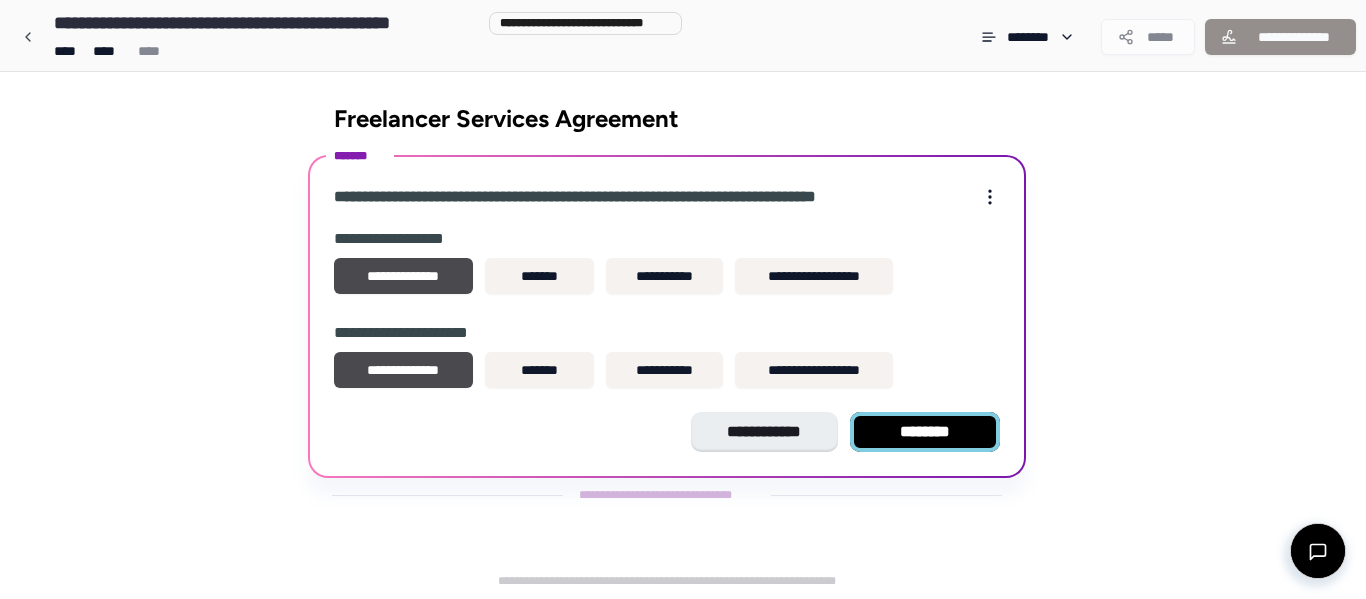 click on "********" at bounding box center [925, 432] 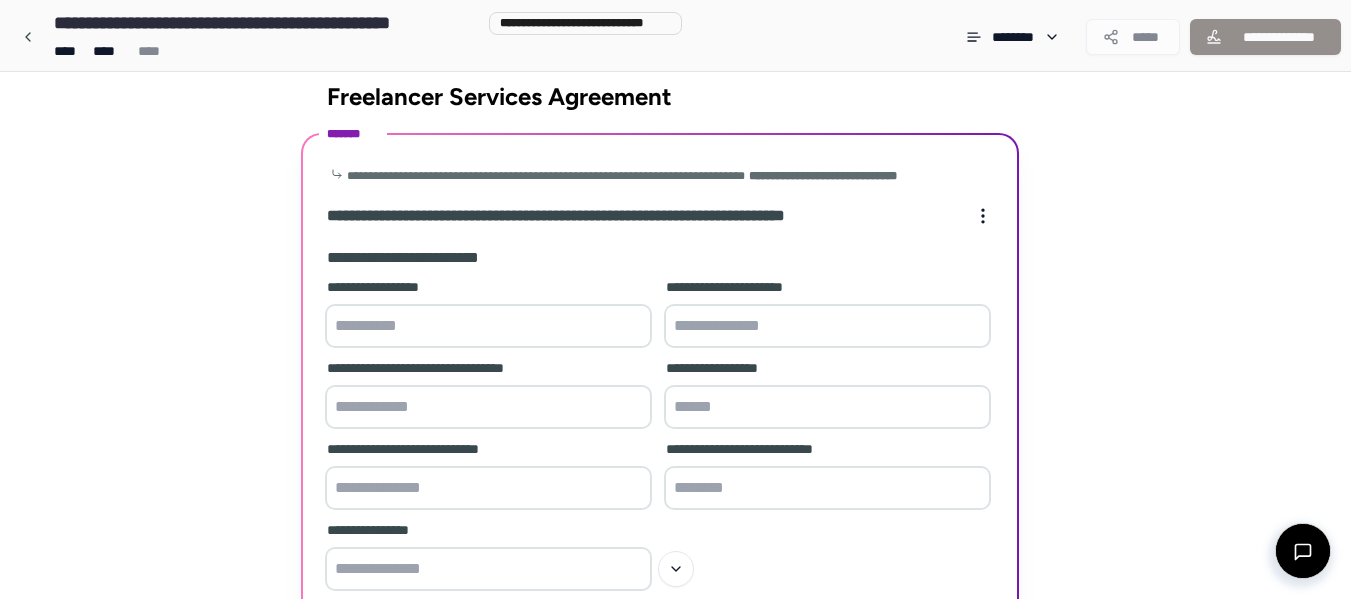 scroll, scrollTop: 37, scrollLeft: 0, axis: vertical 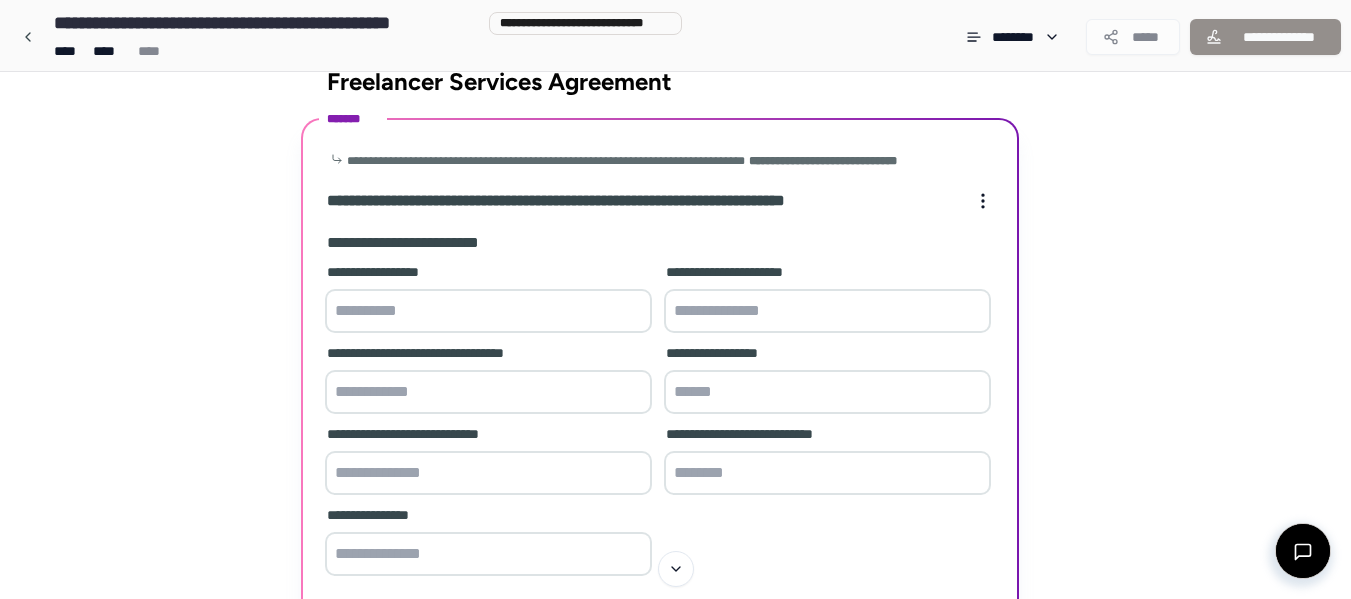 click at bounding box center (488, 311) 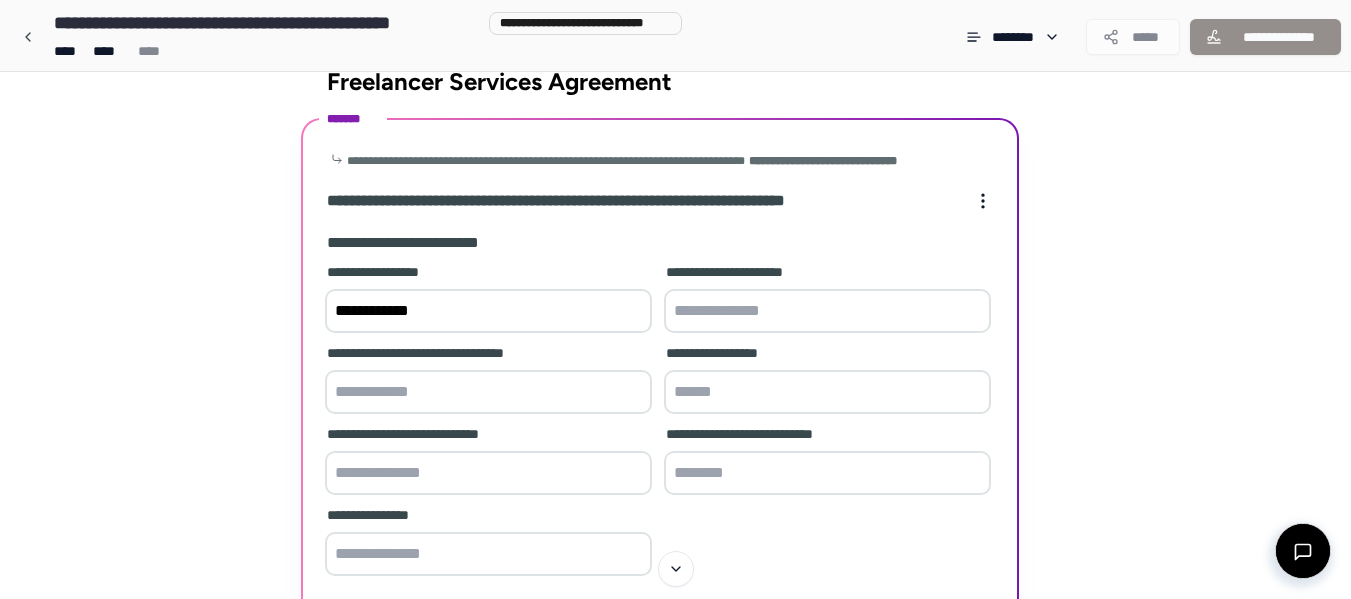 type on "**********" 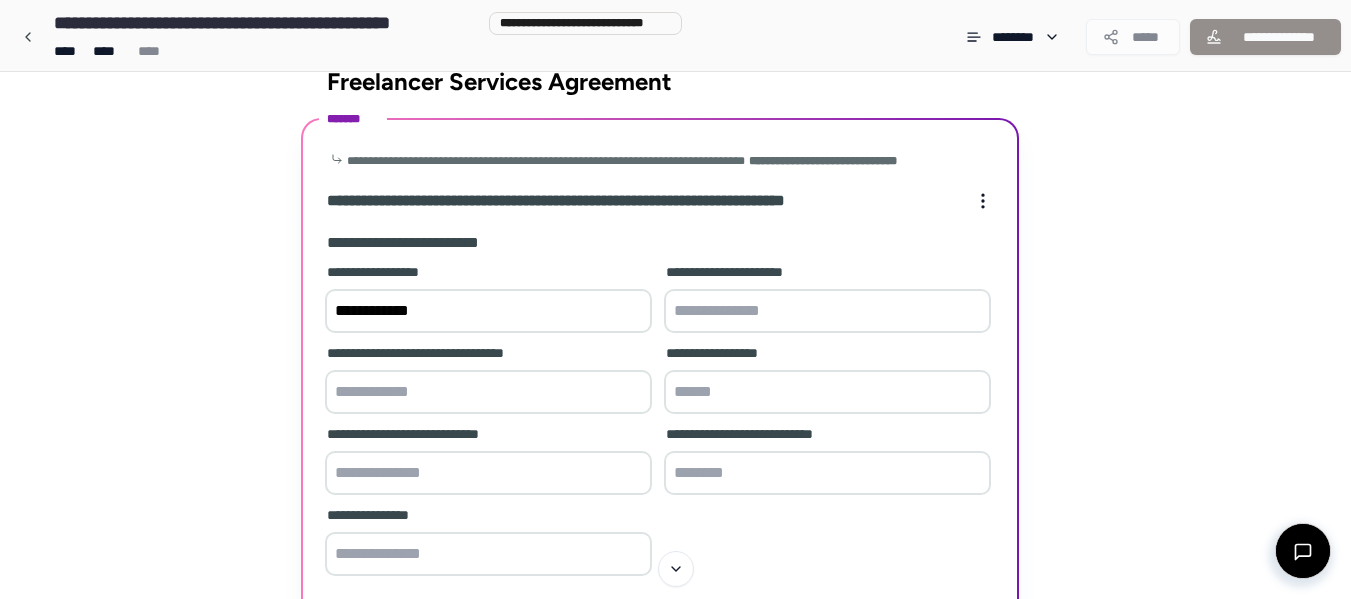 drag, startPoint x: 687, startPoint y: 327, endPoint x: 719, endPoint y: 313, distance: 34.928497 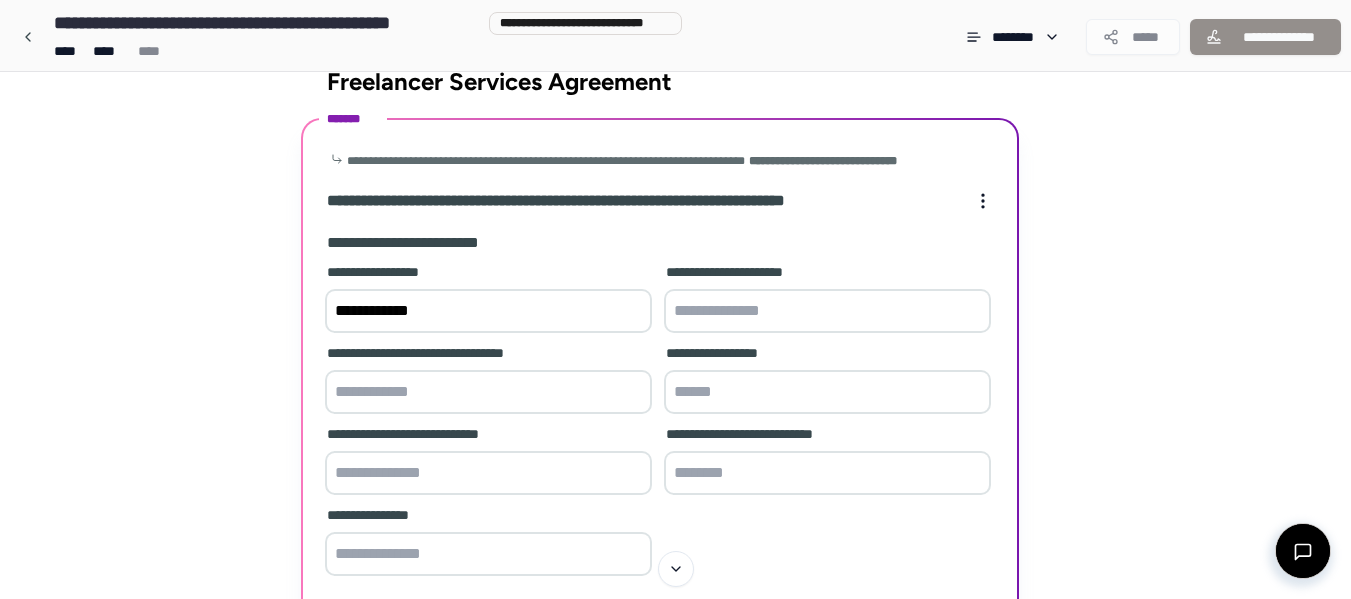 click at bounding box center [827, 311] 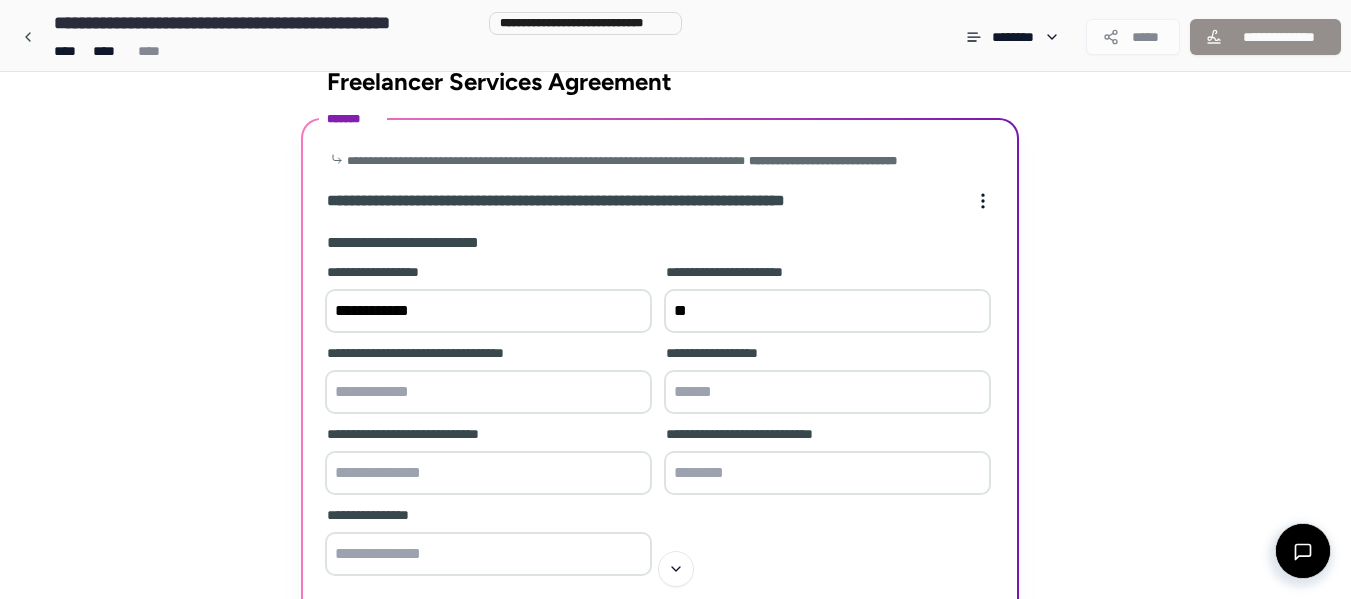 type on "*" 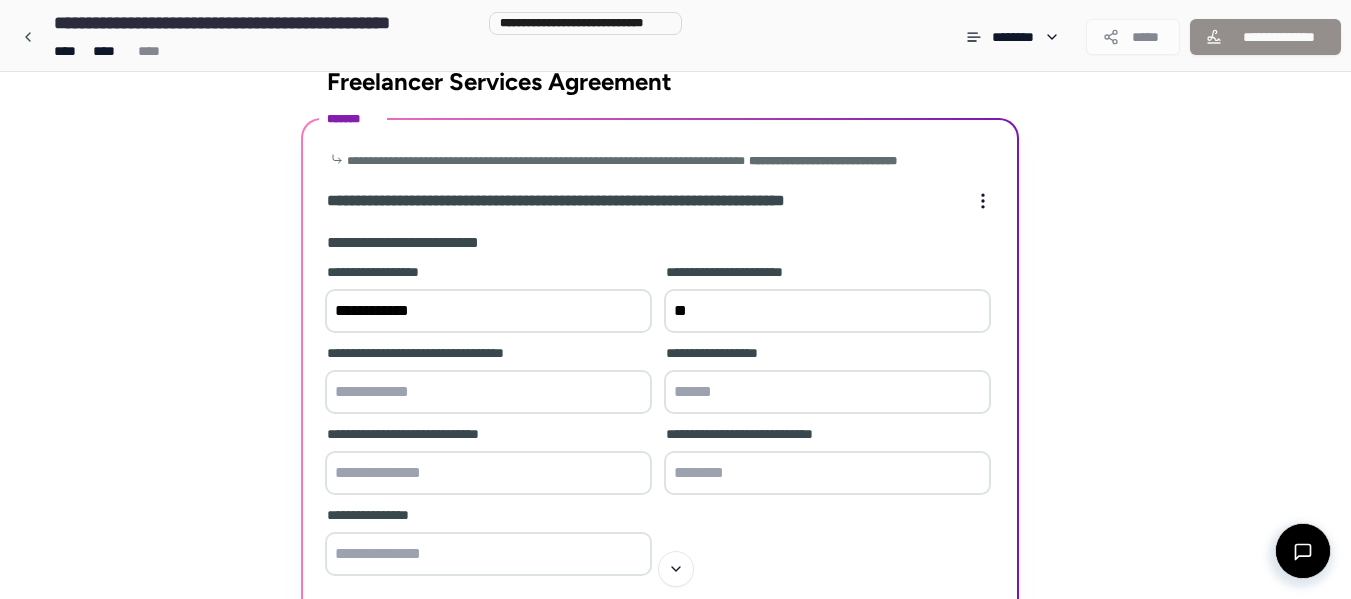click on "**" at bounding box center [827, 311] 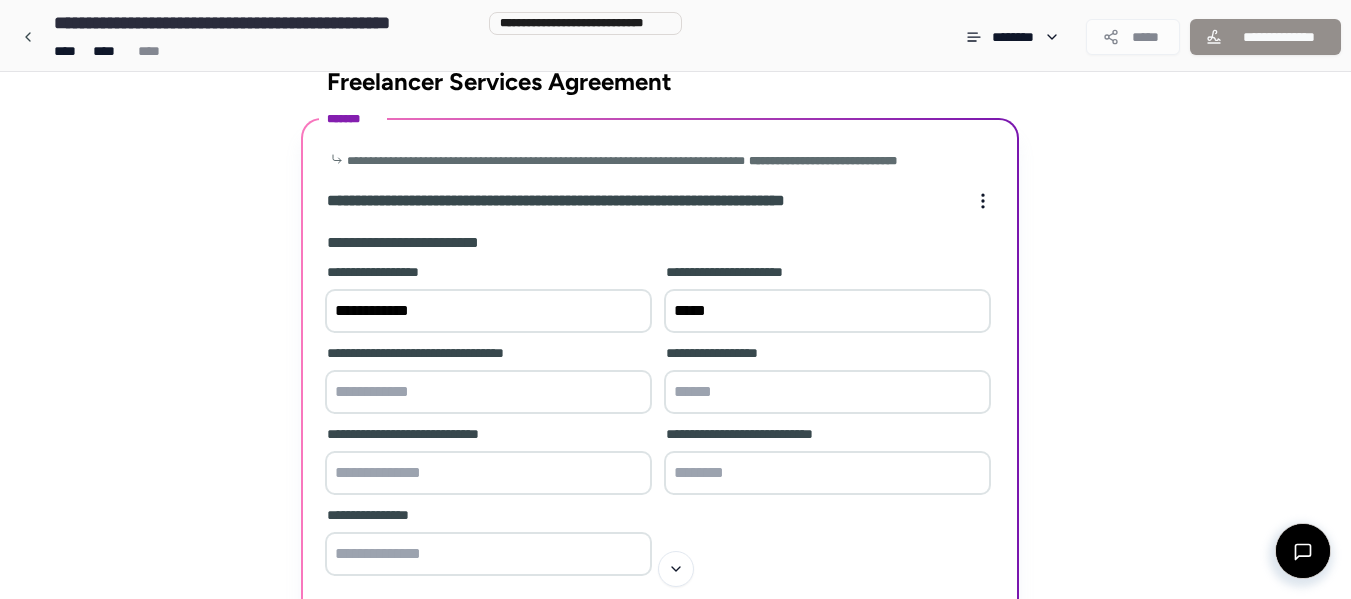 type on "*****" 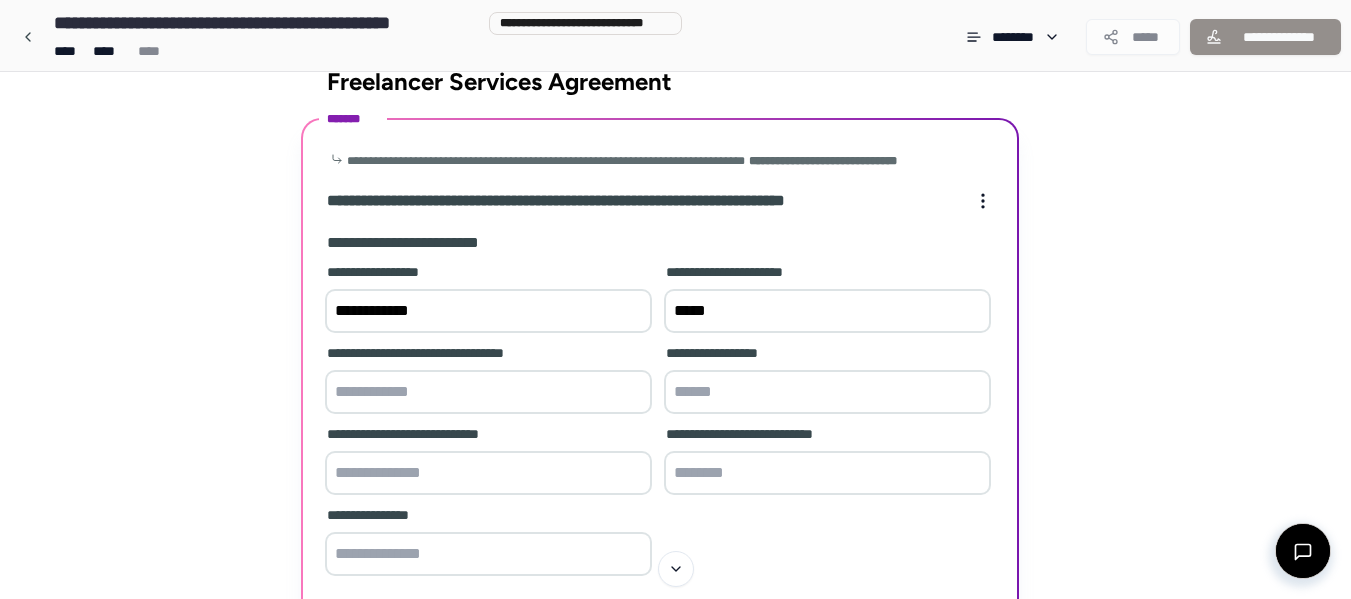 paste on "*****" 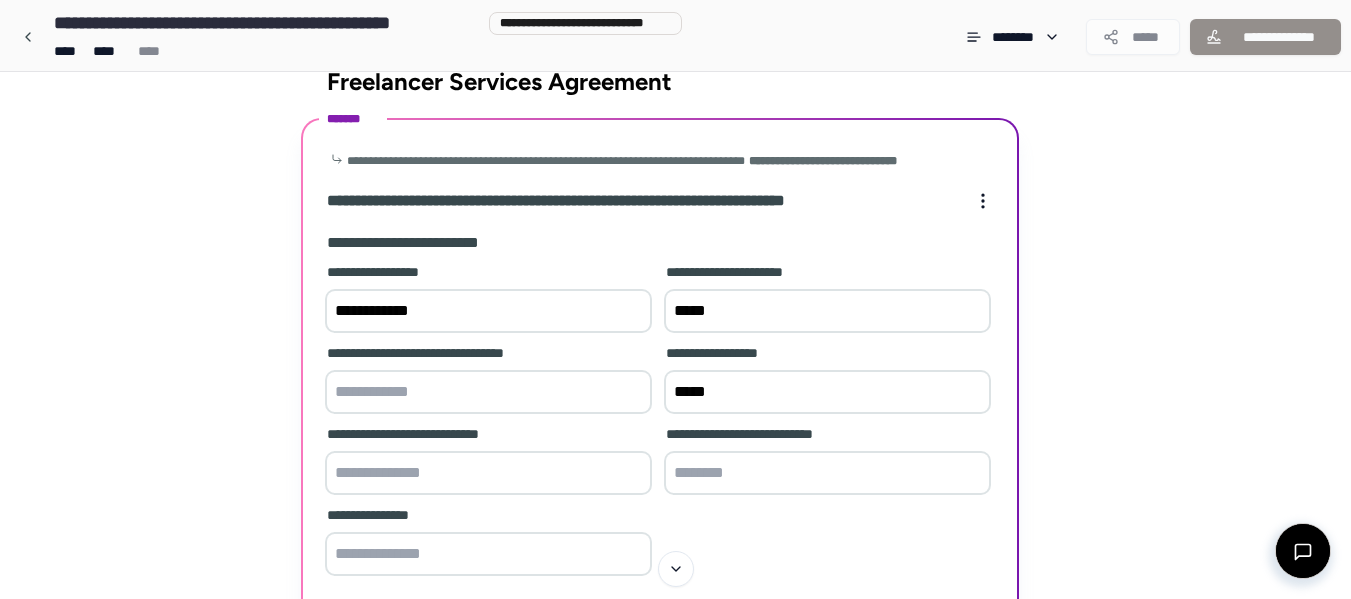 type on "*****" 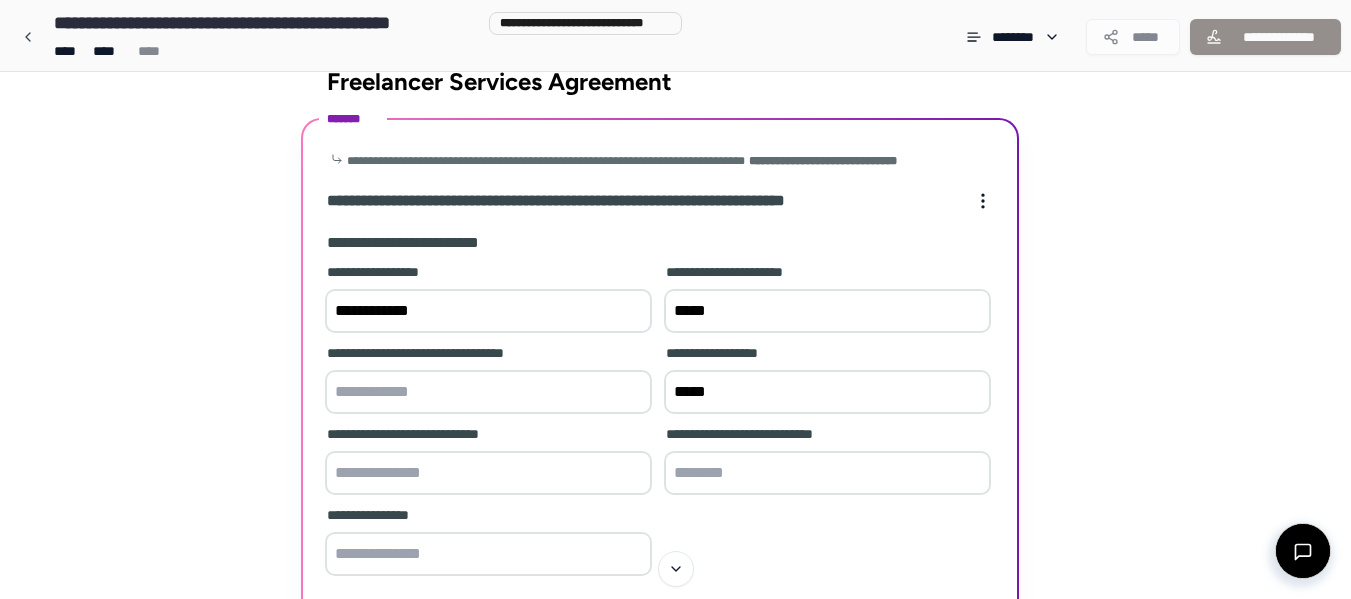 click at bounding box center (488, 392) 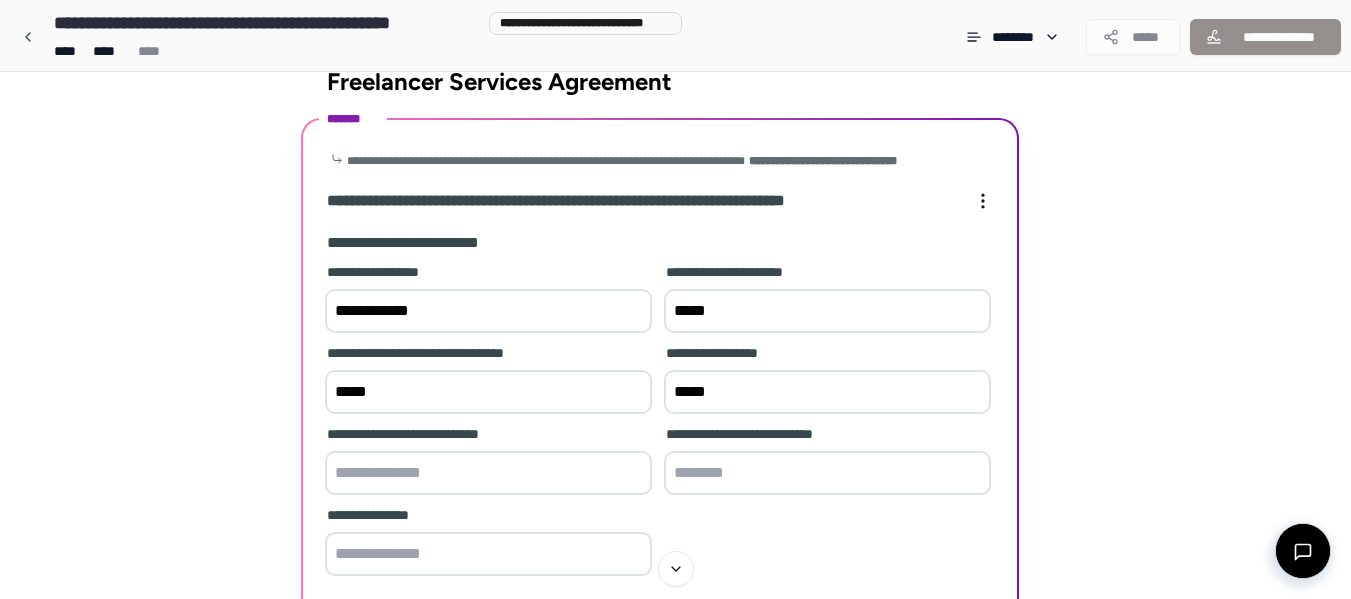 type on "*****" 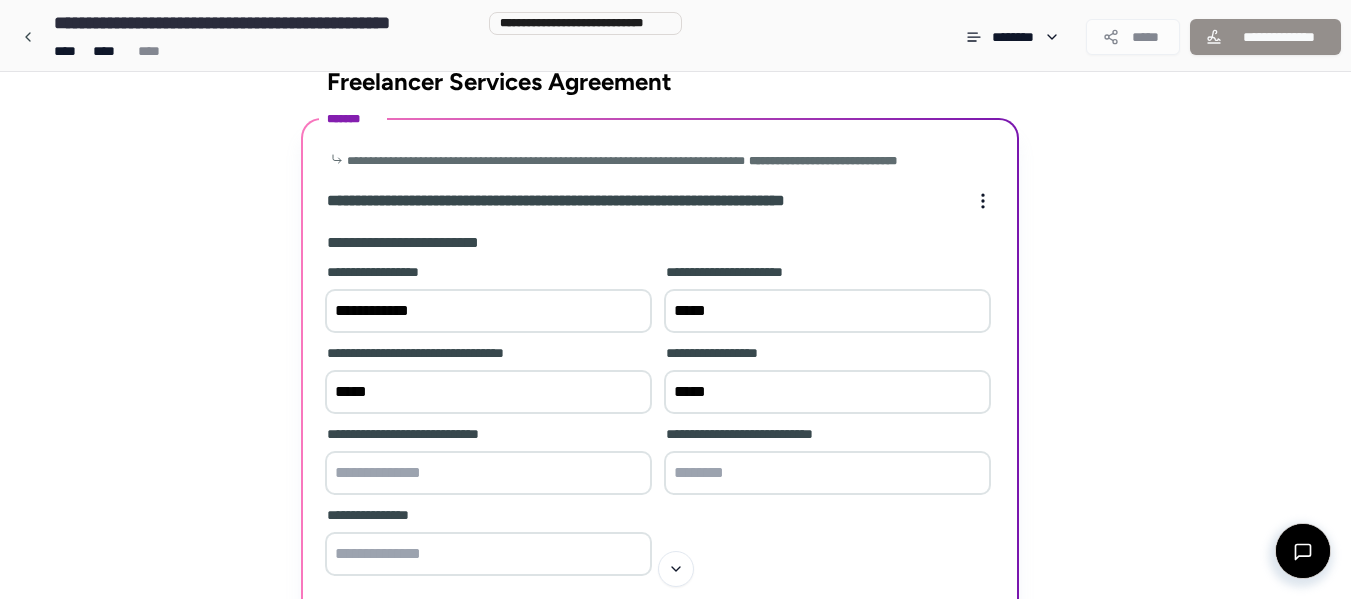 click on "**********" at bounding box center (488, 311) 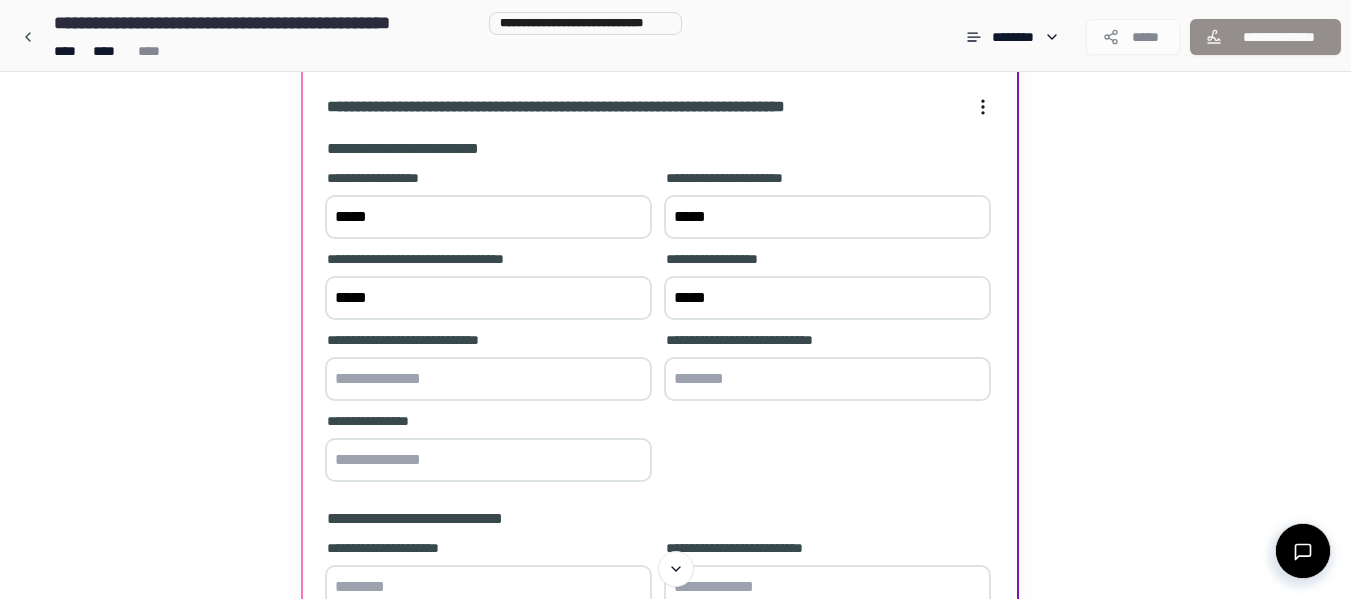scroll, scrollTop: 133, scrollLeft: 0, axis: vertical 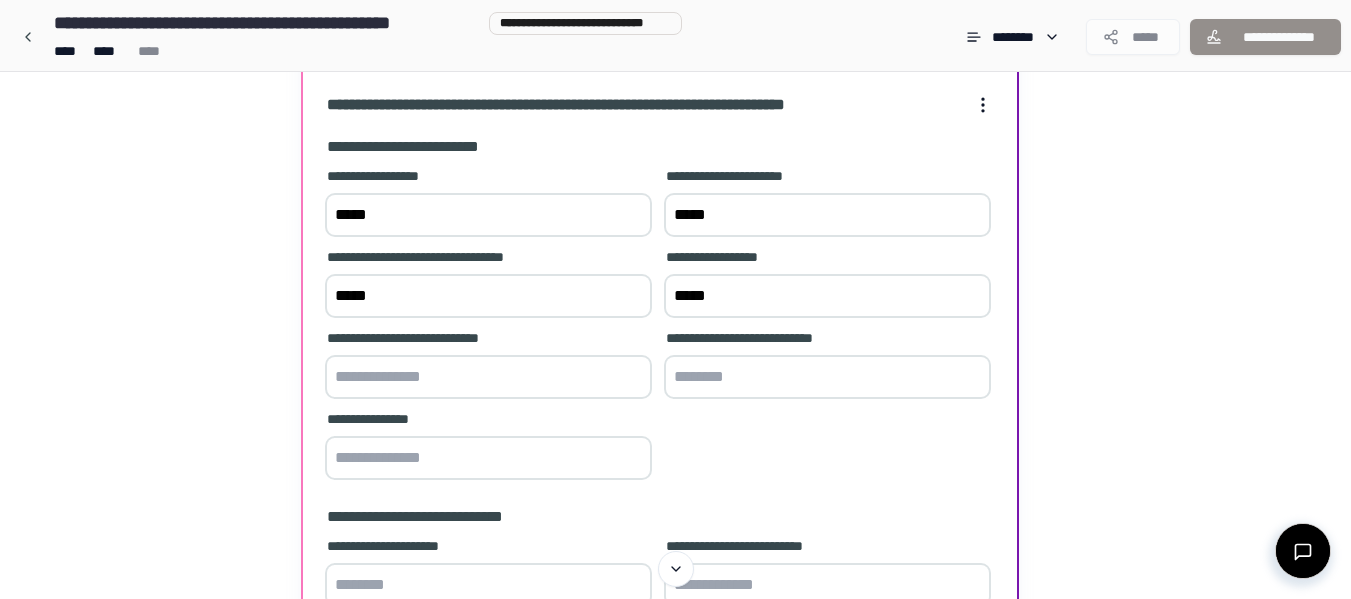 type on "*****" 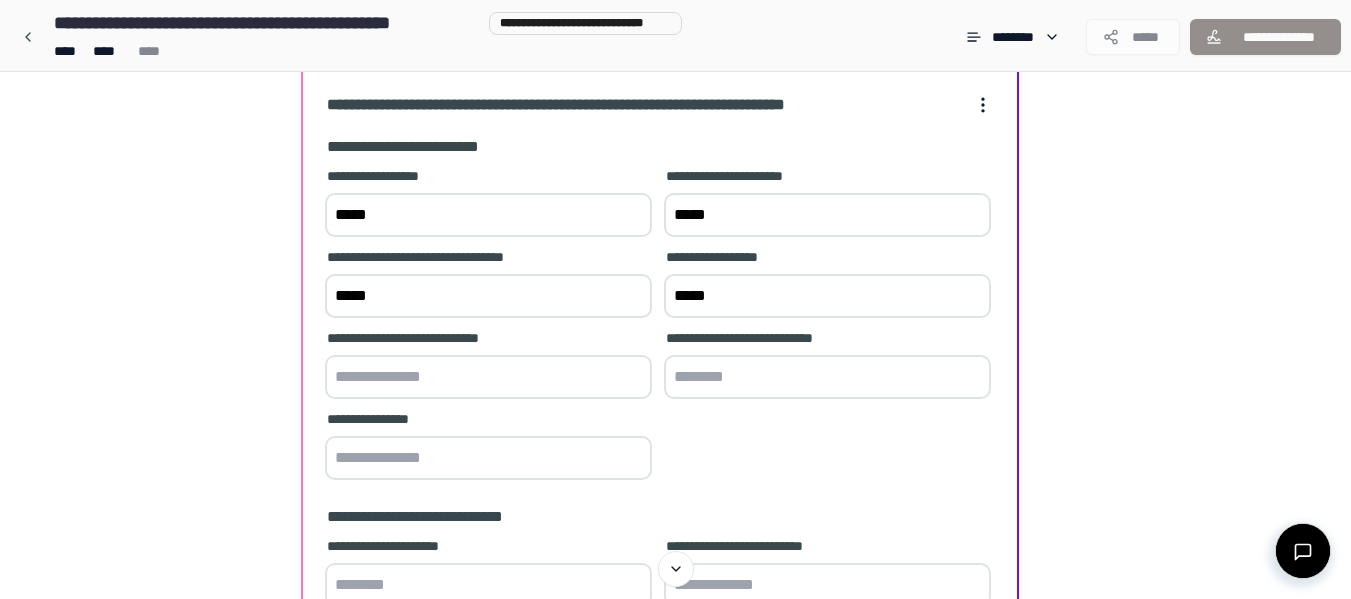 click at bounding box center [488, 377] 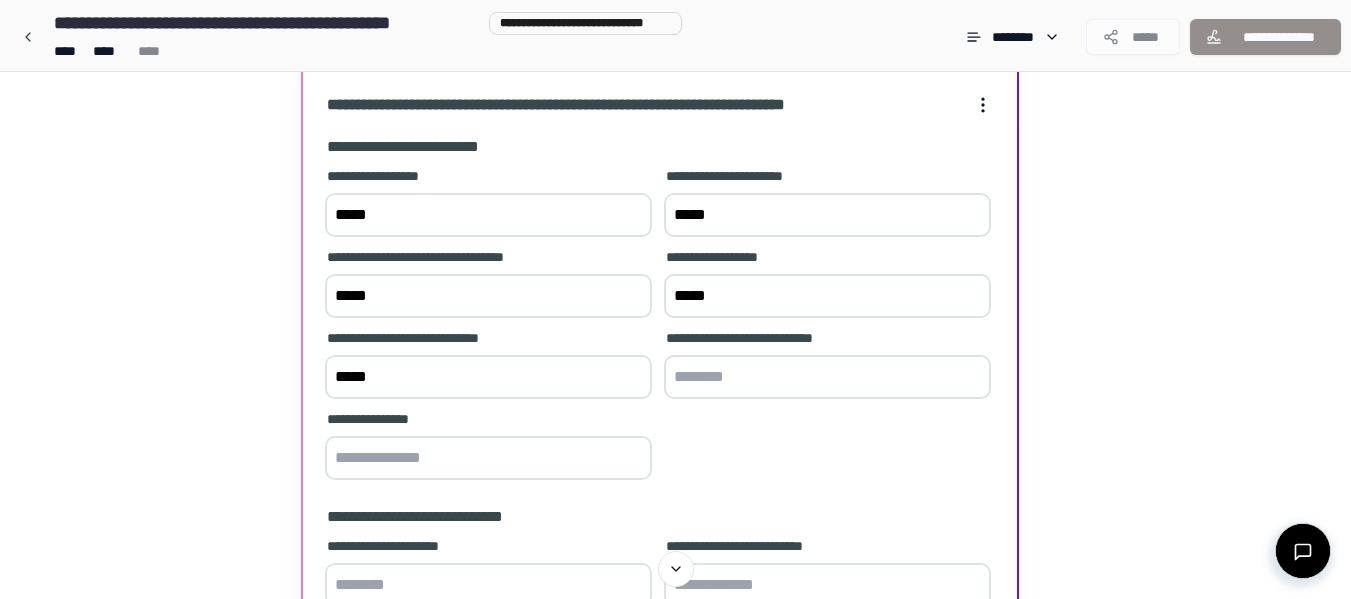 type on "*****" 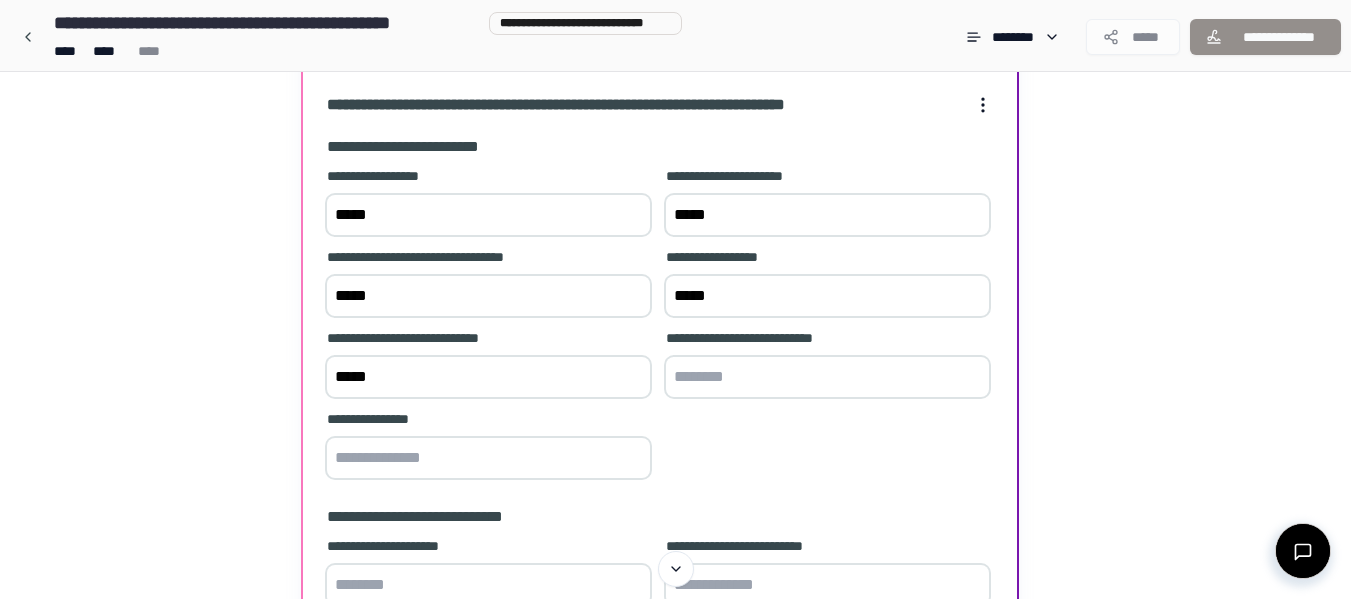 click at bounding box center (488, 458) 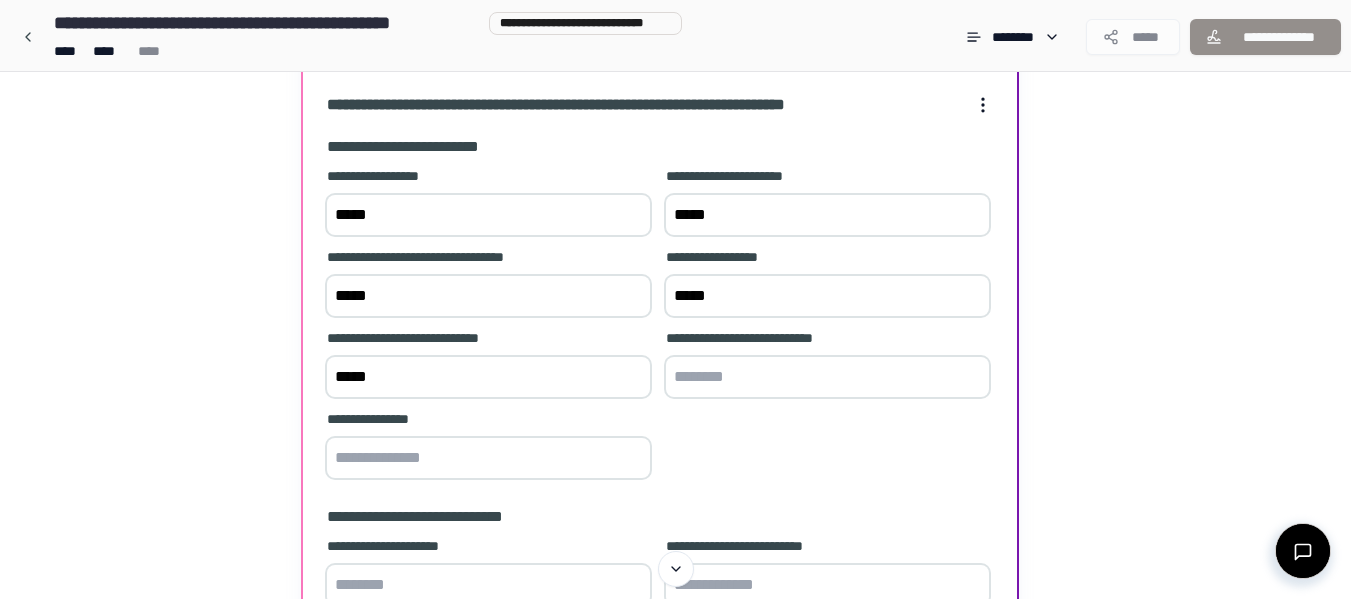 paste on "*****" 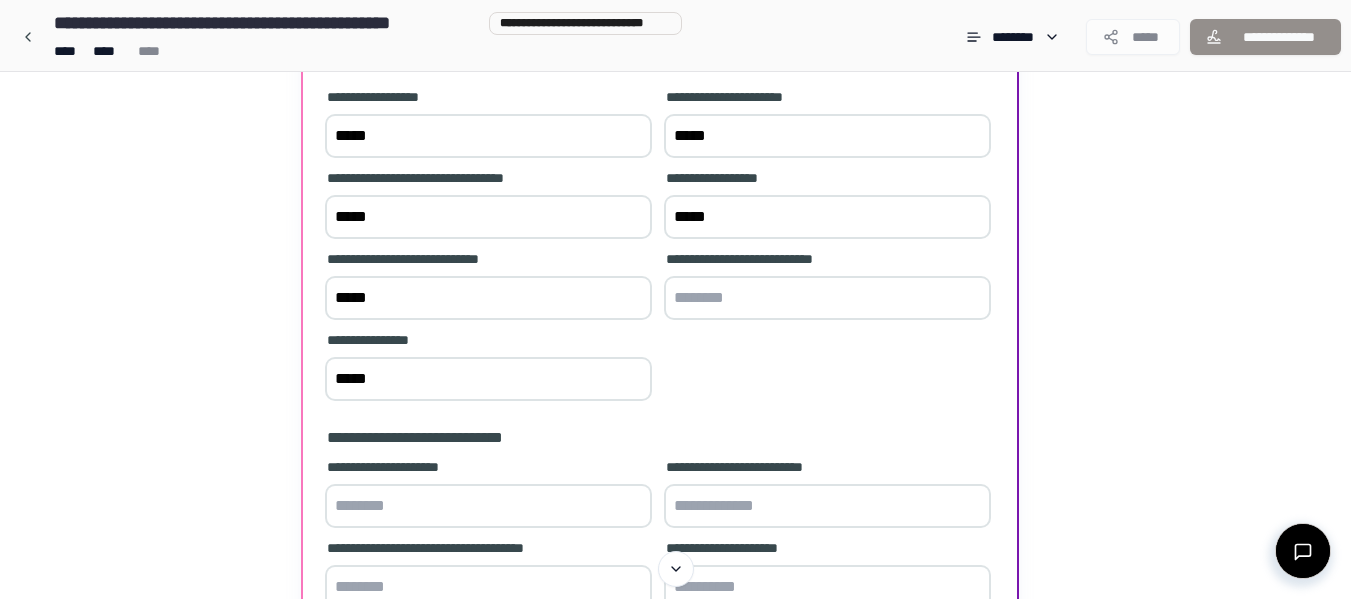 scroll, scrollTop: 213, scrollLeft: 0, axis: vertical 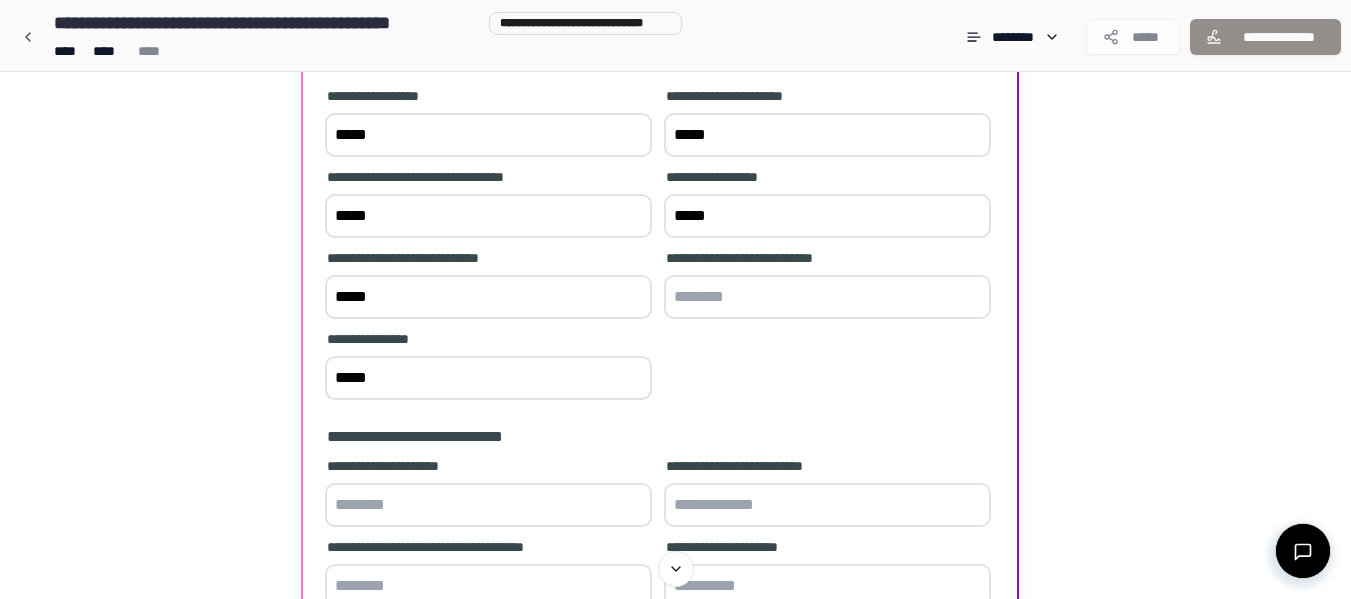 type on "*****" 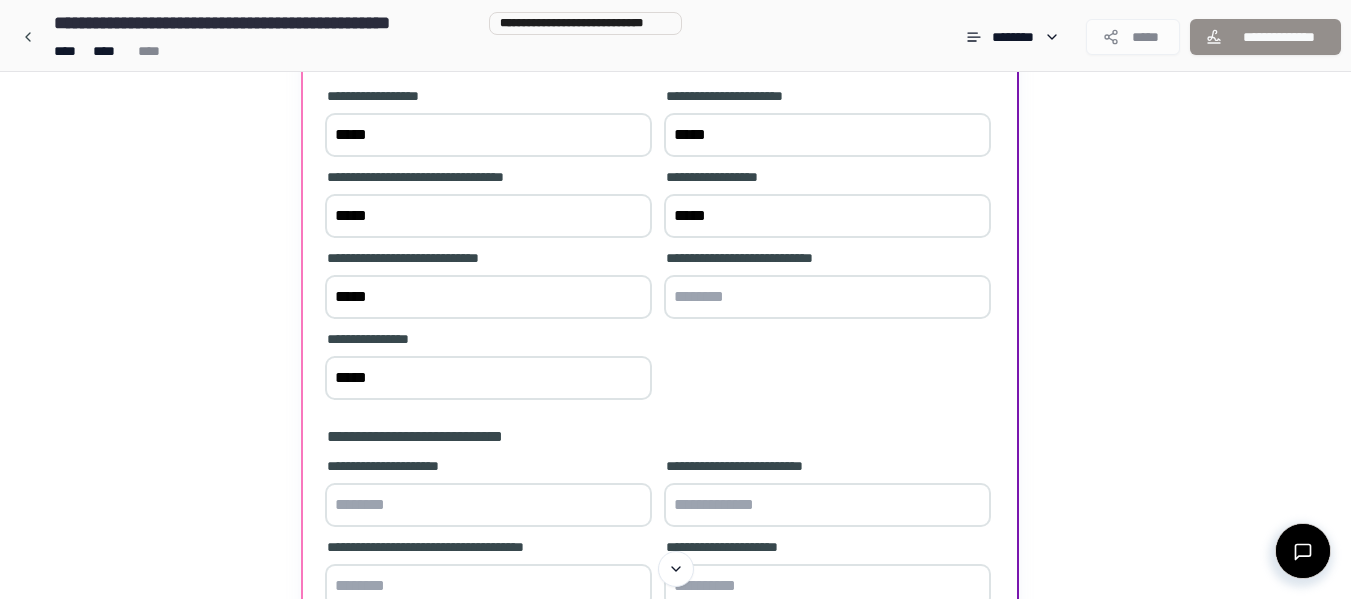 click at bounding box center (827, 297) 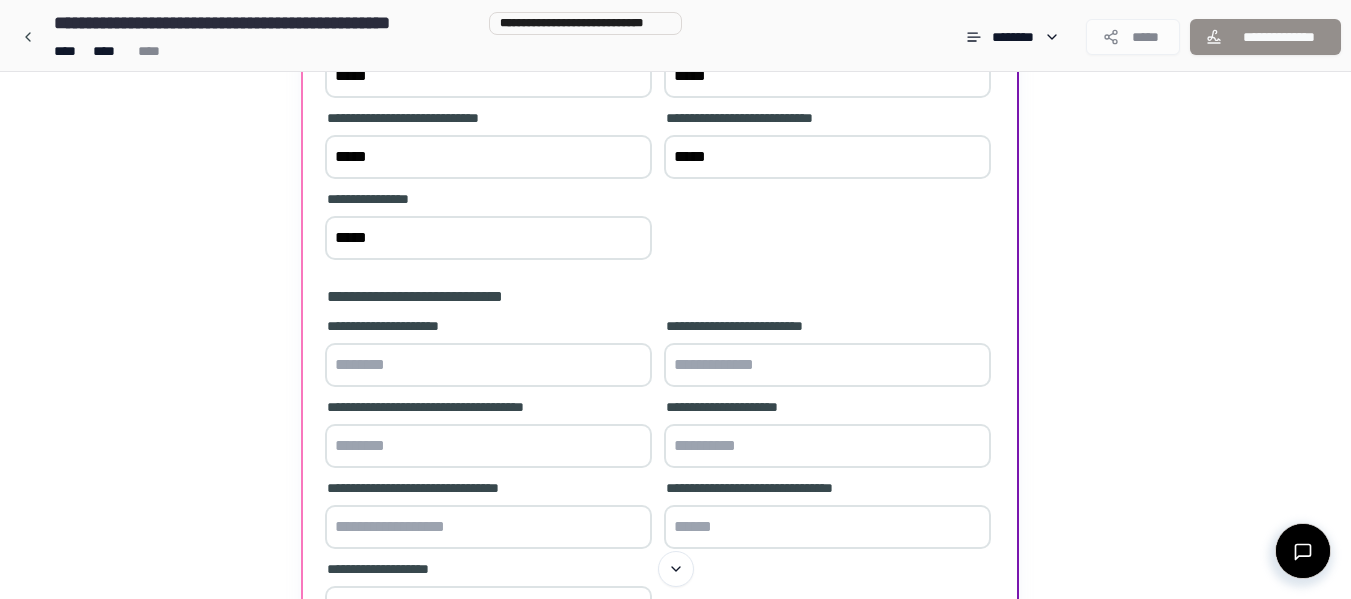 scroll, scrollTop: 354, scrollLeft: 0, axis: vertical 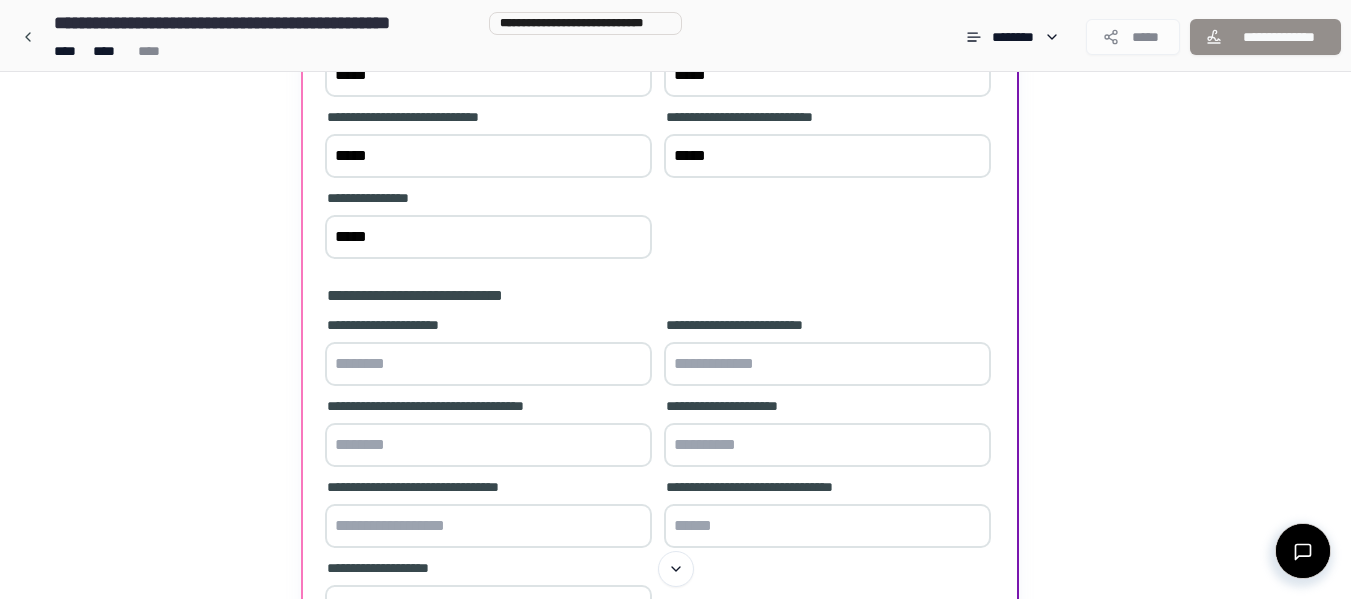 type on "*****" 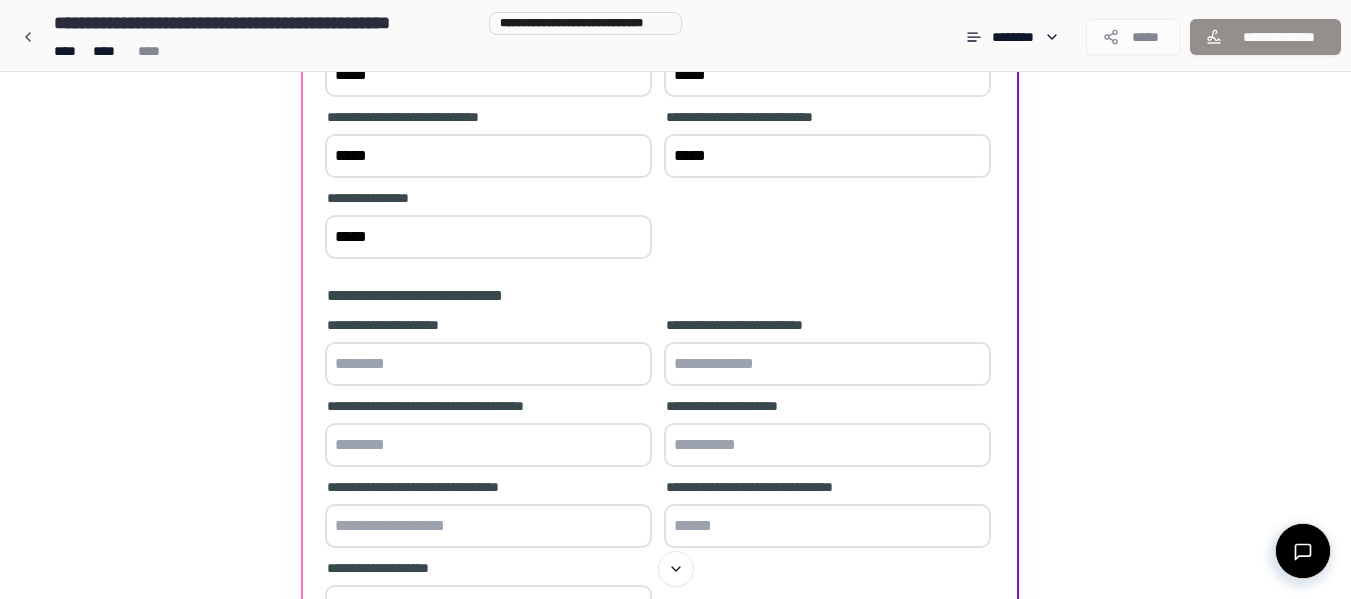 click at bounding box center [488, 364] 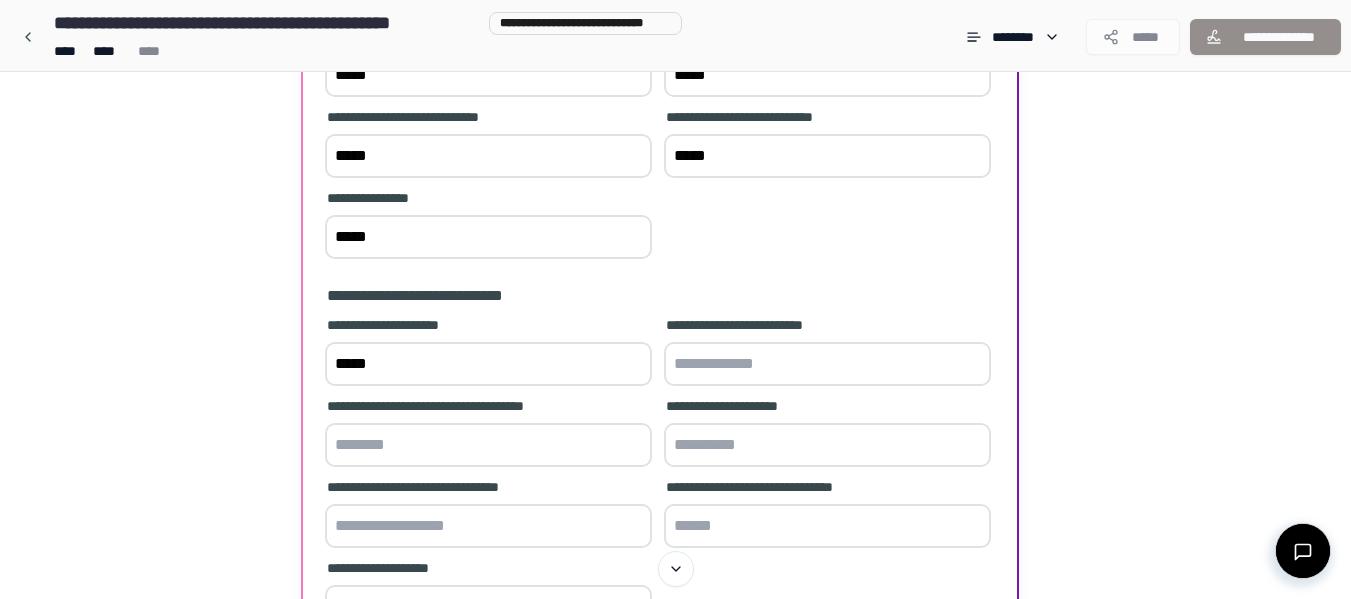 type on "*****" 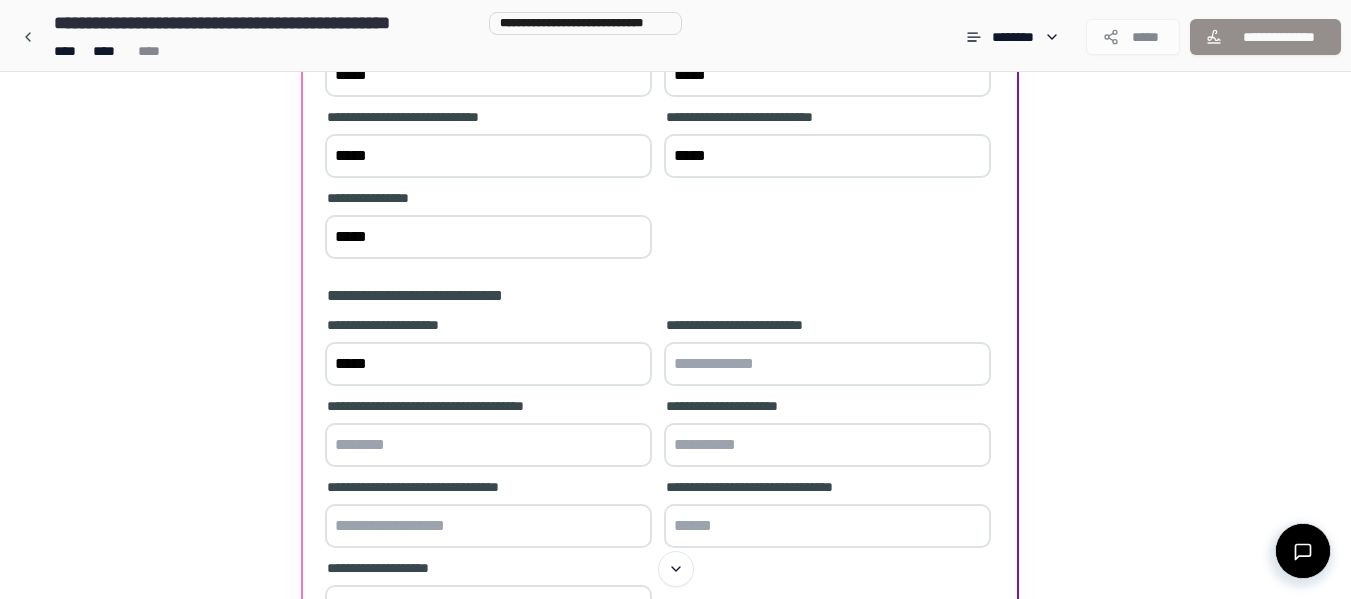 paste on "*****" 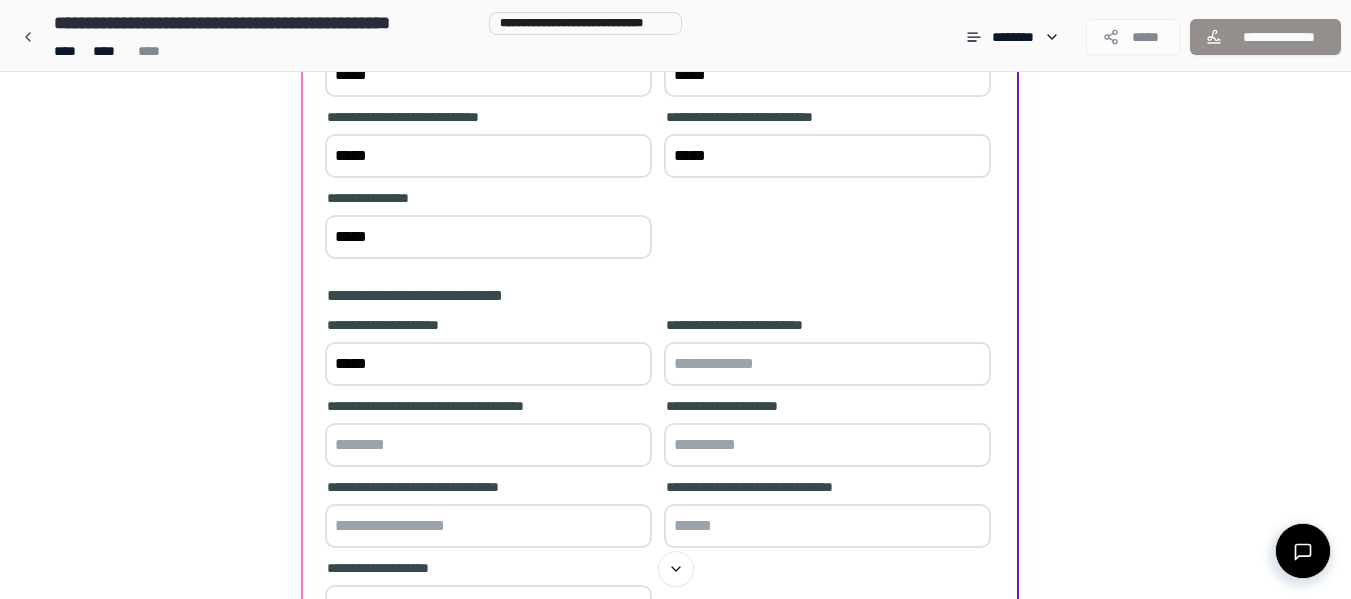 click at bounding box center (827, 364) 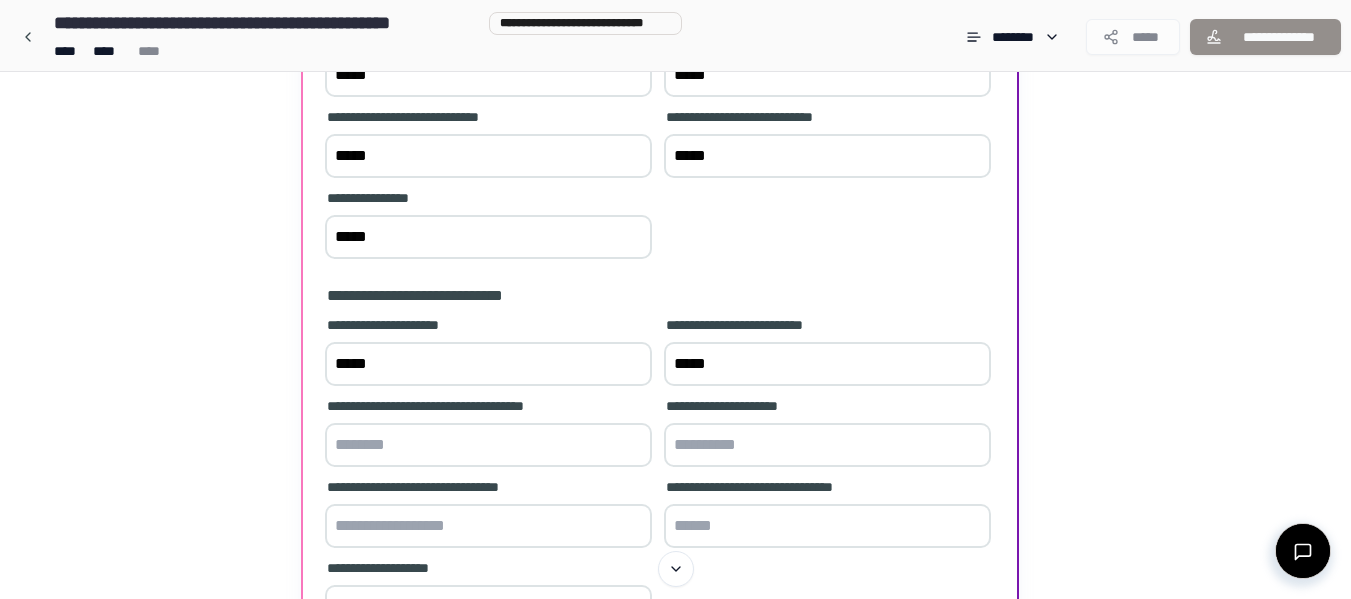 type on "*****" 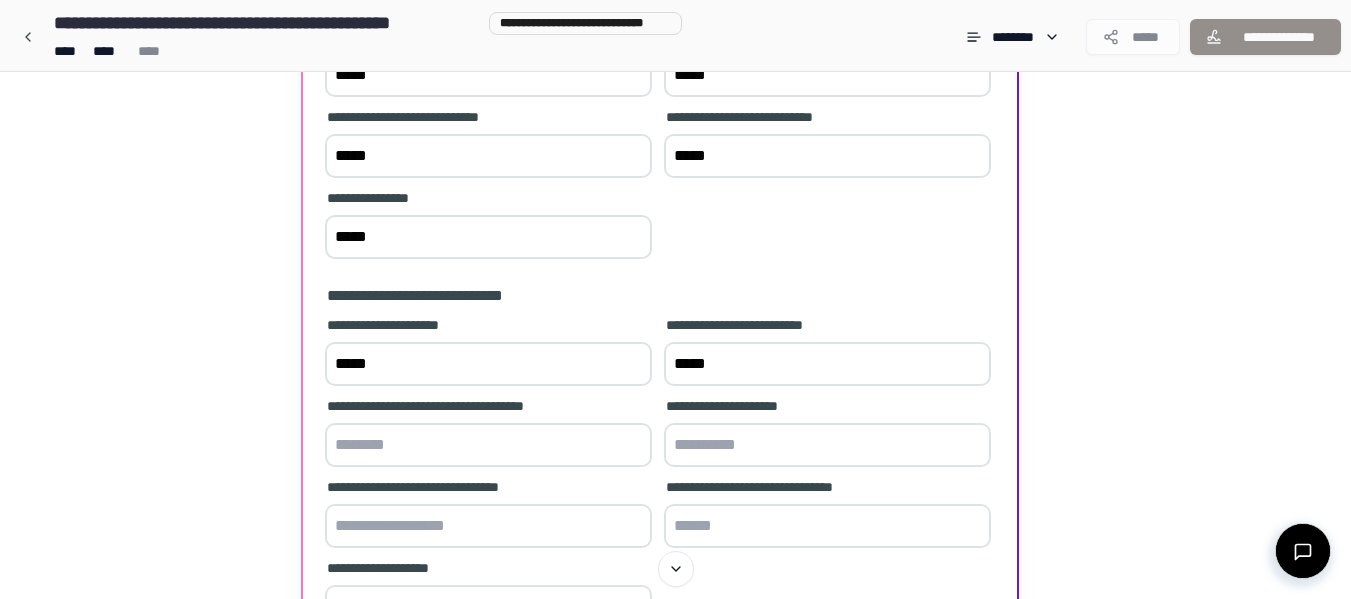 click at bounding box center (488, 445) 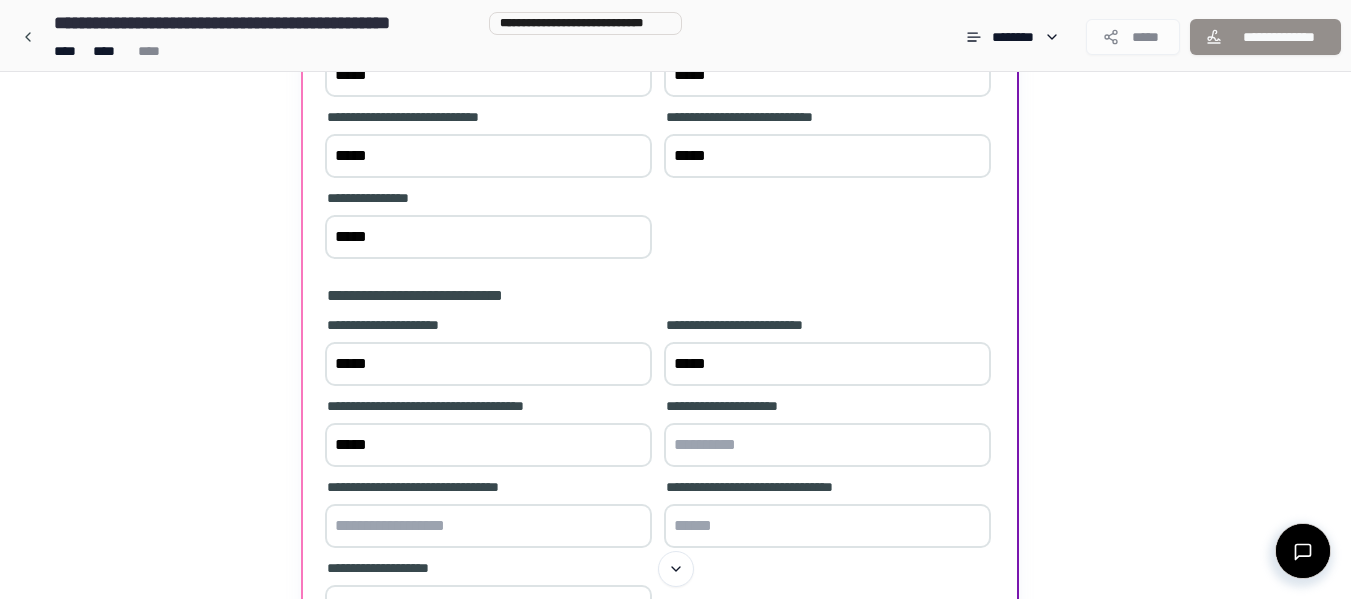 type on "*****" 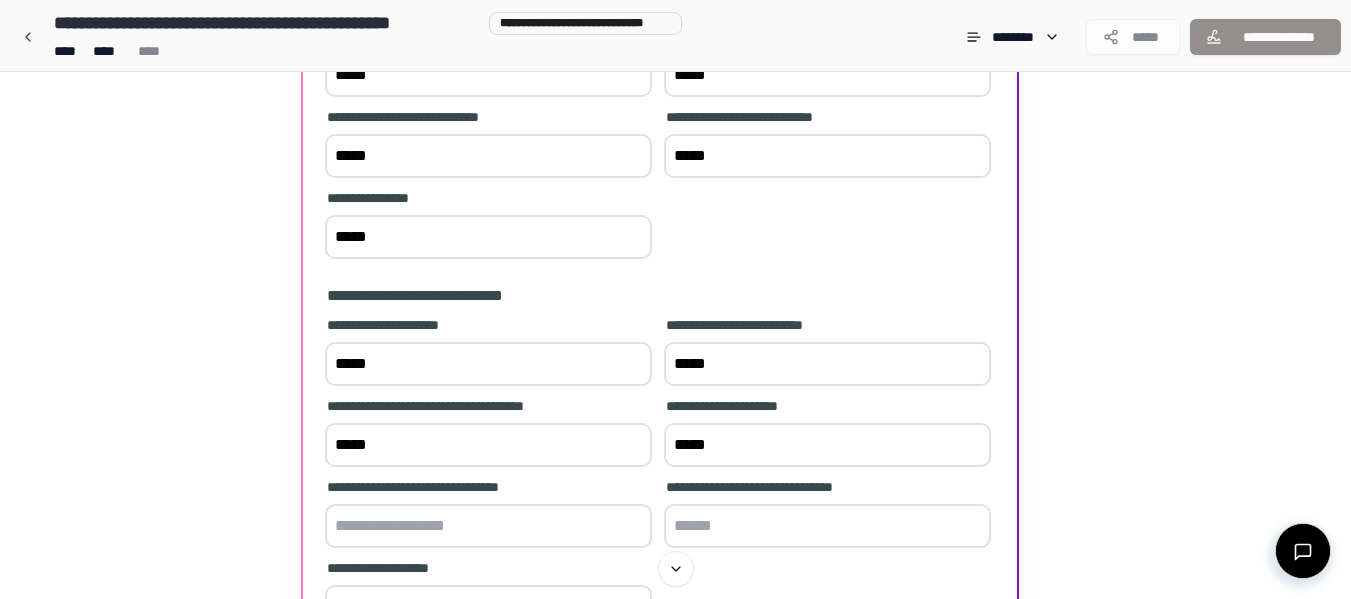 click on "*****" at bounding box center [827, 445] 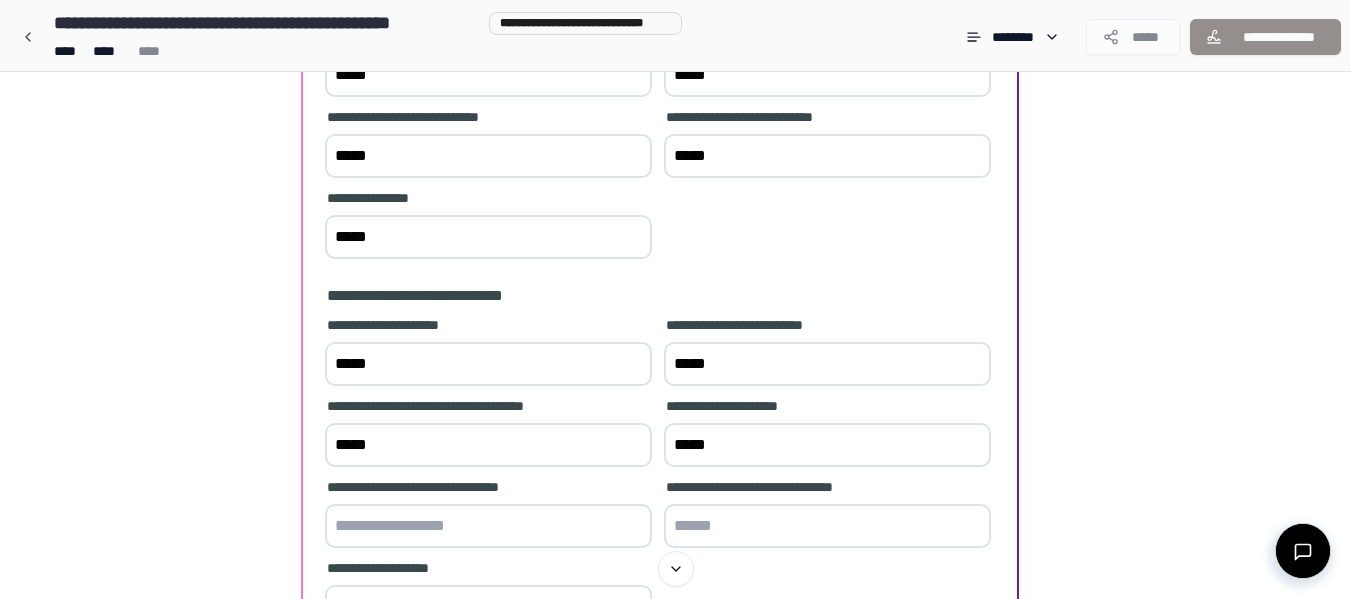 type on "*****" 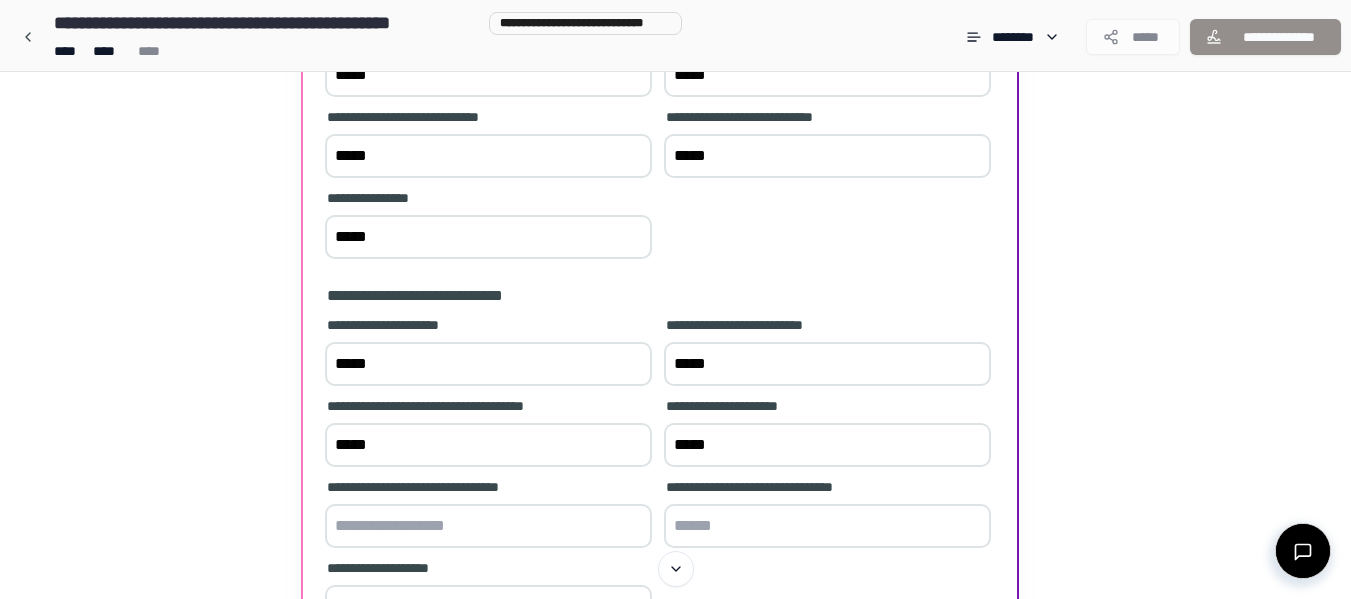 paste on "*****" 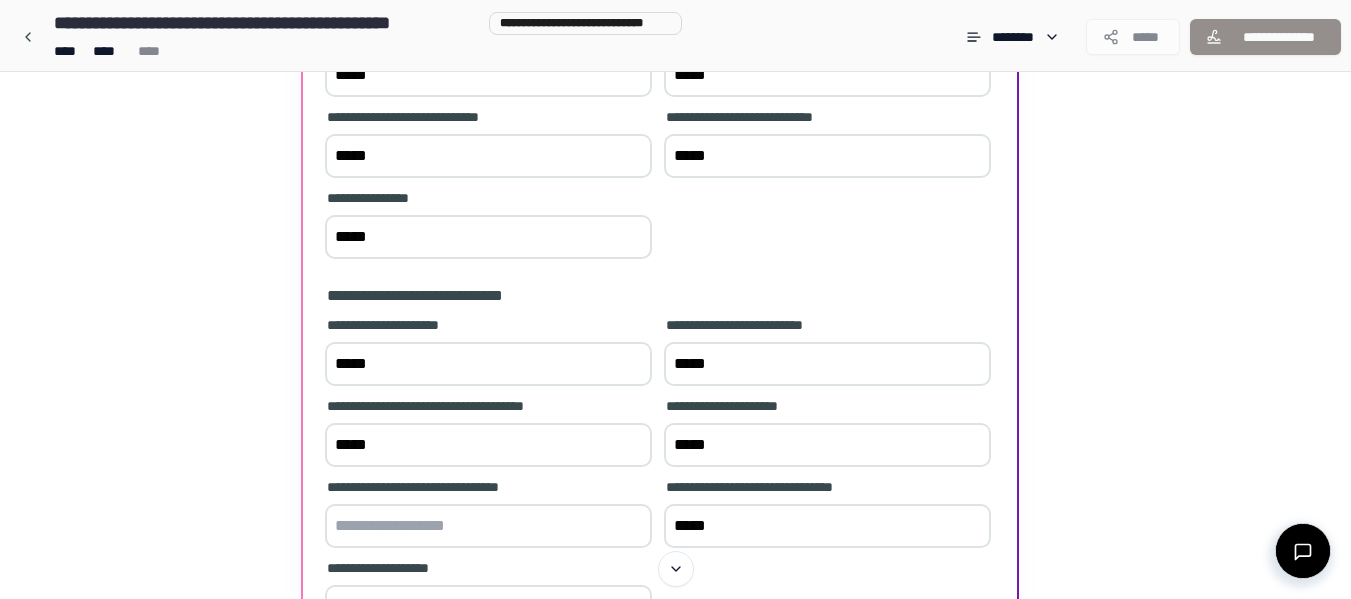 click on "*****" at bounding box center (827, 526) 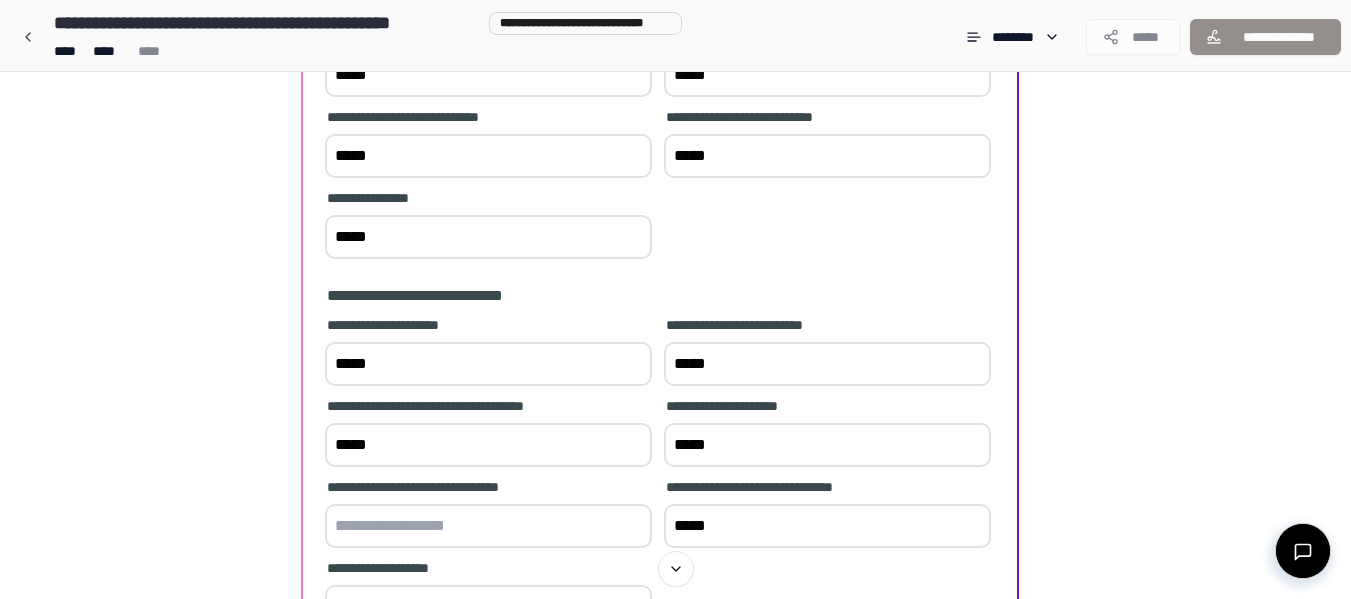 type on "*****" 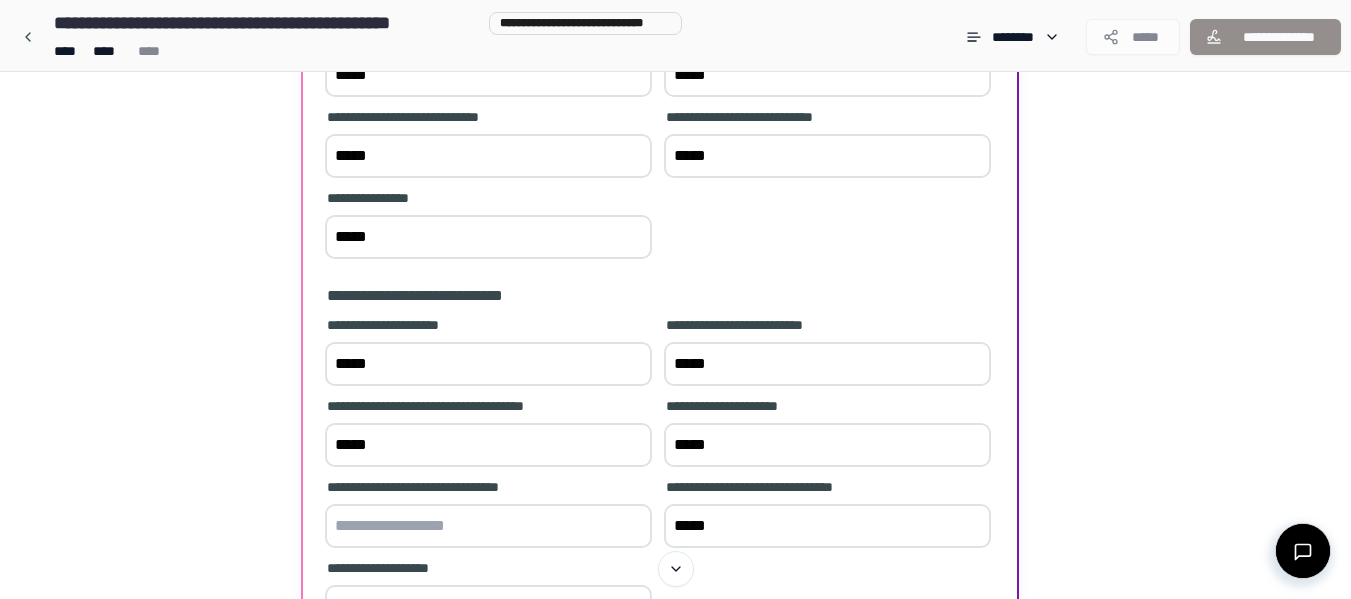 paste on "*****" 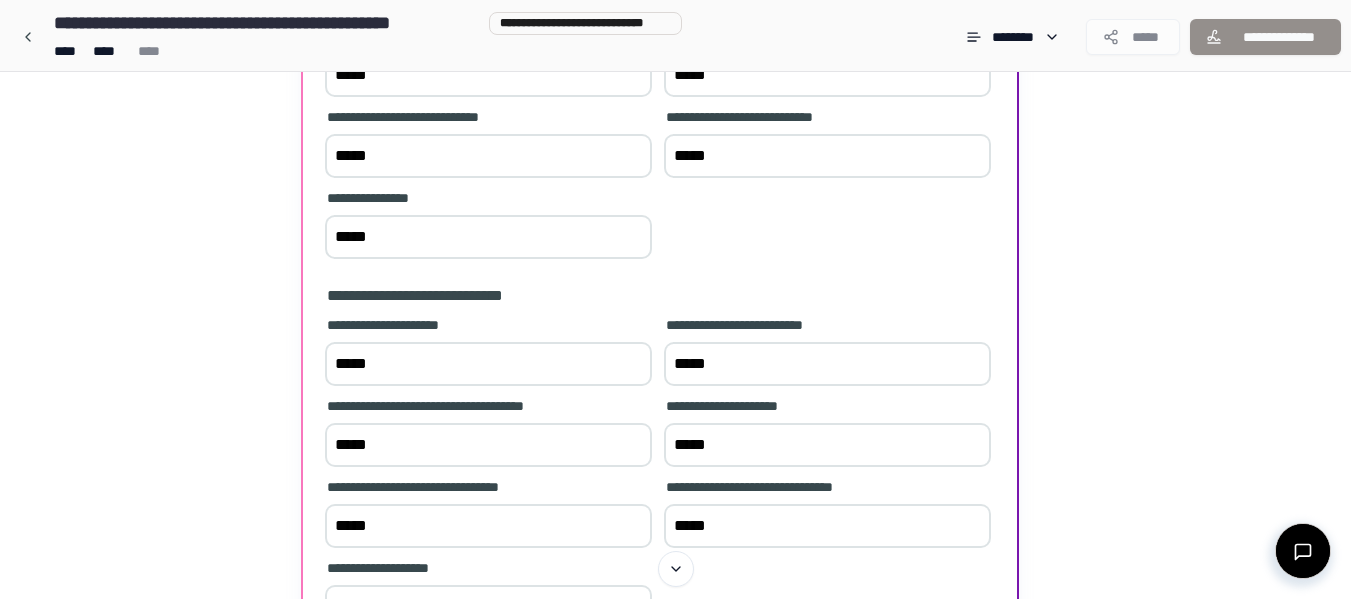 click on "*****" at bounding box center [488, 526] 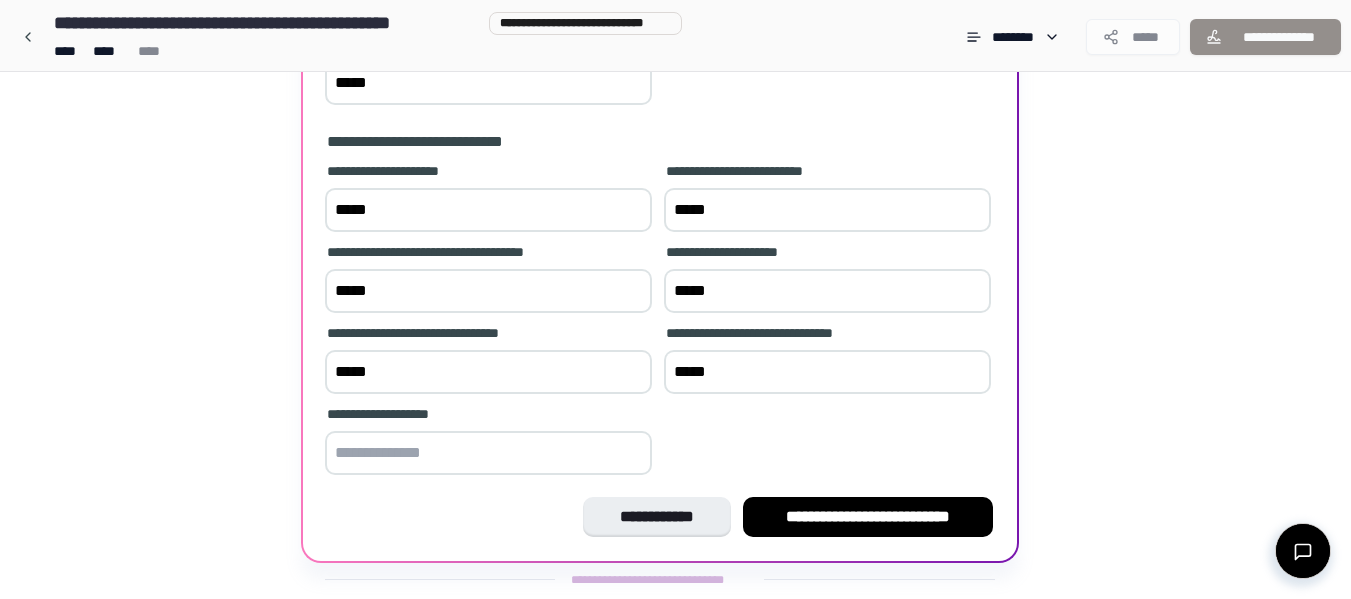 scroll, scrollTop: 550, scrollLeft: 0, axis: vertical 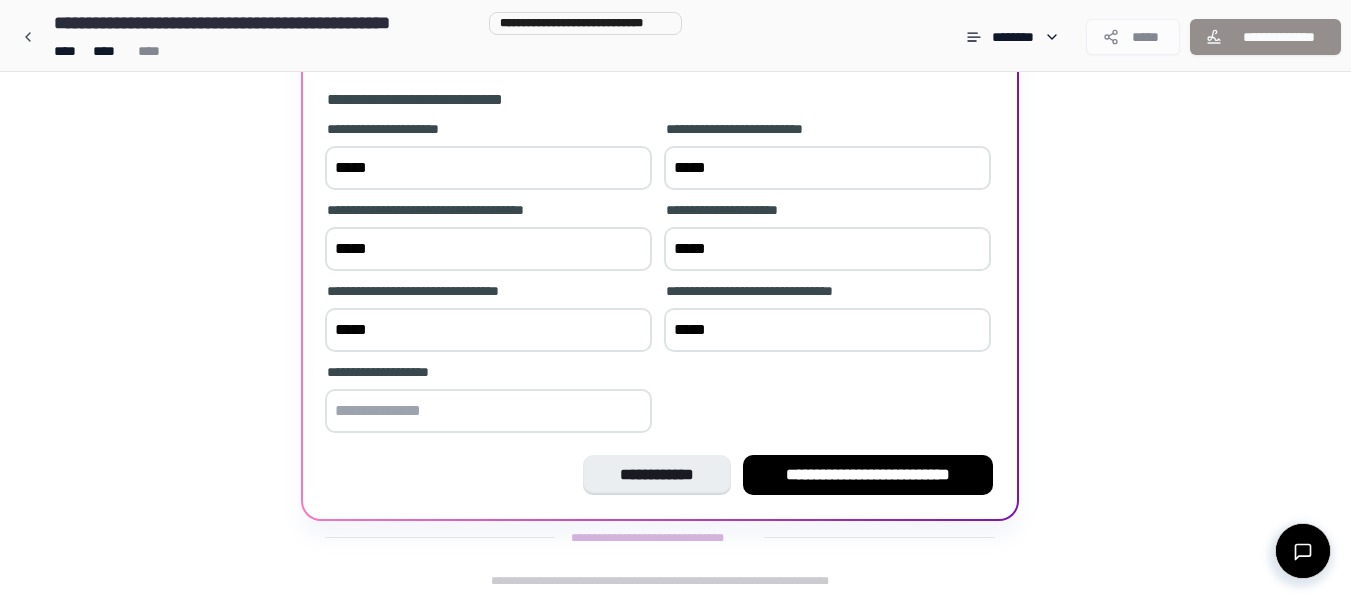 type on "*****" 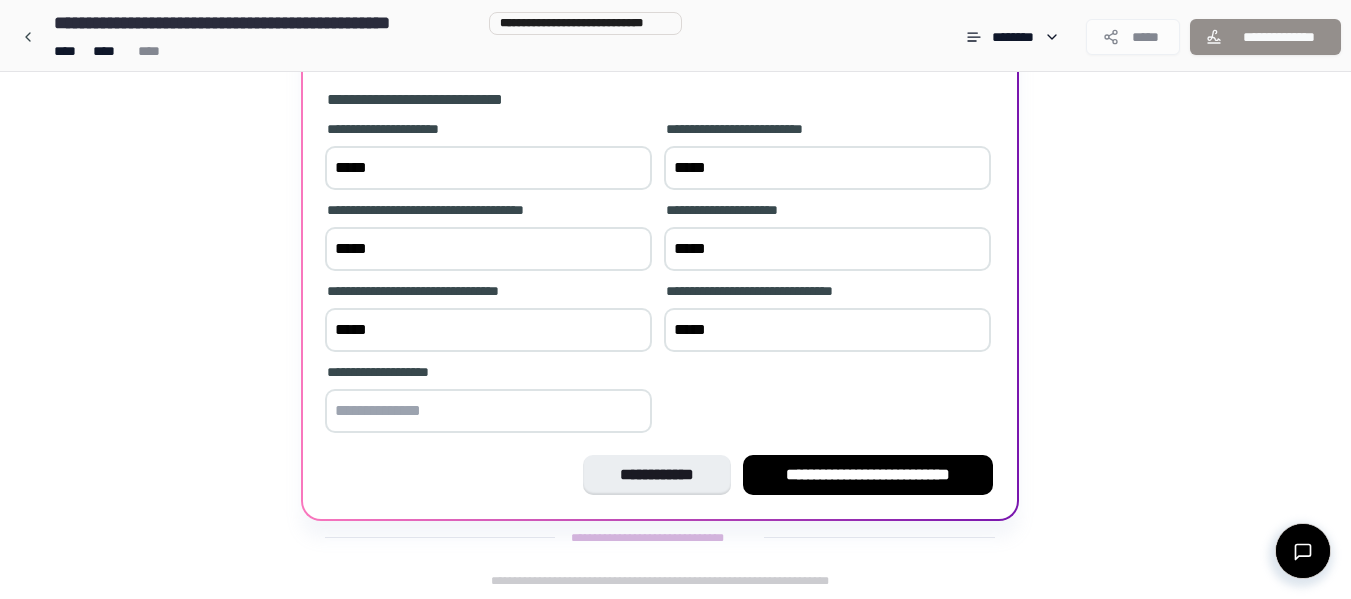 click at bounding box center (488, 411) 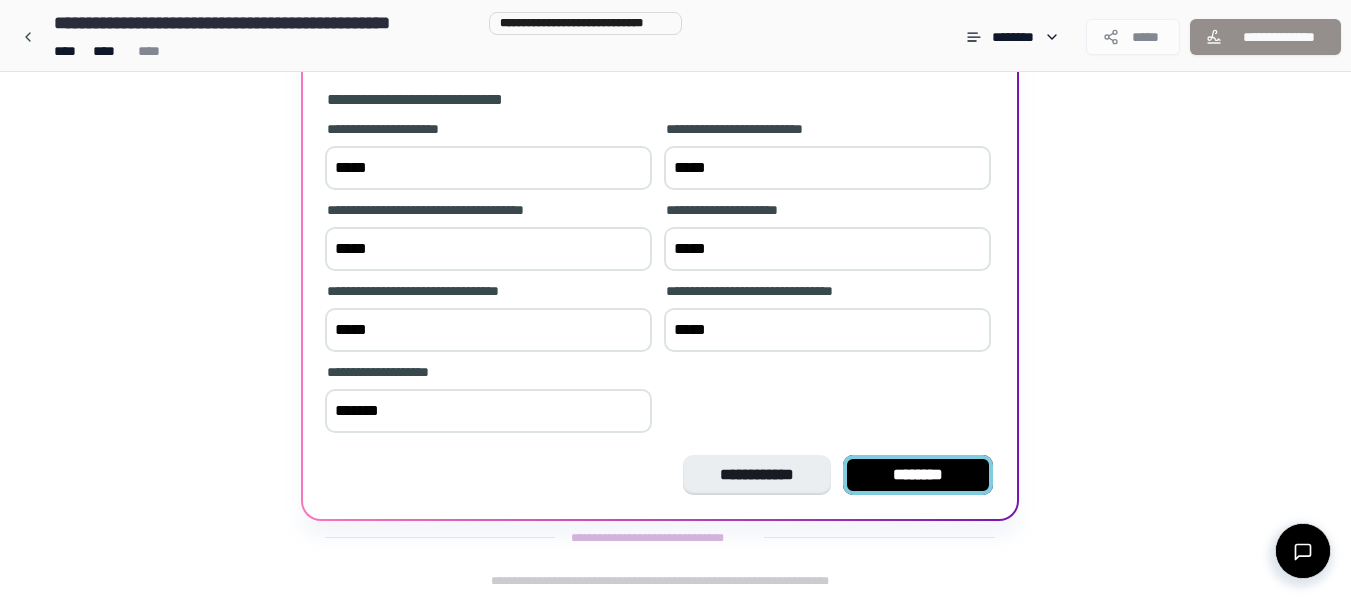 type on "*******" 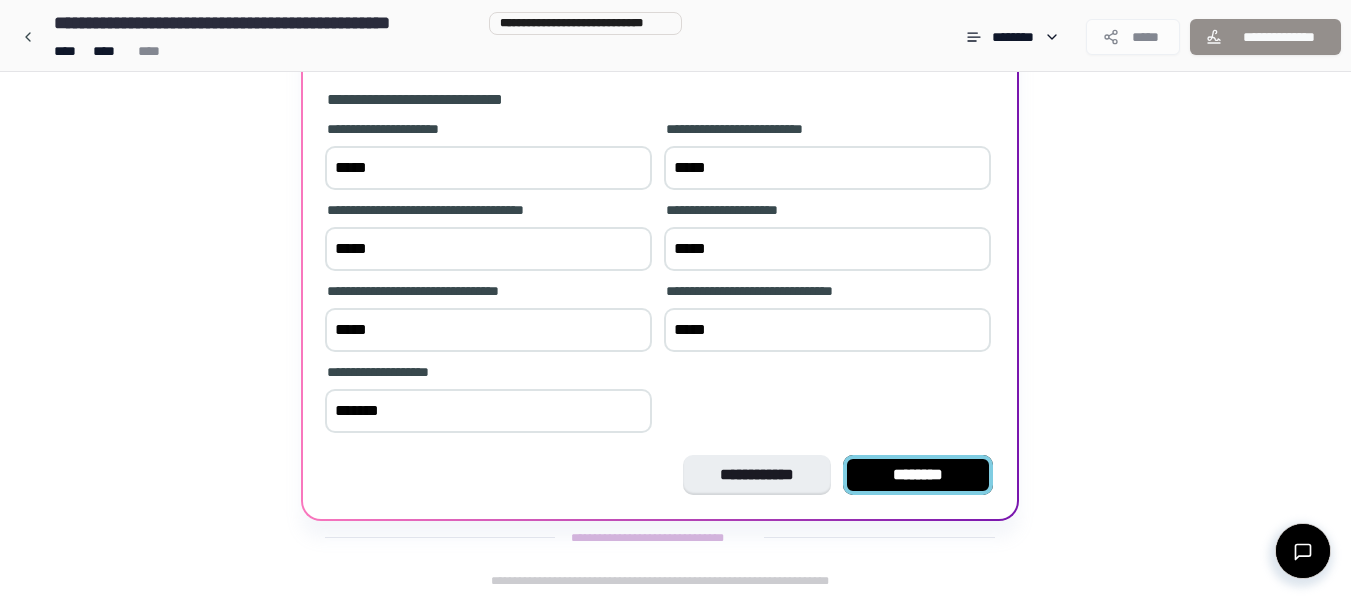 click on "********" at bounding box center [918, 475] 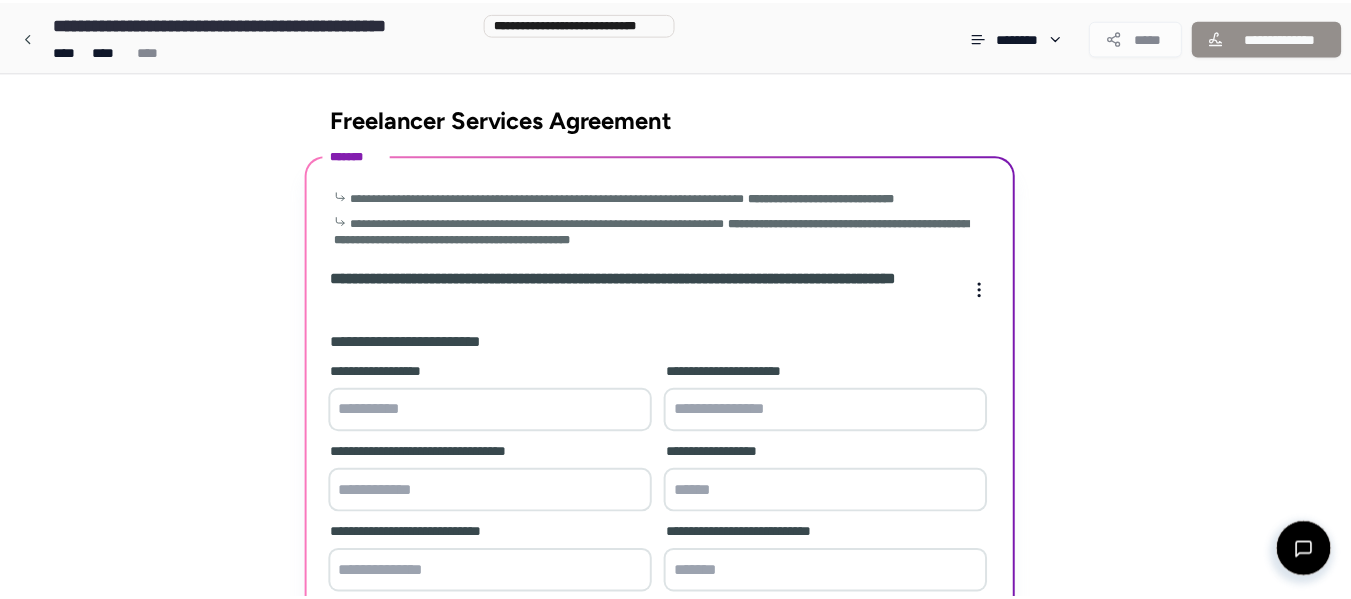 scroll, scrollTop: 533, scrollLeft: 0, axis: vertical 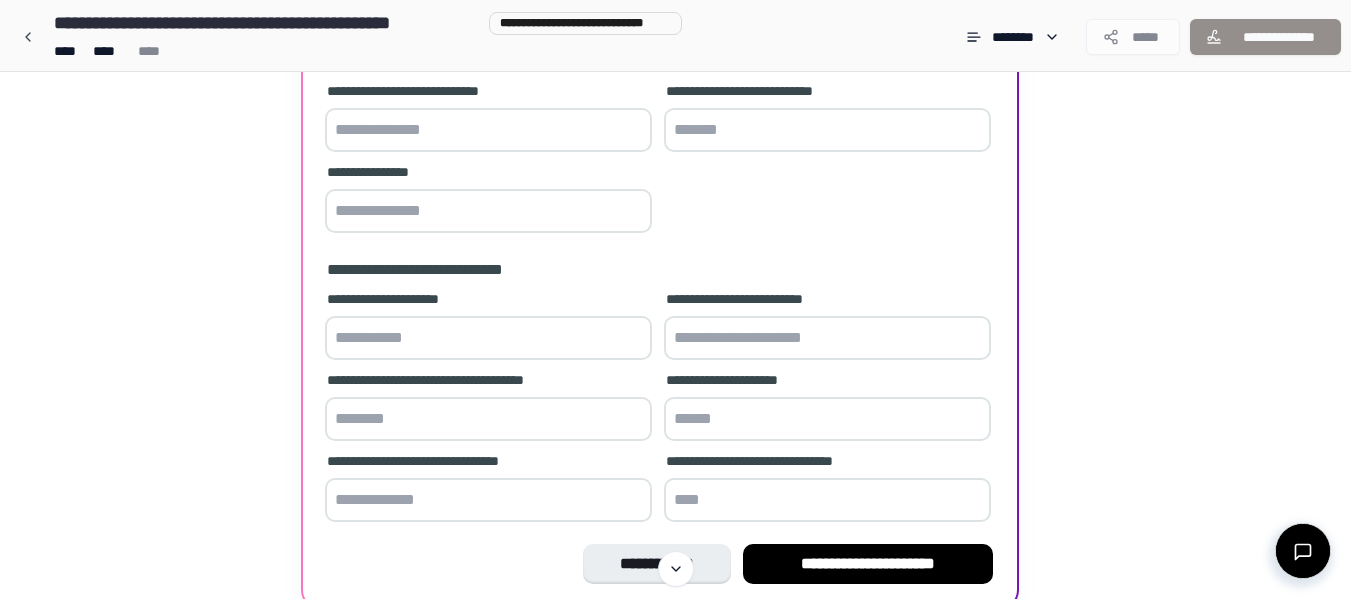 click on "**********" at bounding box center [675, 158] 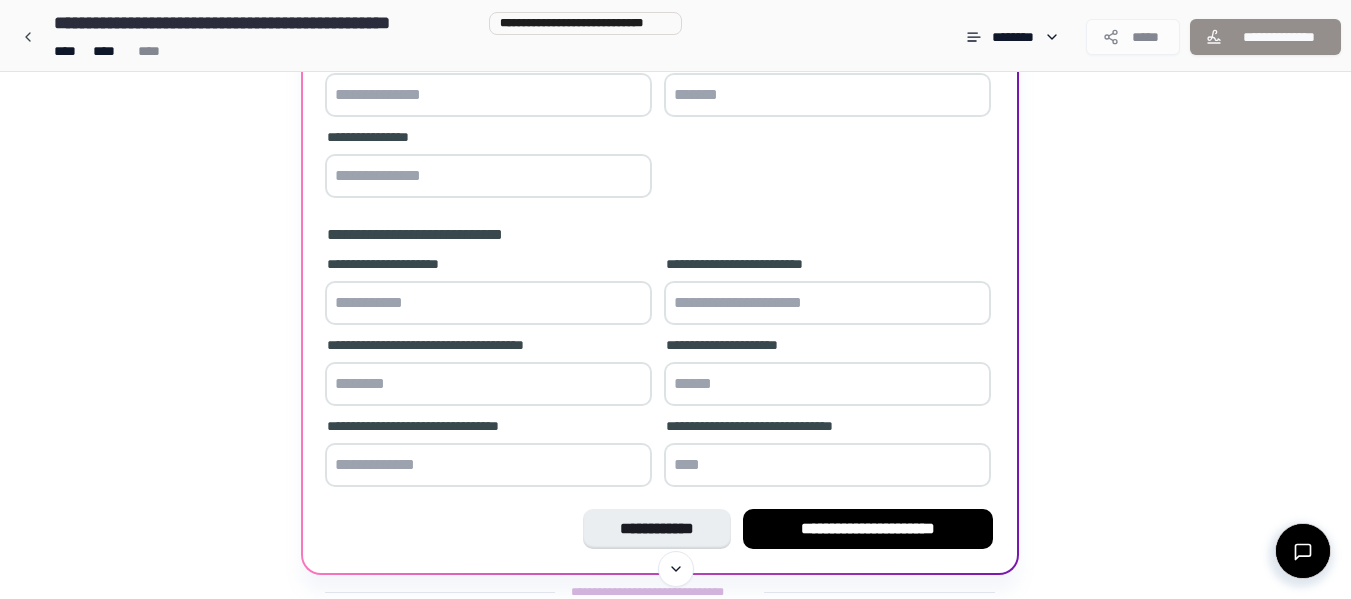 scroll, scrollTop: 480, scrollLeft: 0, axis: vertical 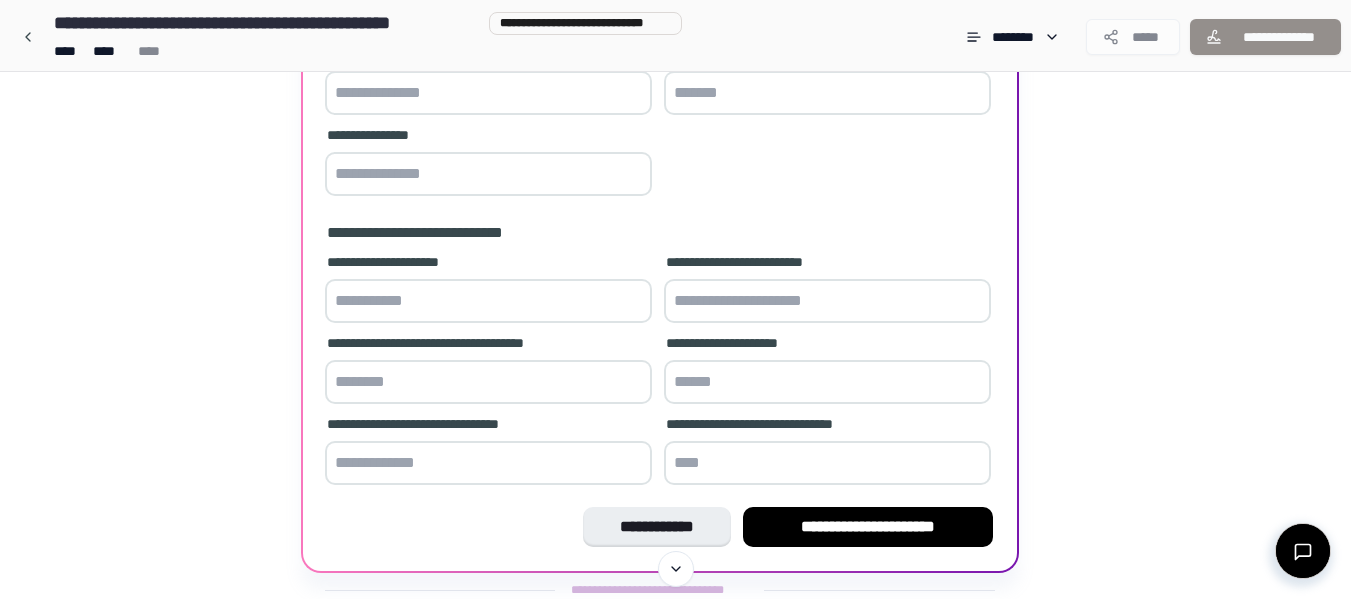 click at bounding box center (488, 463) 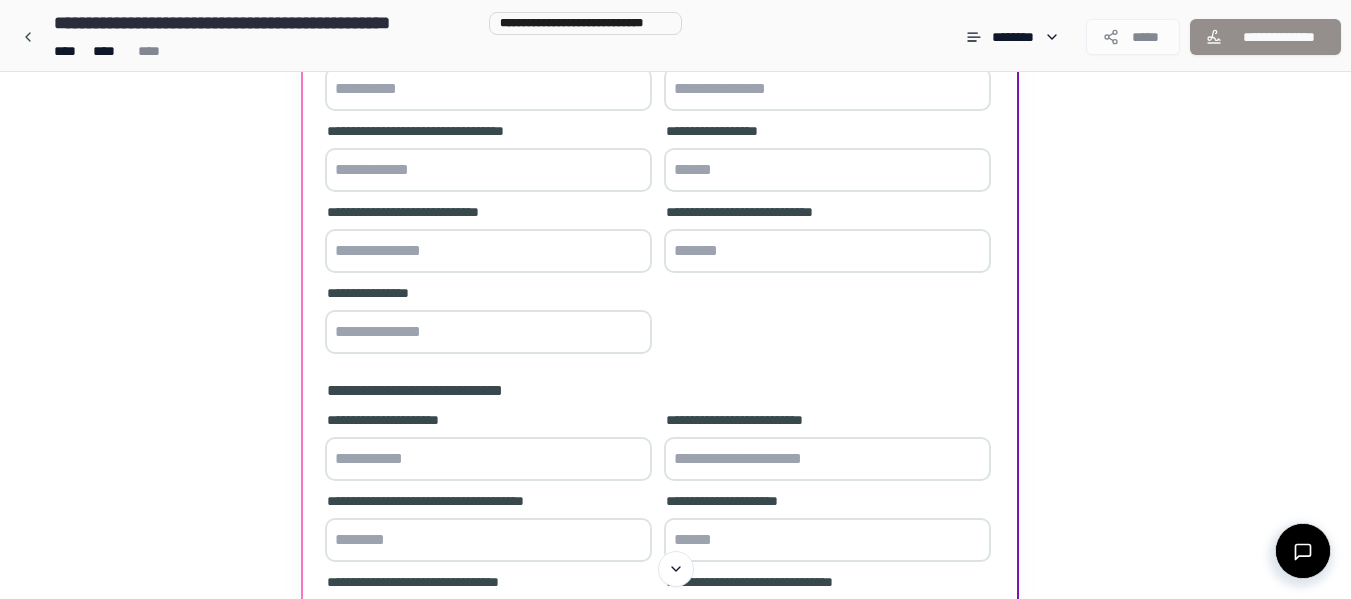 scroll, scrollTop: 294, scrollLeft: 0, axis: vertical 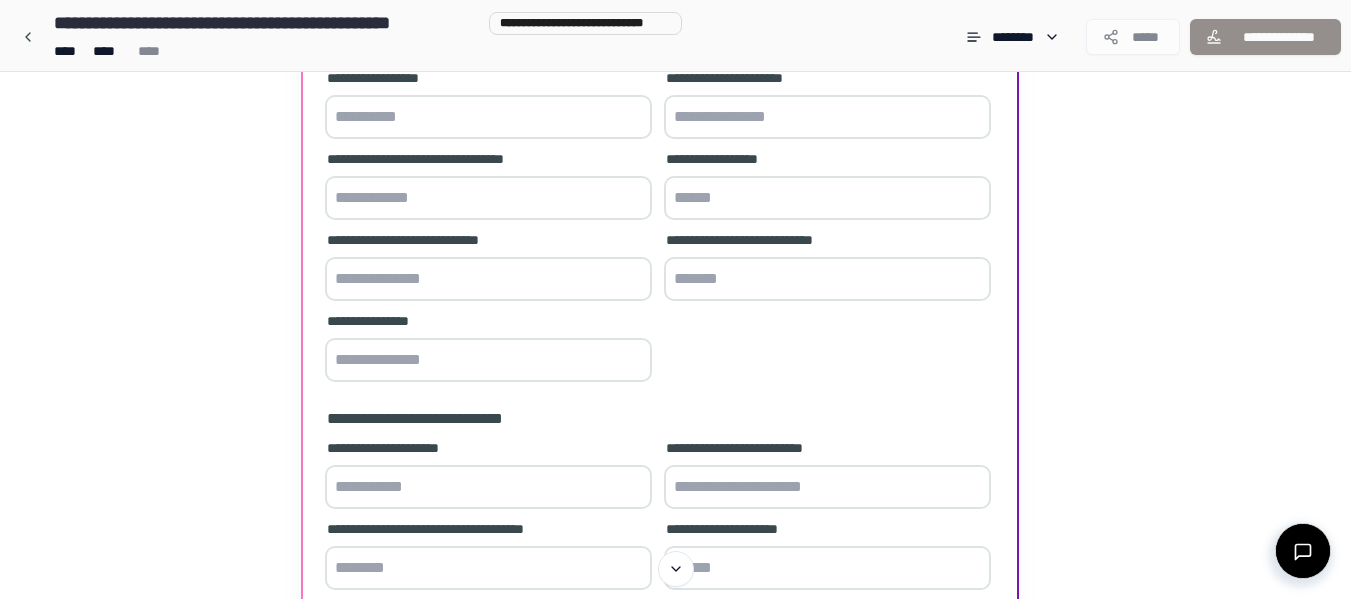 click at bounding box center (488, 279) 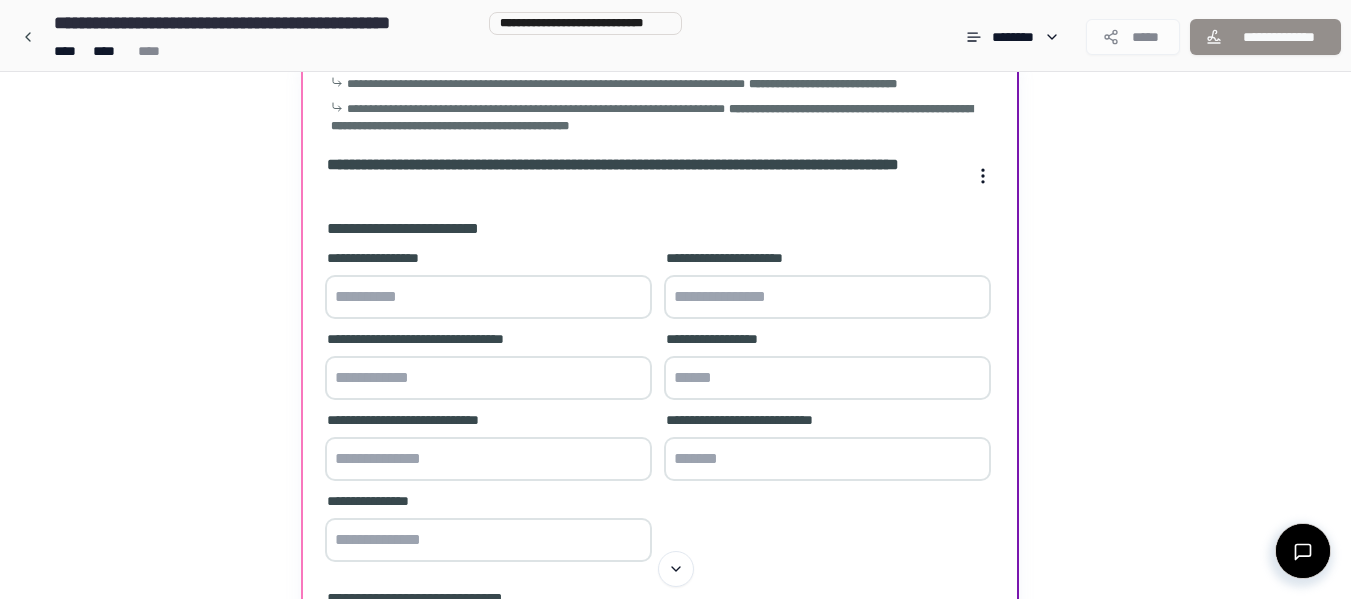 scroll, scrollTop: 161, scrollLeft: 0, axis: vertical 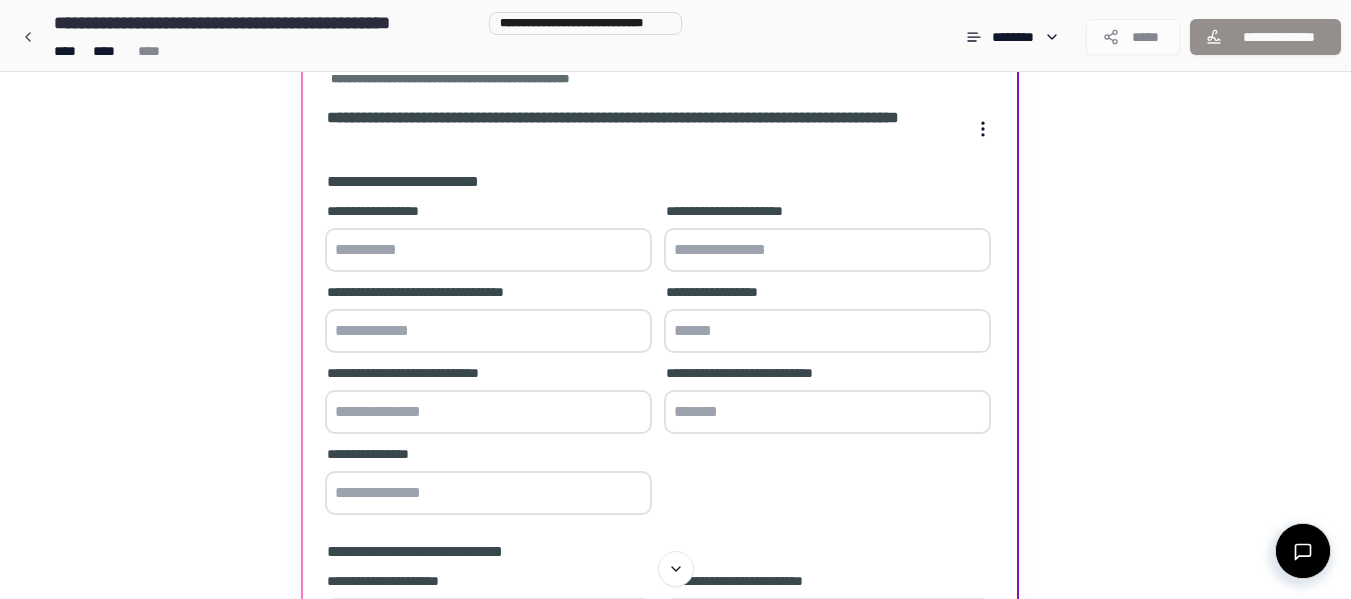 click at bounding box center [827, 331] 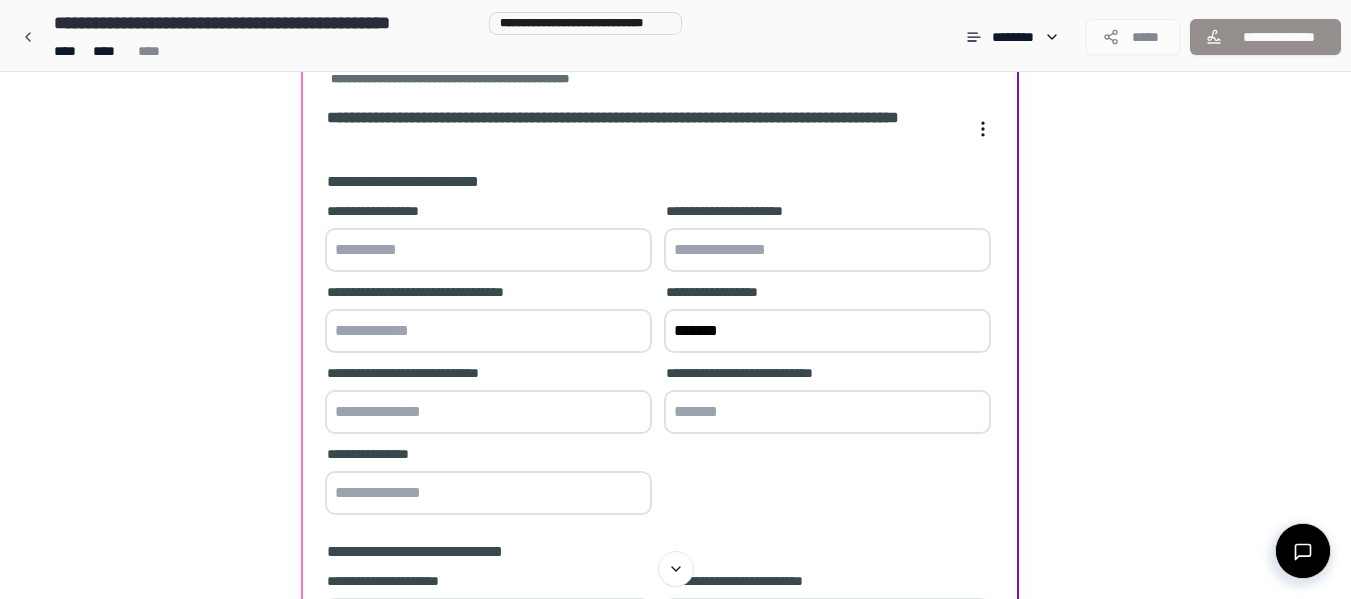 type on "*******" 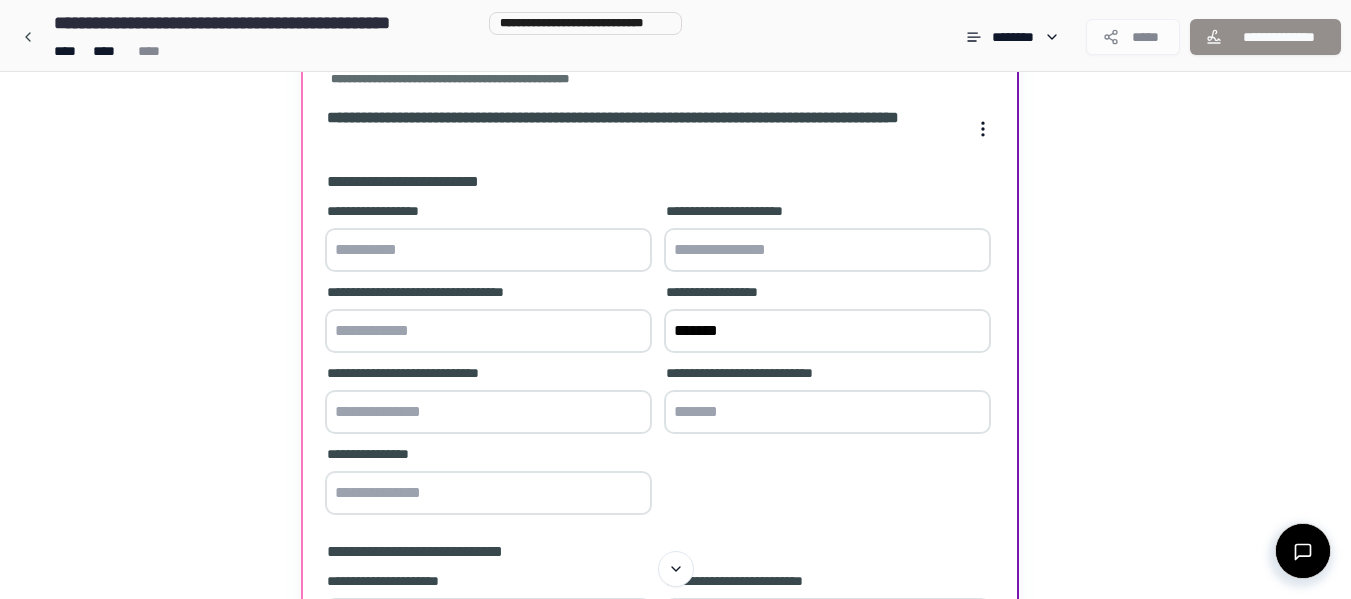 click at bounding box center [488, 331] 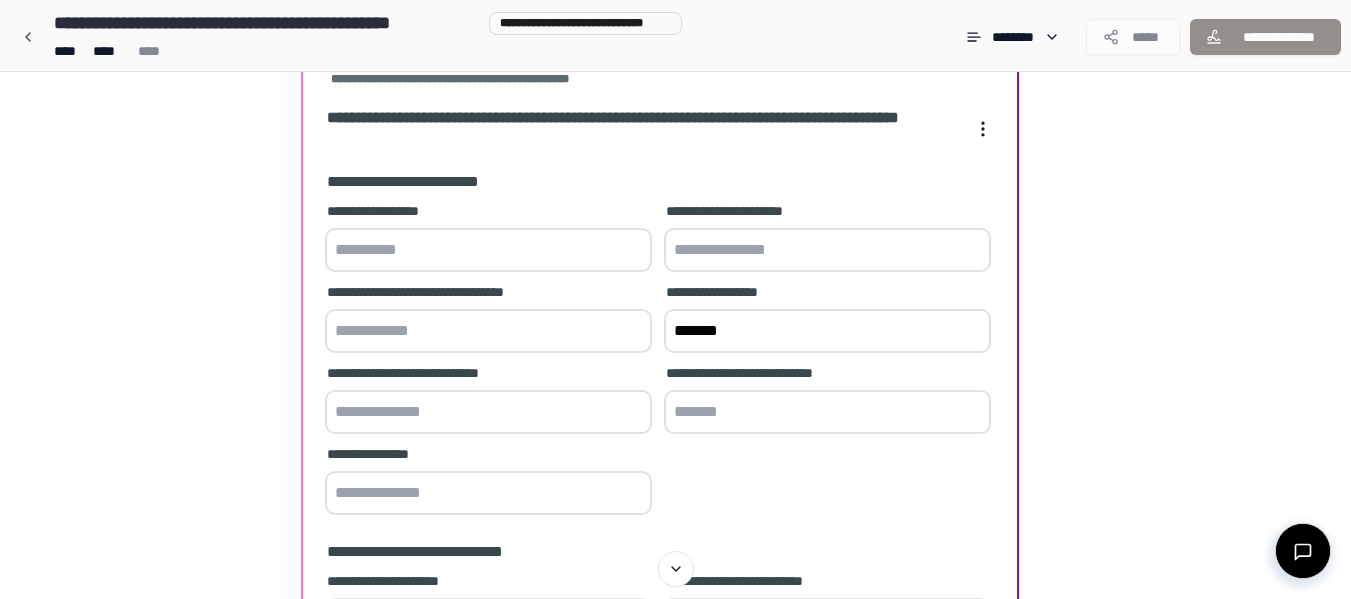 click at bounding box center [488, 412] 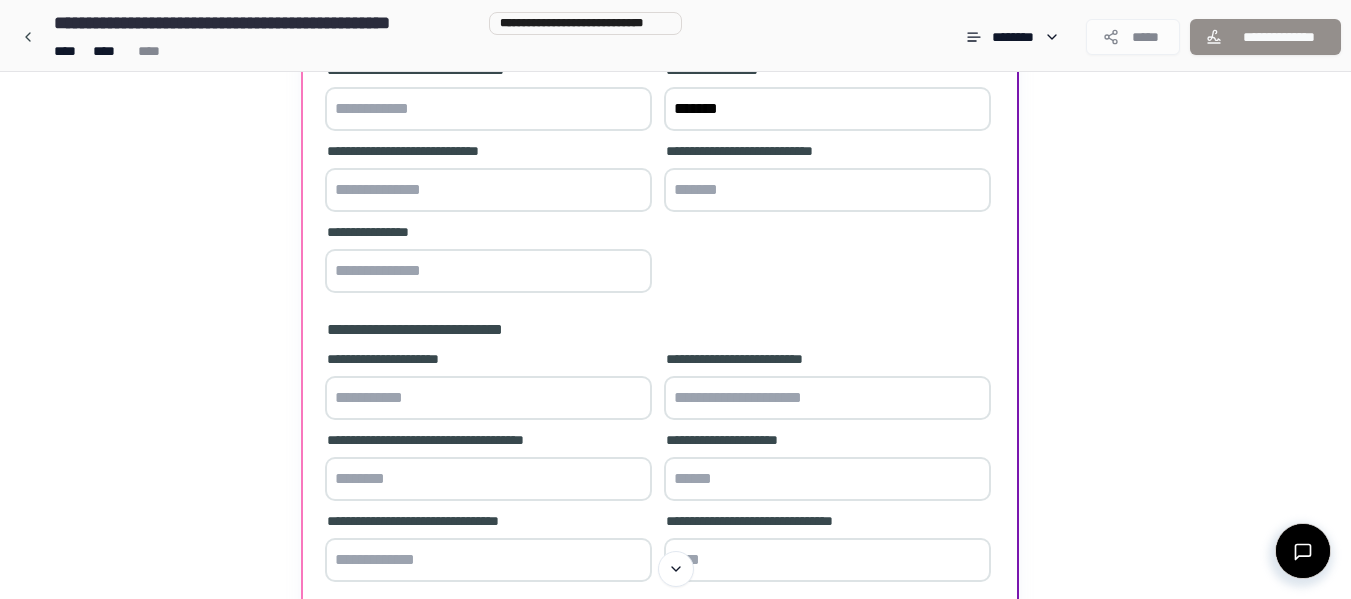 scroll, scrollTop: 384, scrollLeft: 0, axis: vertical 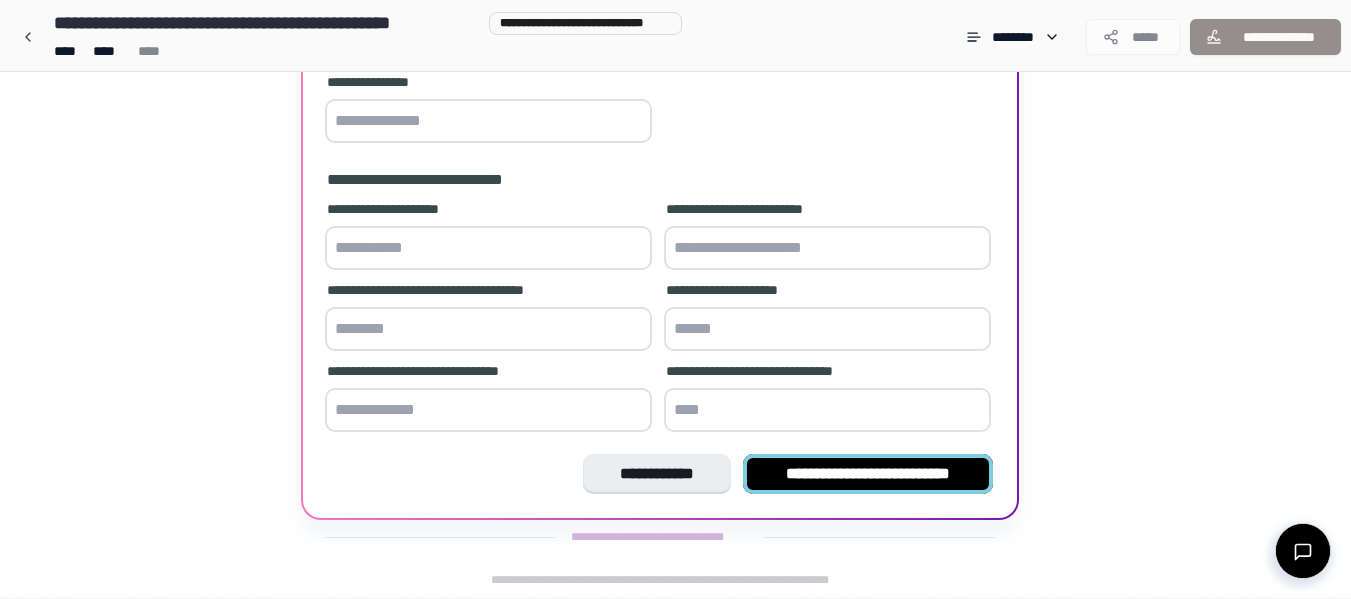 click on "**********" at bounding box center (868, 474) 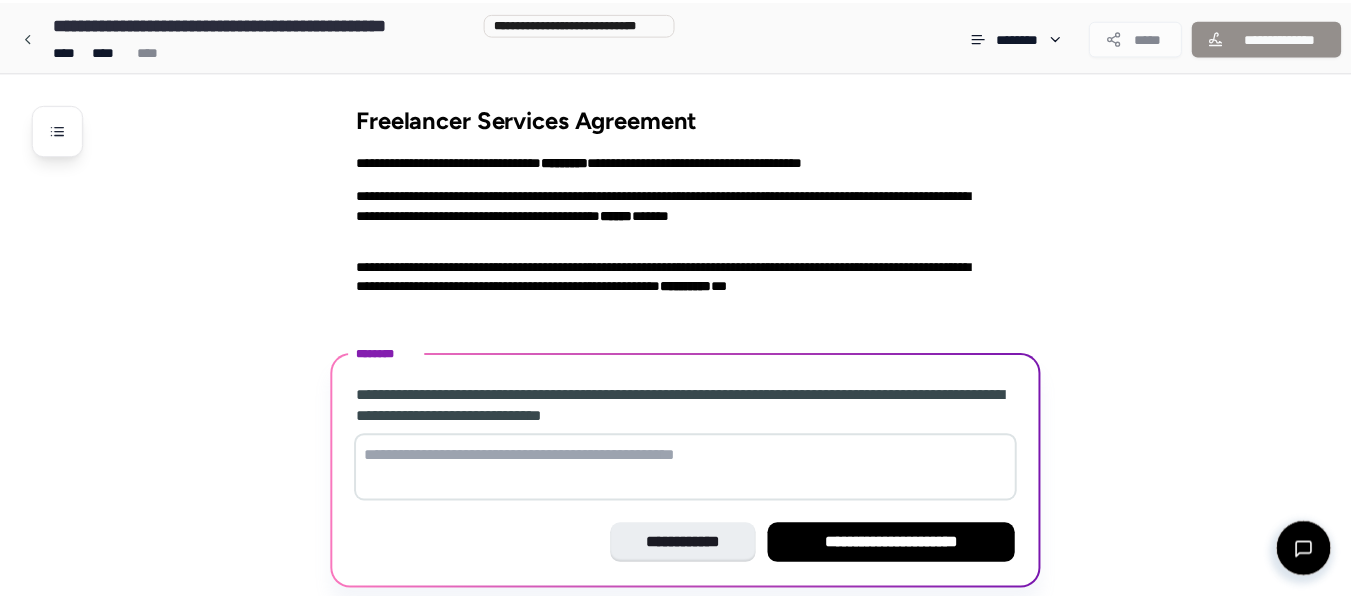 scroll, scrollTop: 70, scrollLeft: 0, axis: vertical 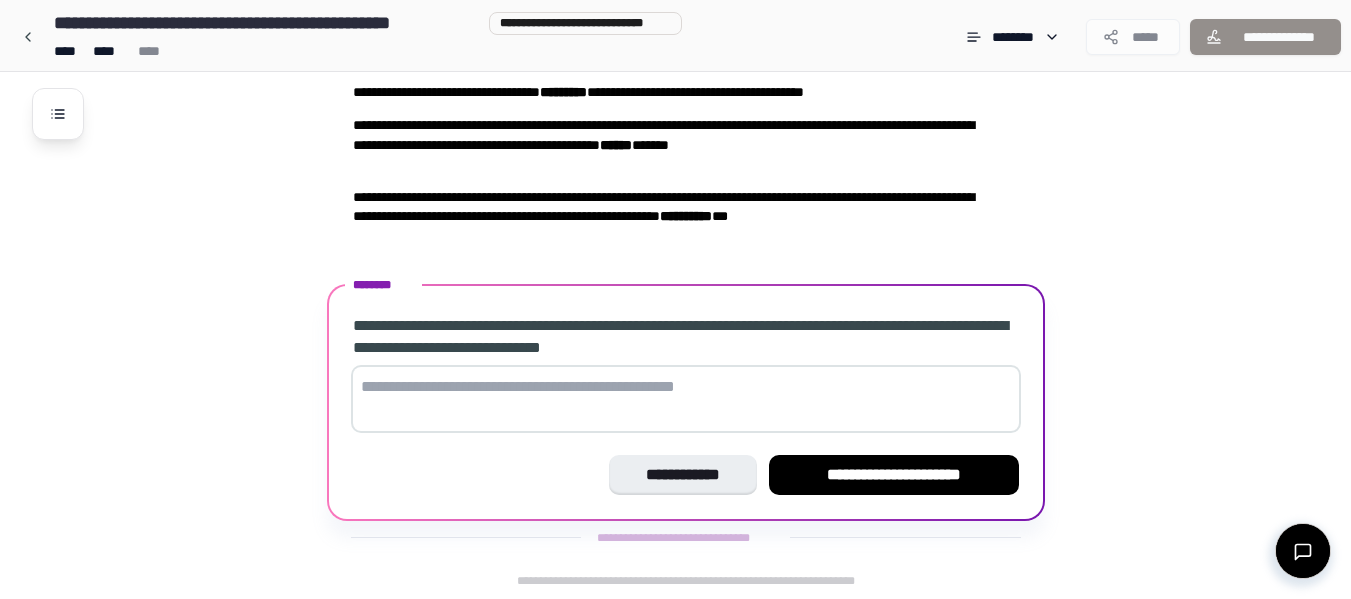 click at bounding box center [686, 399] 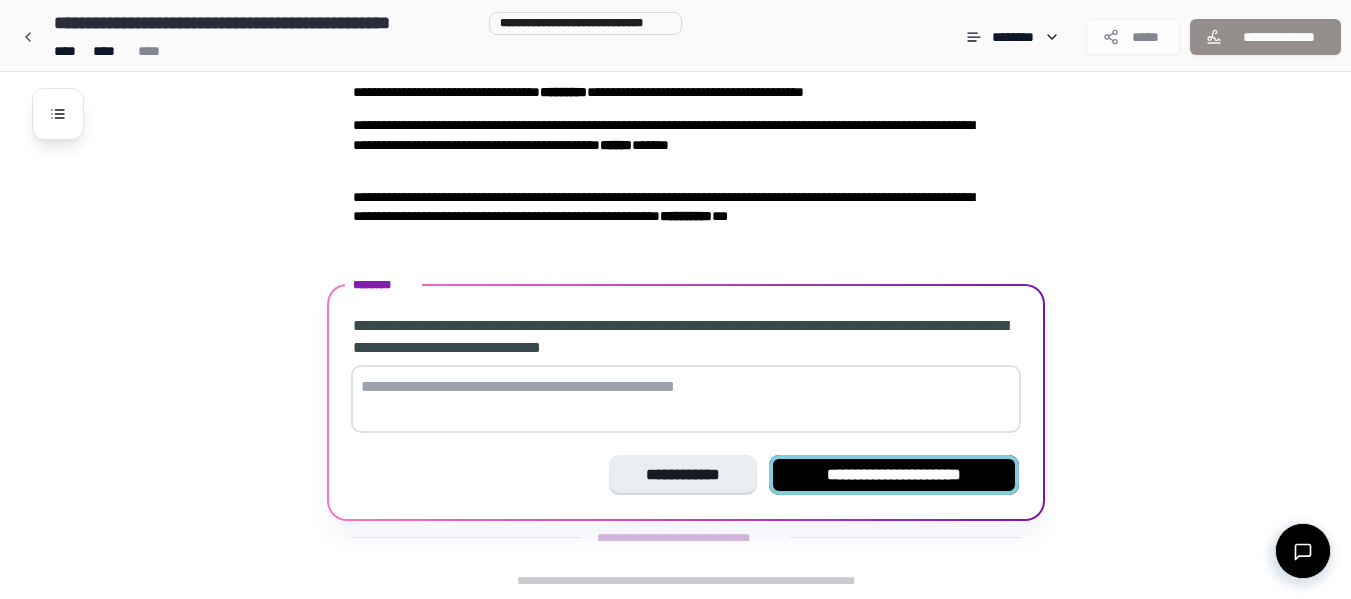 click on "**********" at bounding box center (894, 475) 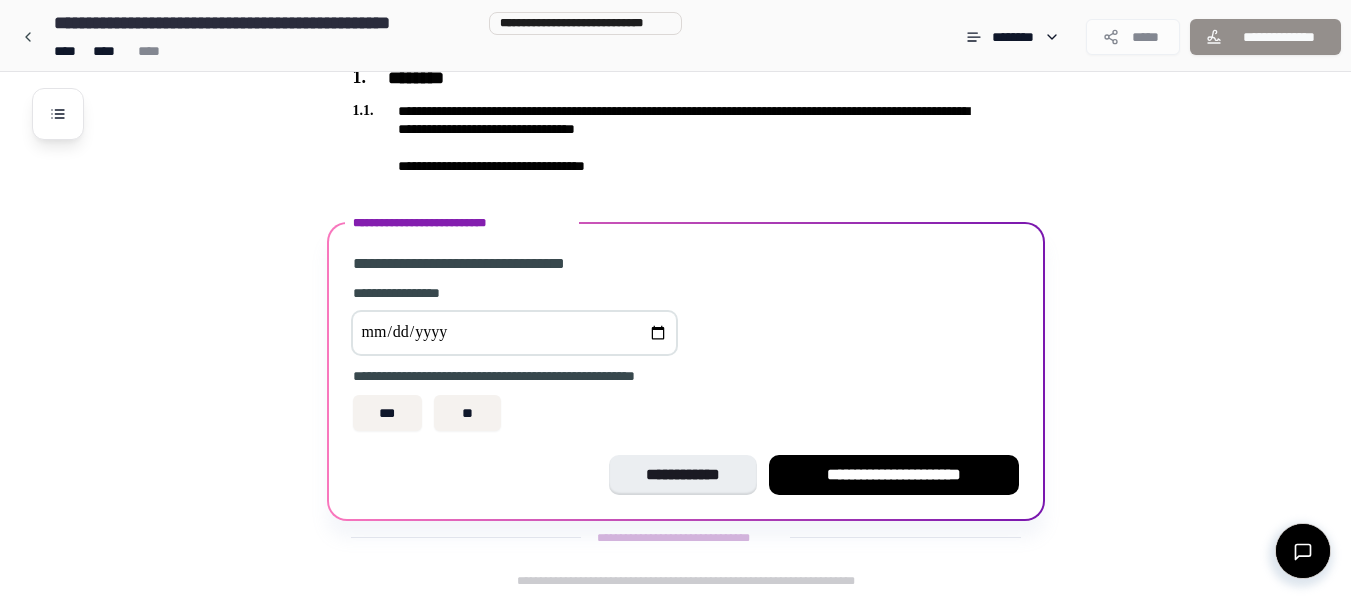 scroll, scrollTop: 282, scrollLeft: 0, axis: vertical 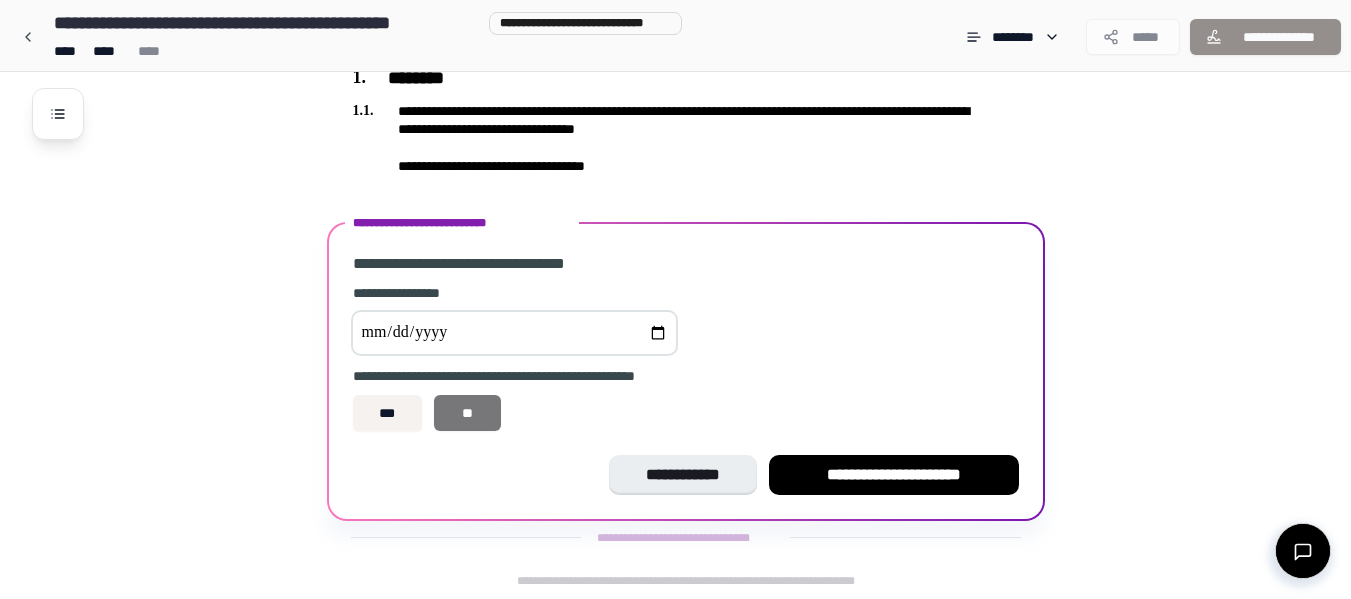 click on "**" at bounding box center (467, 413) 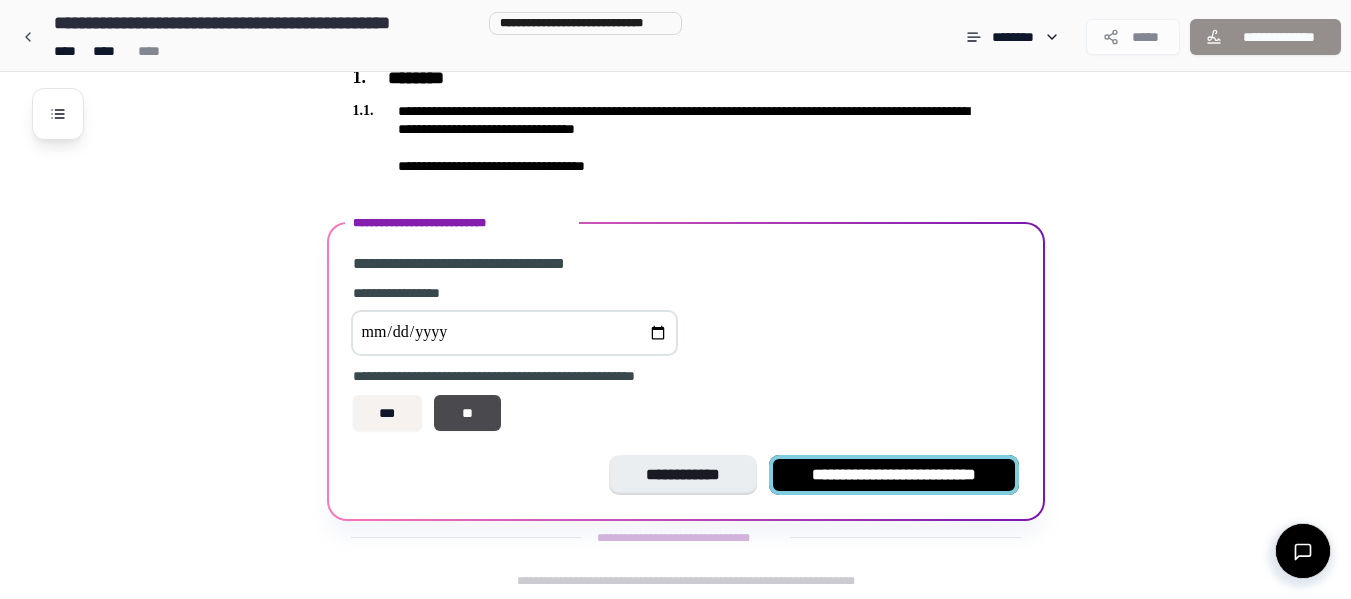 click on "**********" at bounding box center [894, 475] 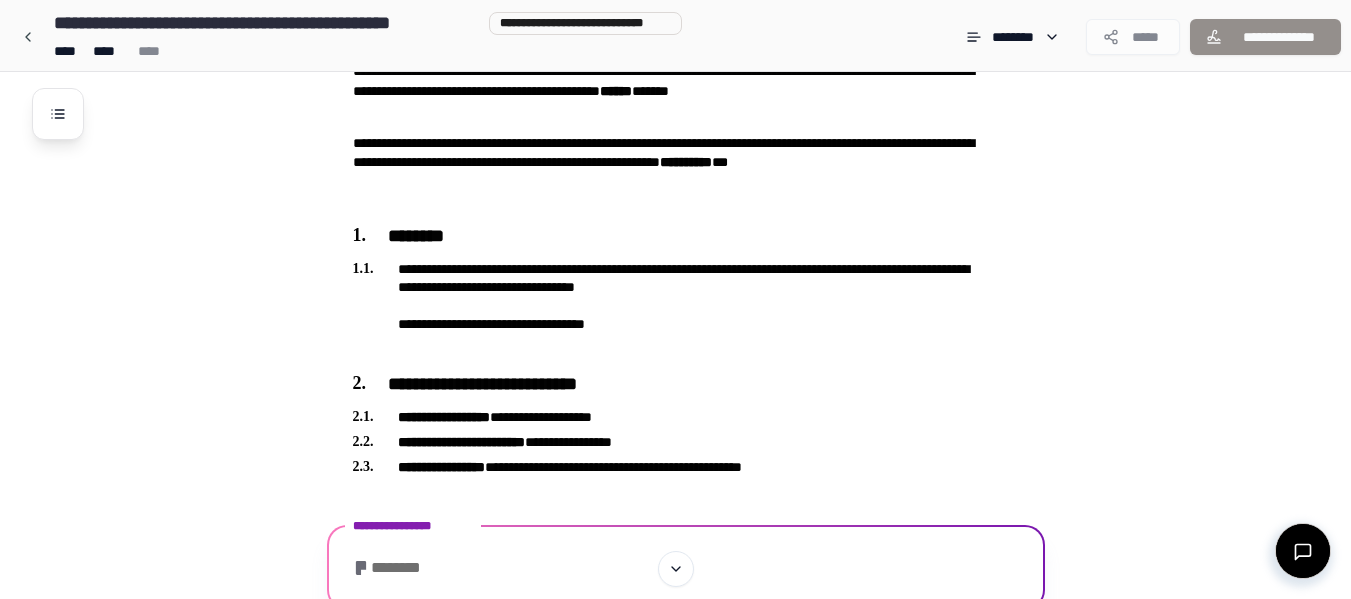 scroll, scrollTop: 186, scrollLeft: 0, axis: vertical 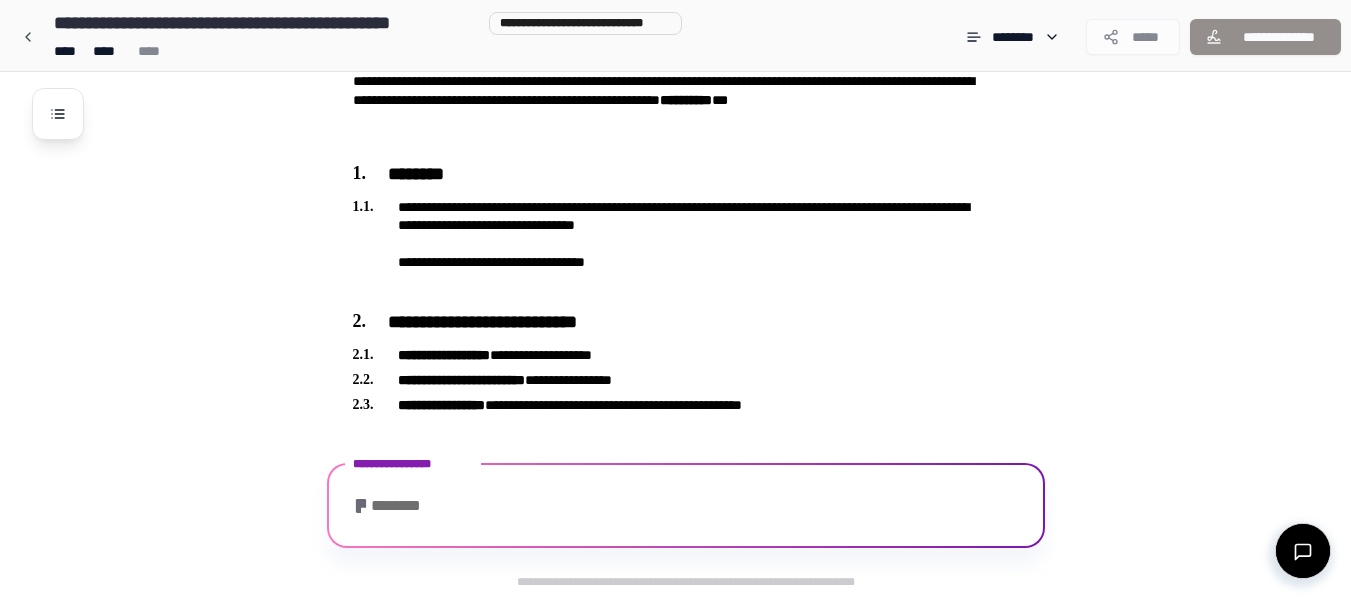 click on "**********" at bounding box center [701, 243] 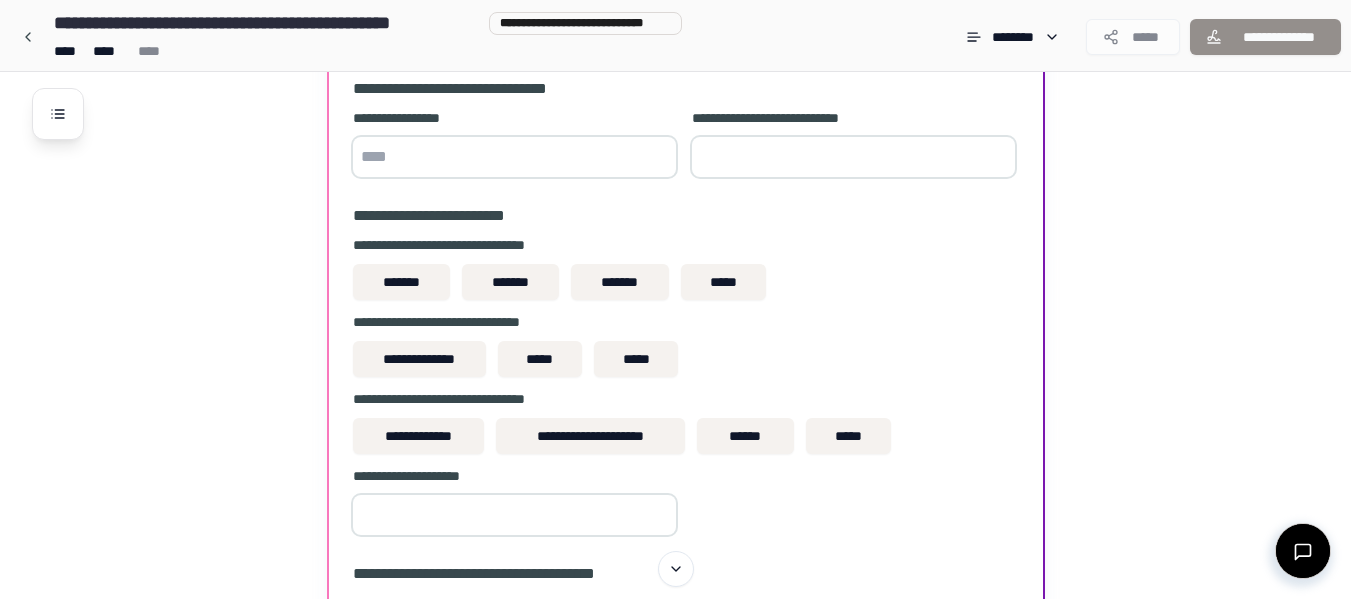 scroll, scrollTop: 646, scrollLeft: 0, axis: vertical 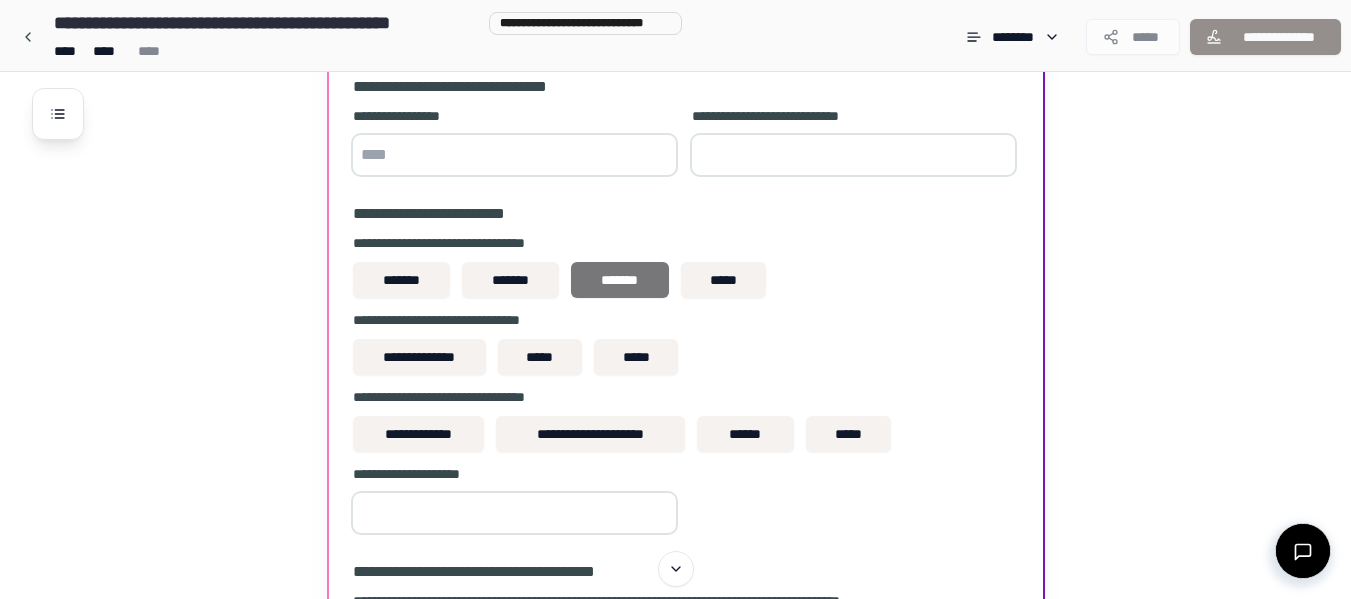 click on "*******" at bounding box center [620, 280] 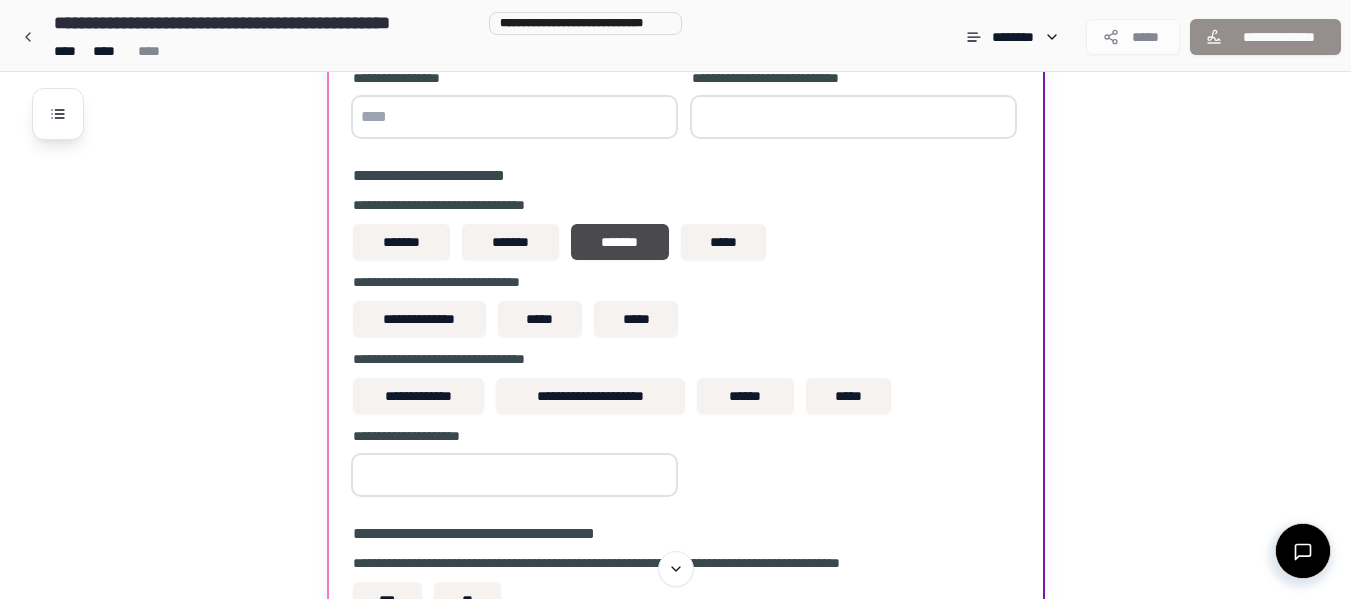 scroll, scrollTop: 685, scrollLeft: 0, axis: vertical 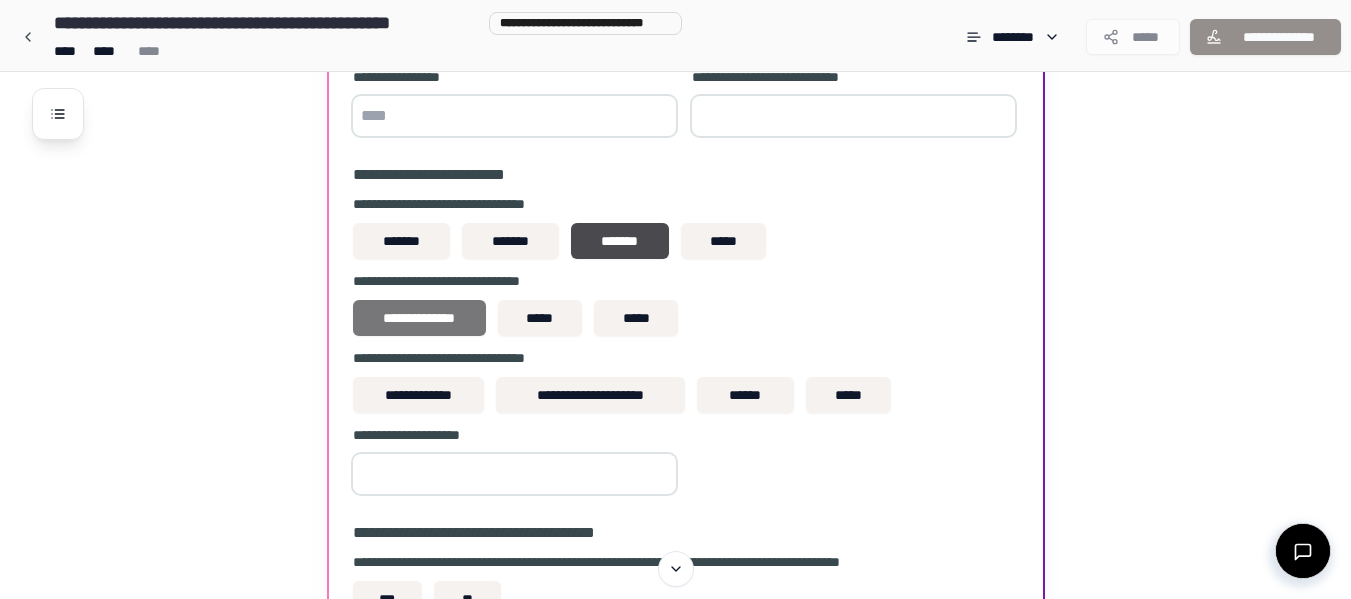 click on "**********" at bounding box center [419, 318] 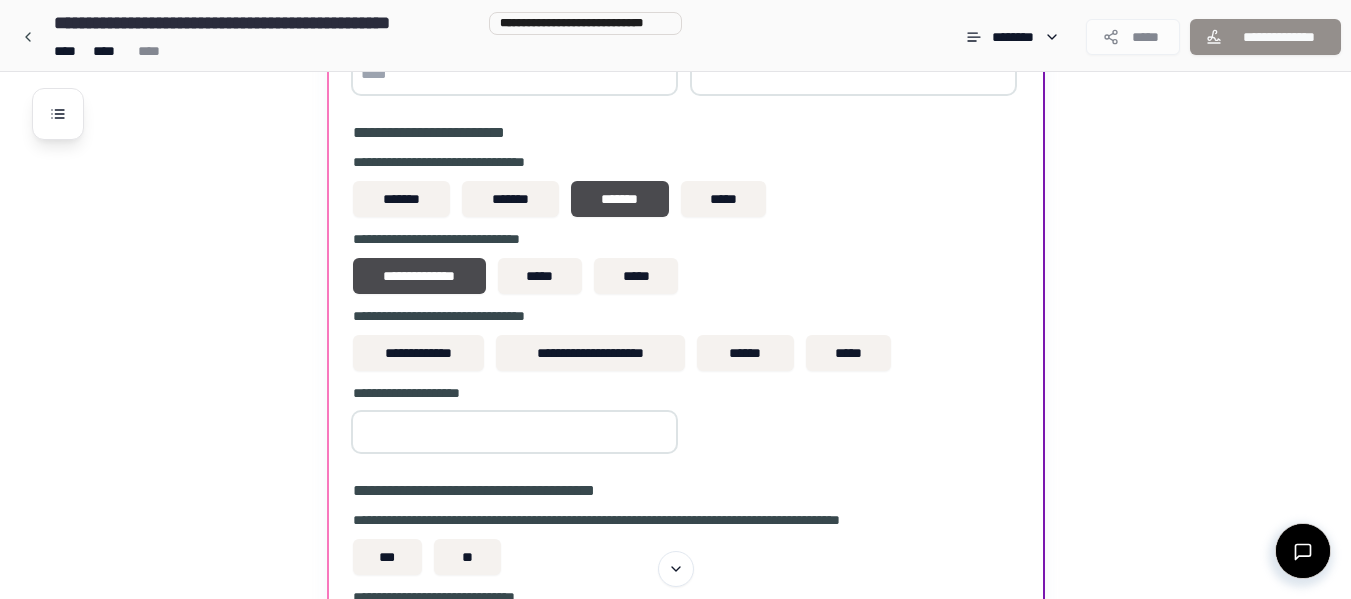 scroll, scrollTop: 729, scrollLeft: 0, axis: vertical 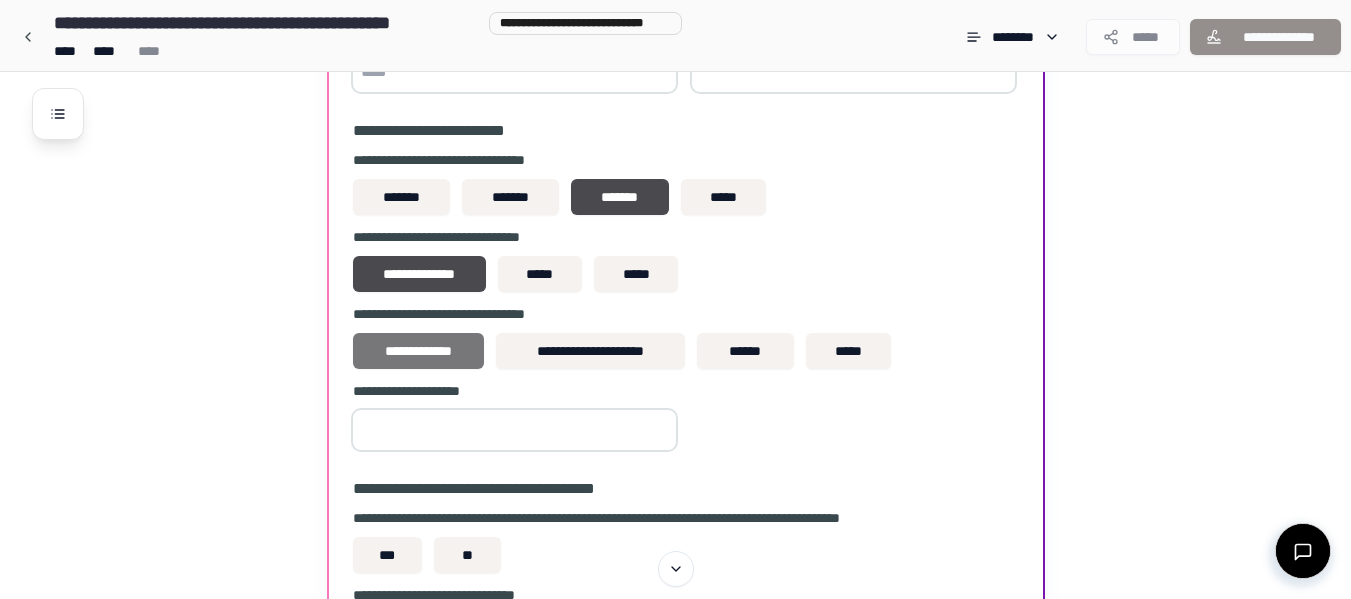 click on "**********" at bounding box center [419, 351] 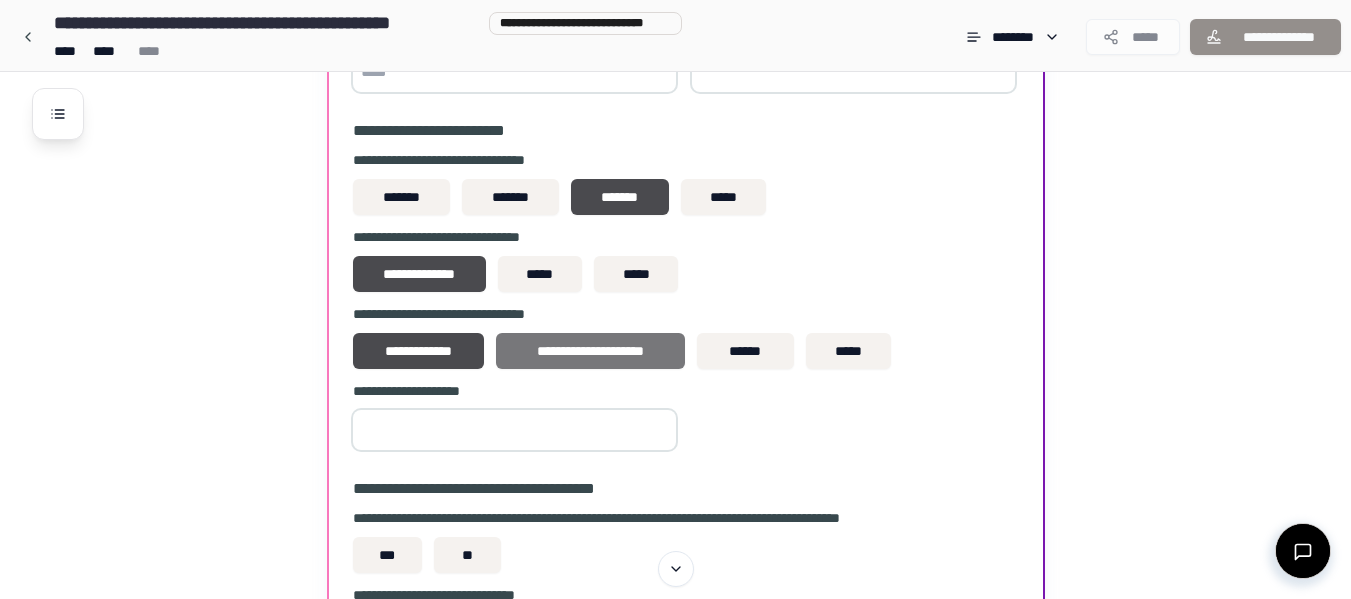 click on "**********" at bounding box center (590, 351) 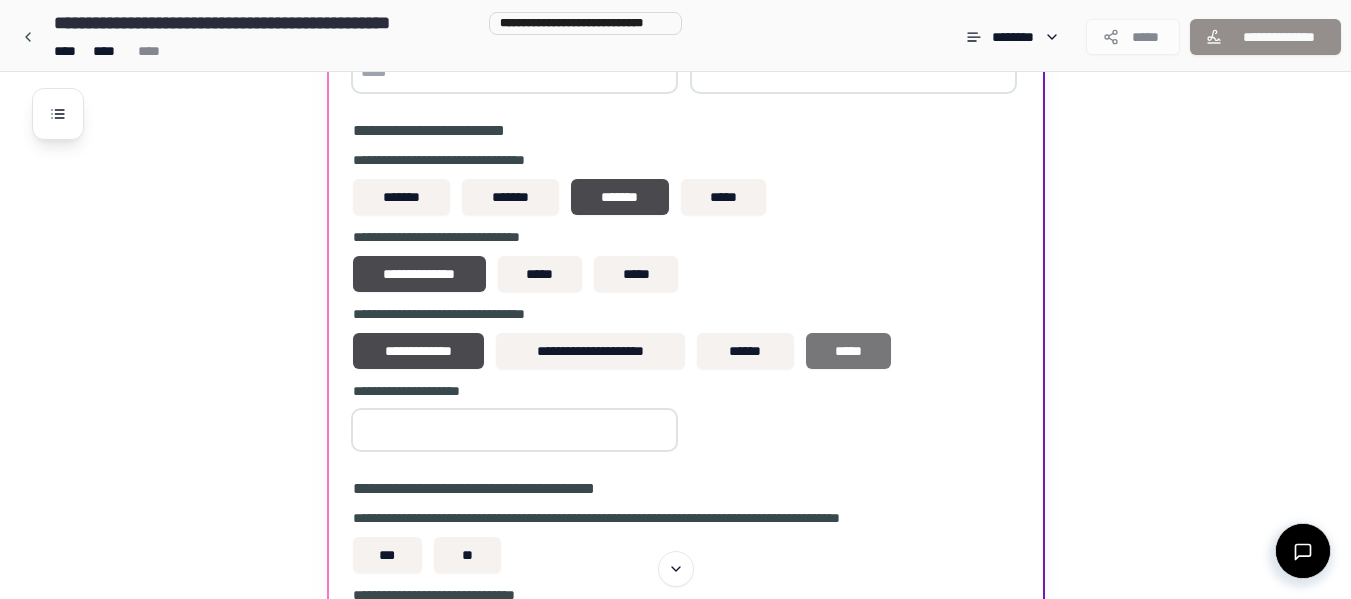 click on "*****" at bounding box center (848, 351) 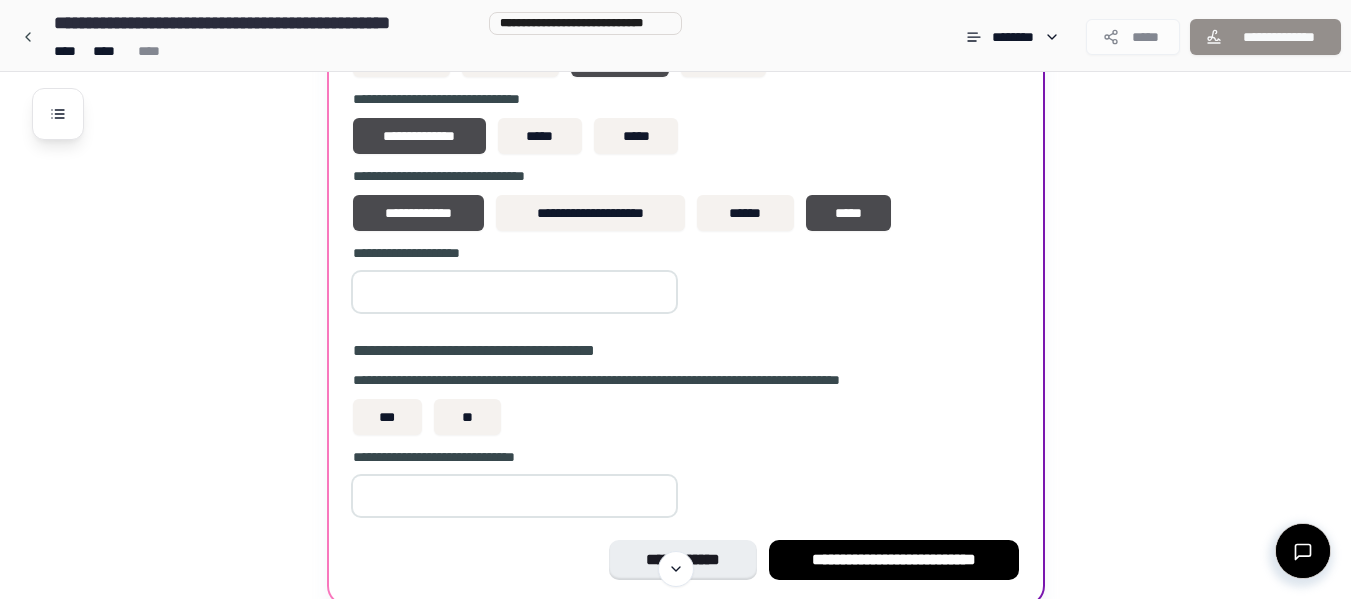 scroll, scrollTop: 871, scrollLeft: 0, axis: vertical 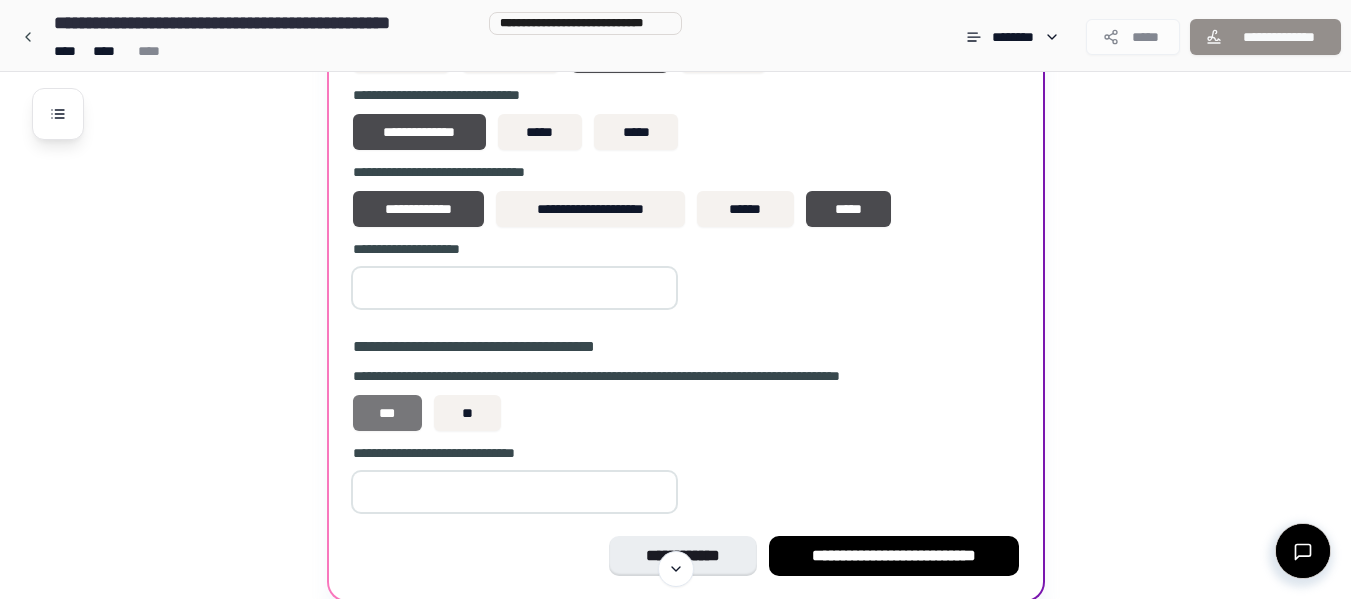 click on "***" at bounding box center [388, 413] 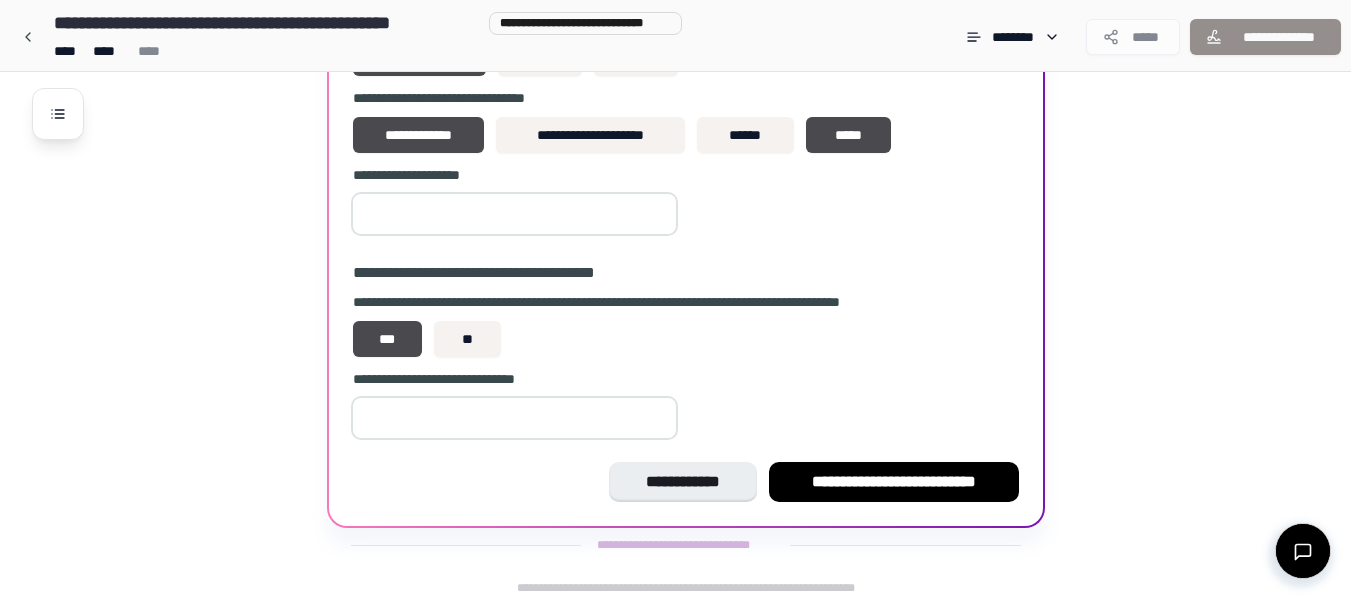 scroll, scrollTop: 952, scrollLeft: 0, axis: vertical 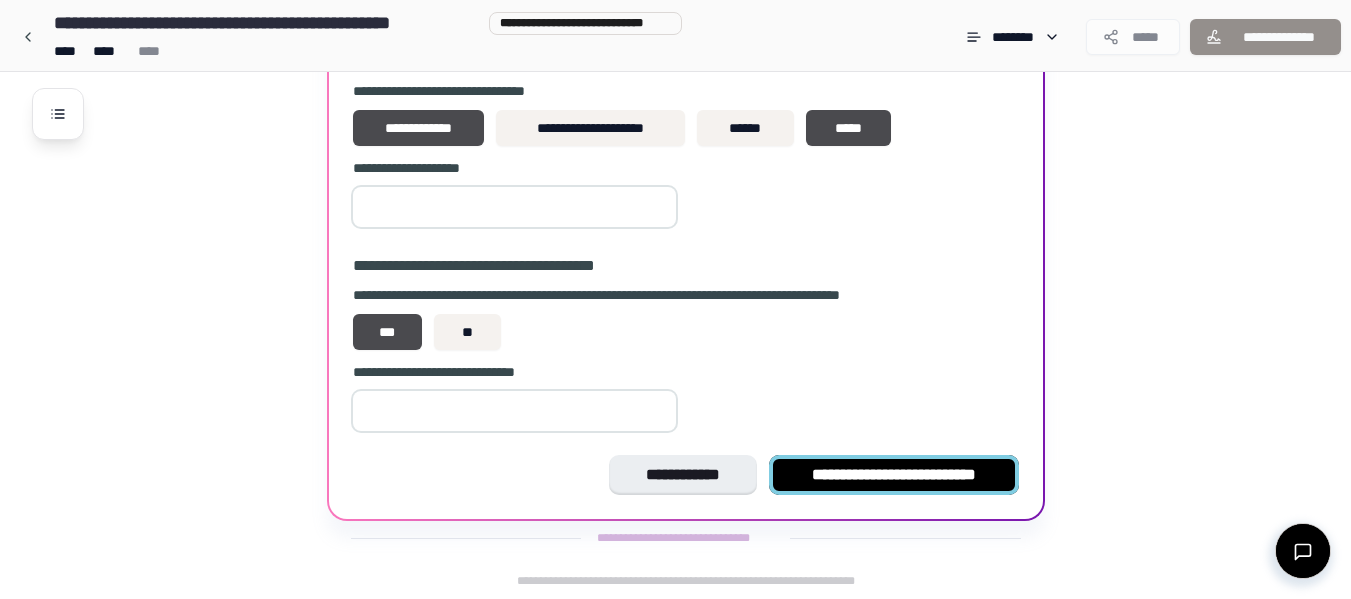 click on "**********" at bounding box center [894, 475] 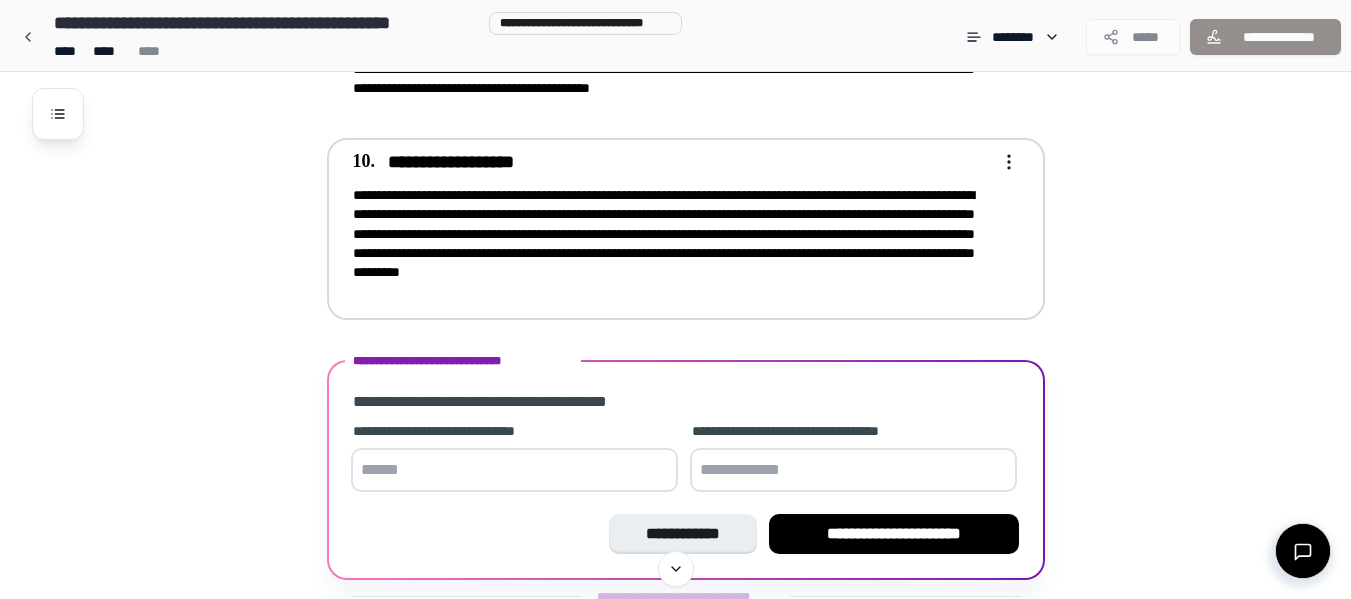 scroll, scrollTop: 3176, scrollLeft: 0, axis: vertical 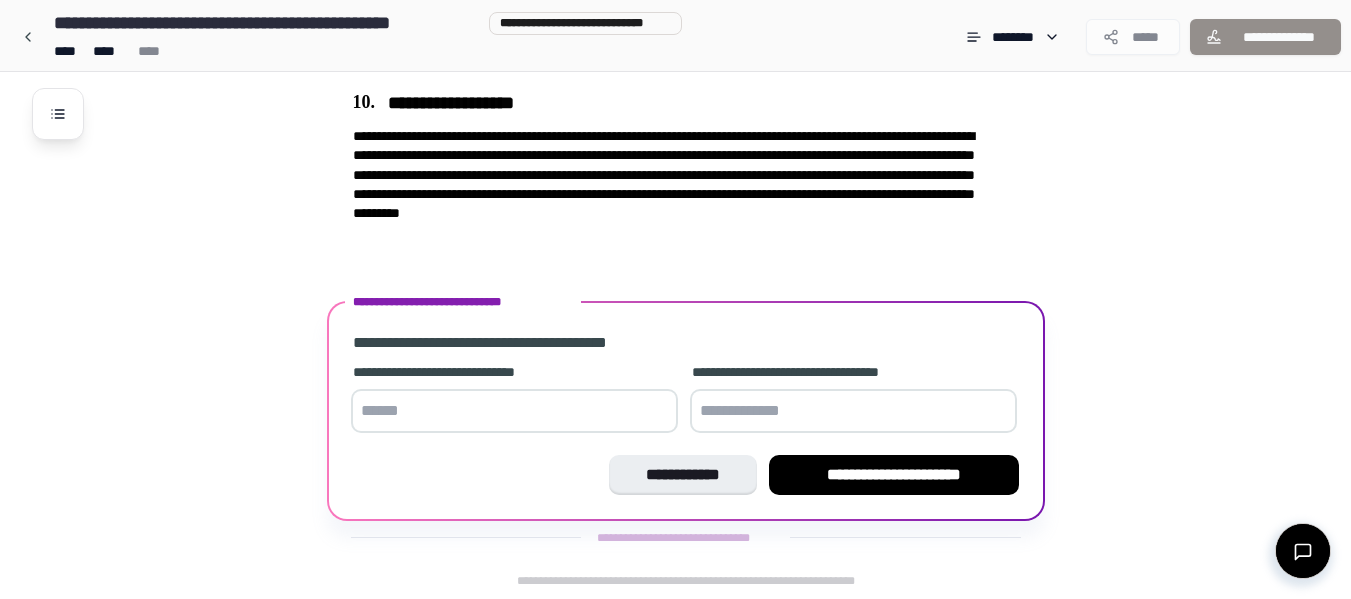 click at bounding box center [514, 411] 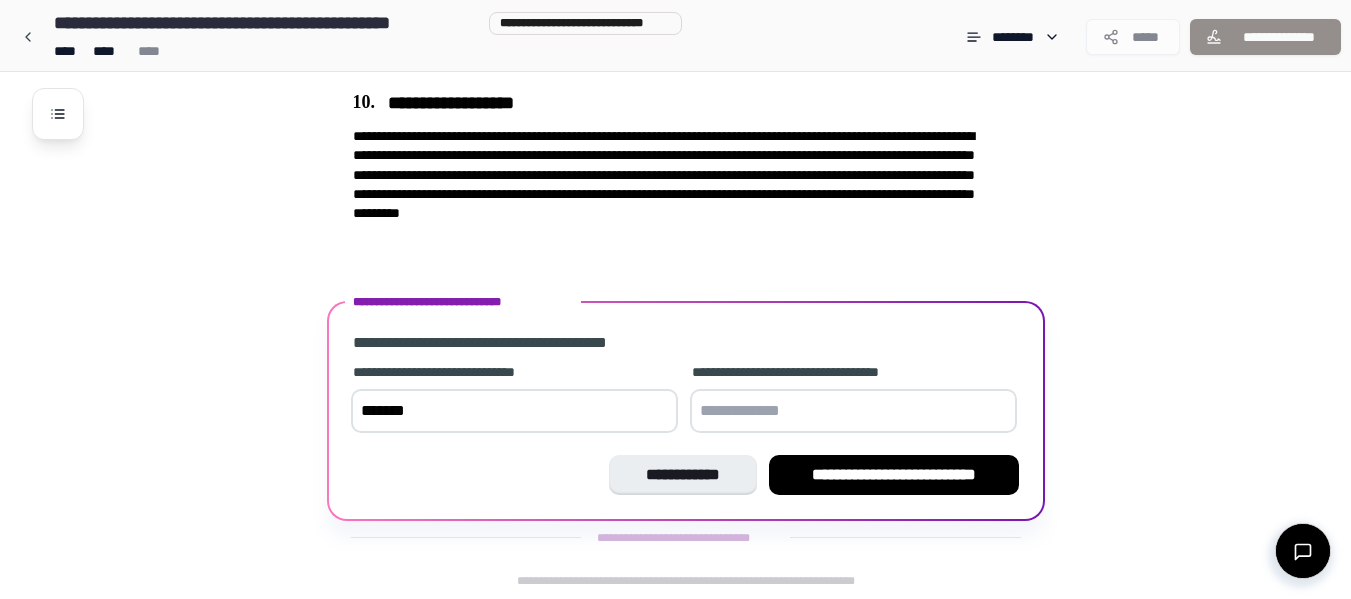 type on "*******" 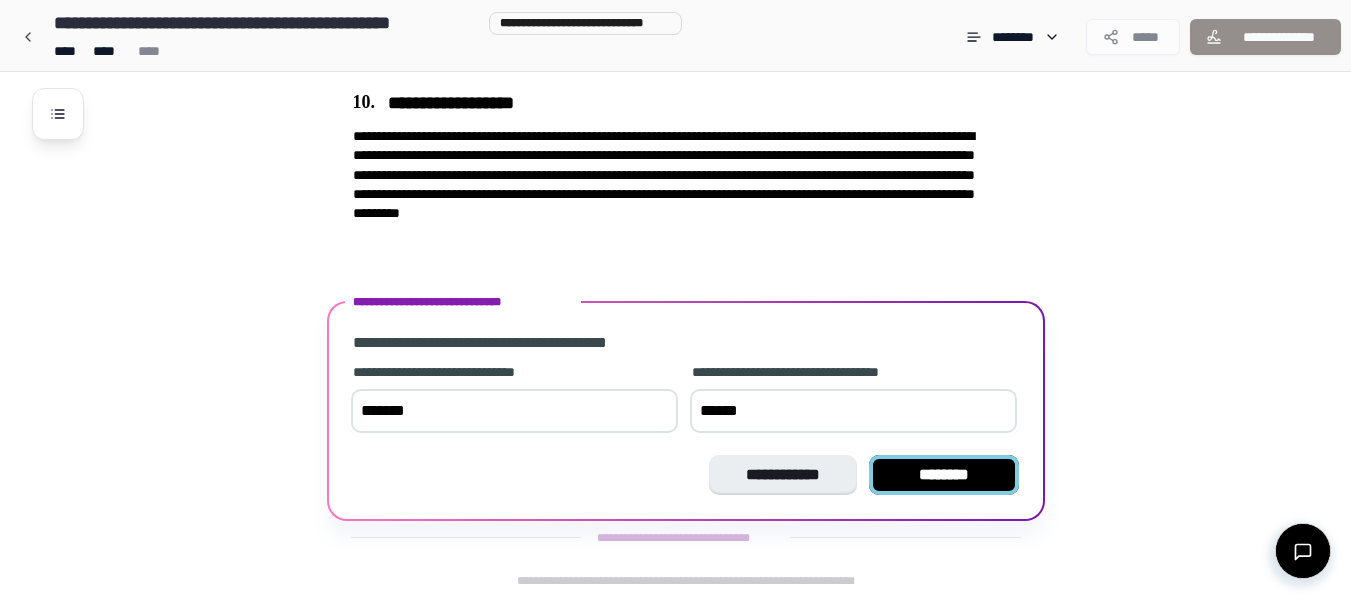 type on "******" 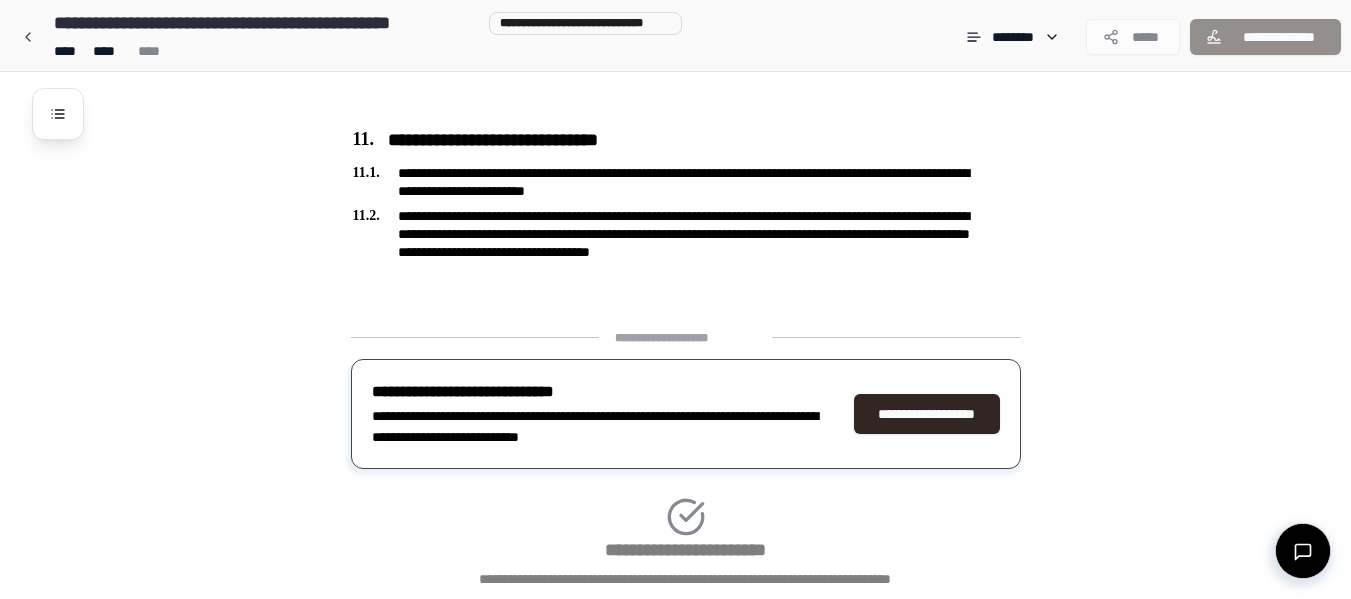 scroll, scrollTop: 3457, scrollLeft: 0, axis: vertical 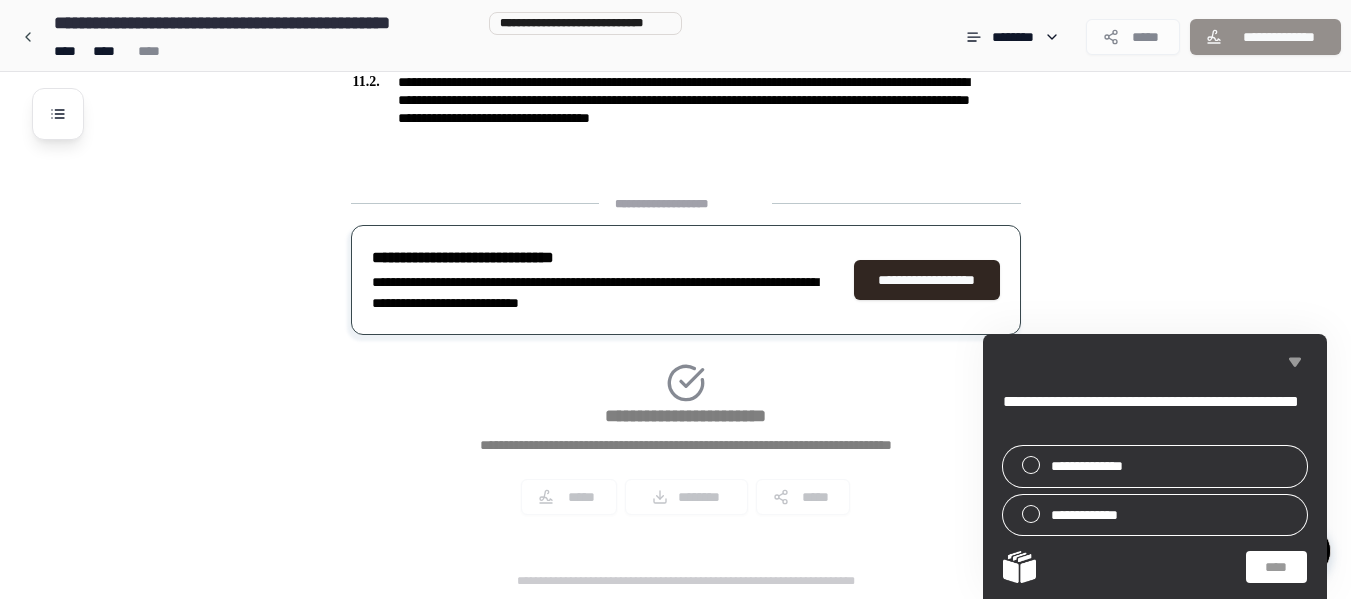 click 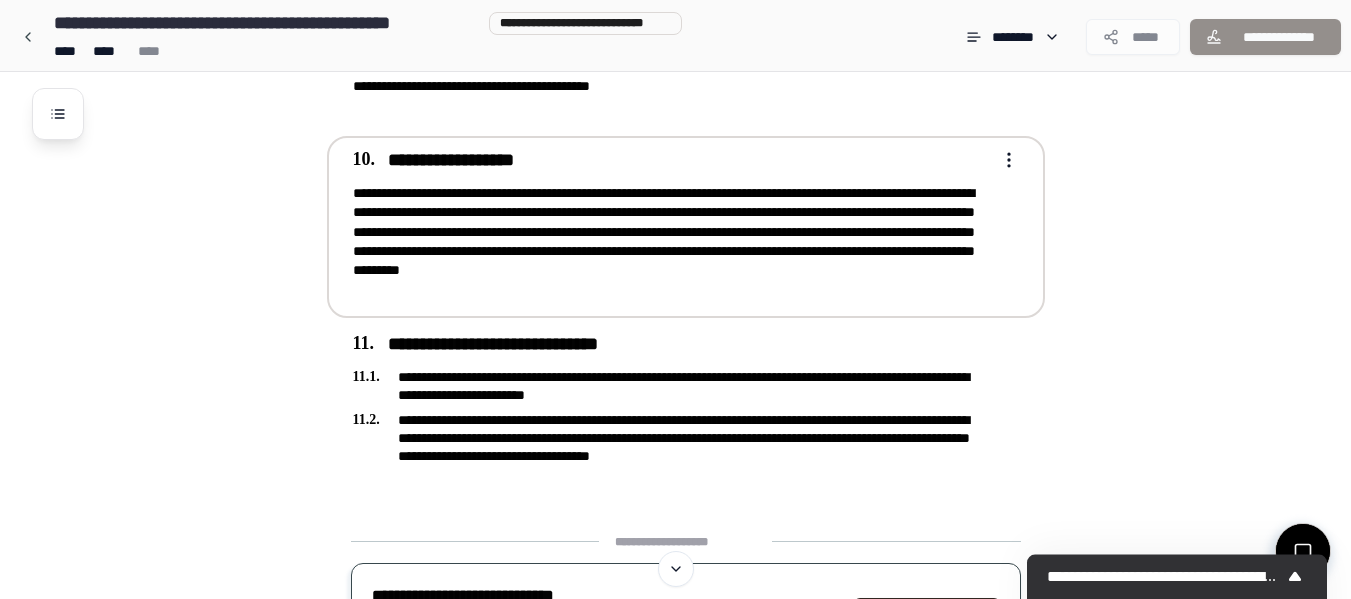 scroll, scrollTop: 3117, scrollLeft: 0, axis: vertical 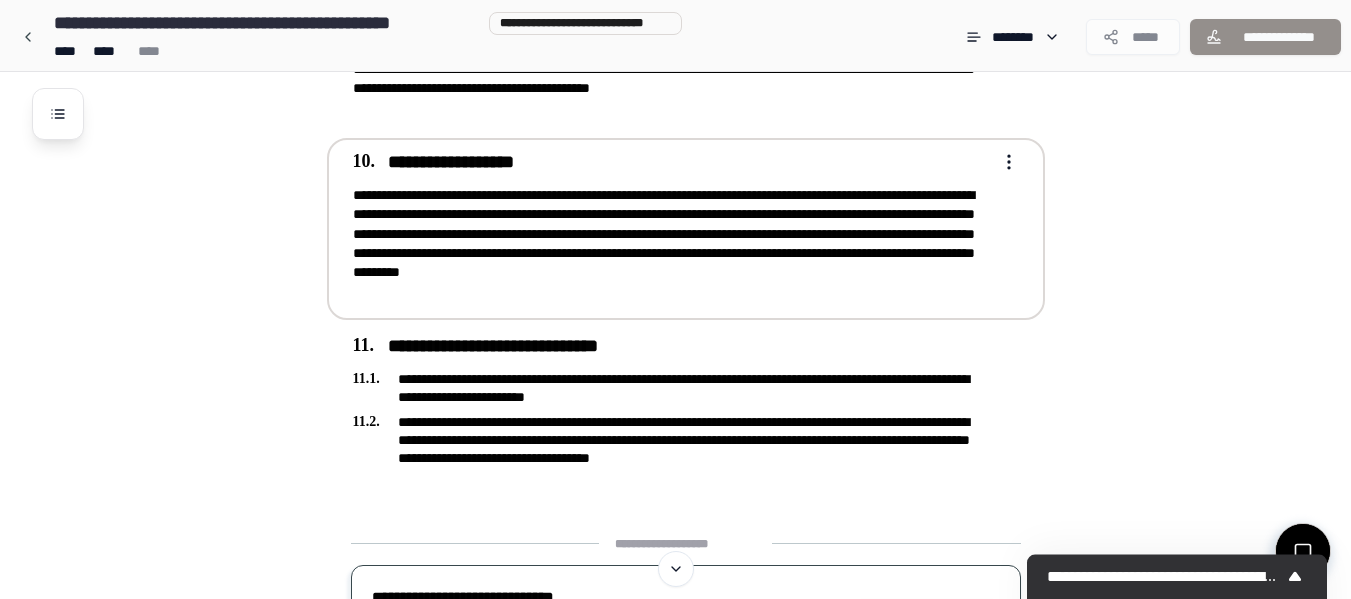 click on "**********" at bounding box center (672, 244) 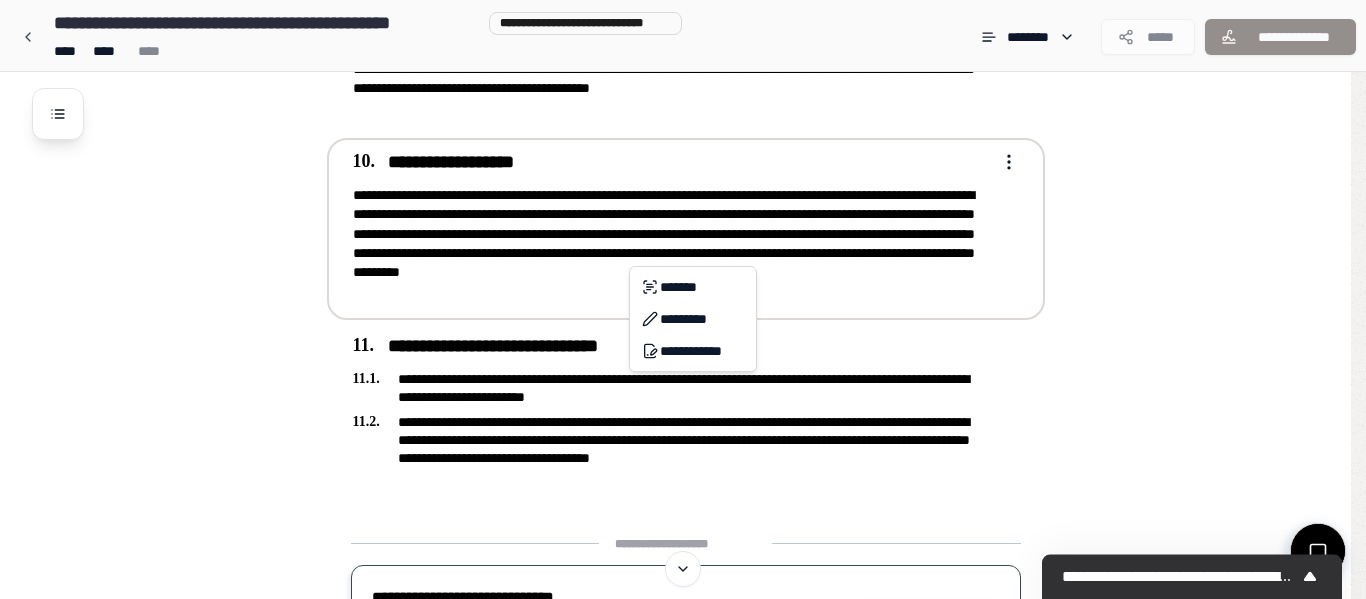 click on "**********" at bounding box center [683, -1089] 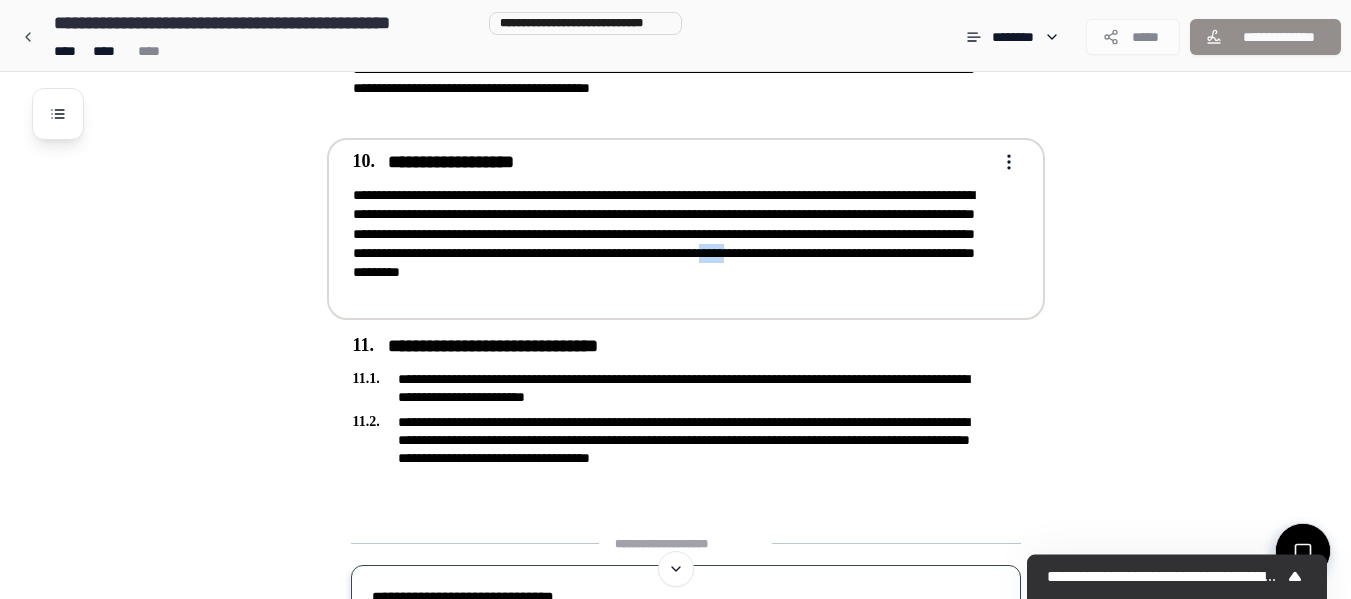 click on "**********" at bounding box center (672, 244) 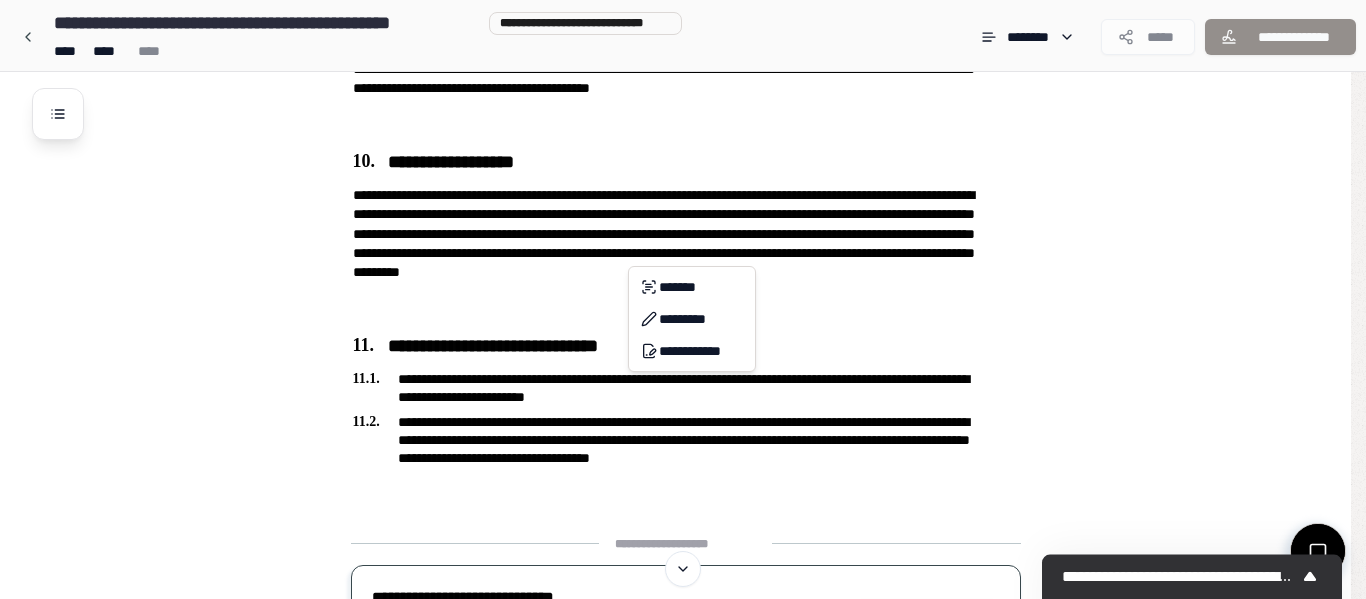 click on "**********" at bounding box center (683, -1089) 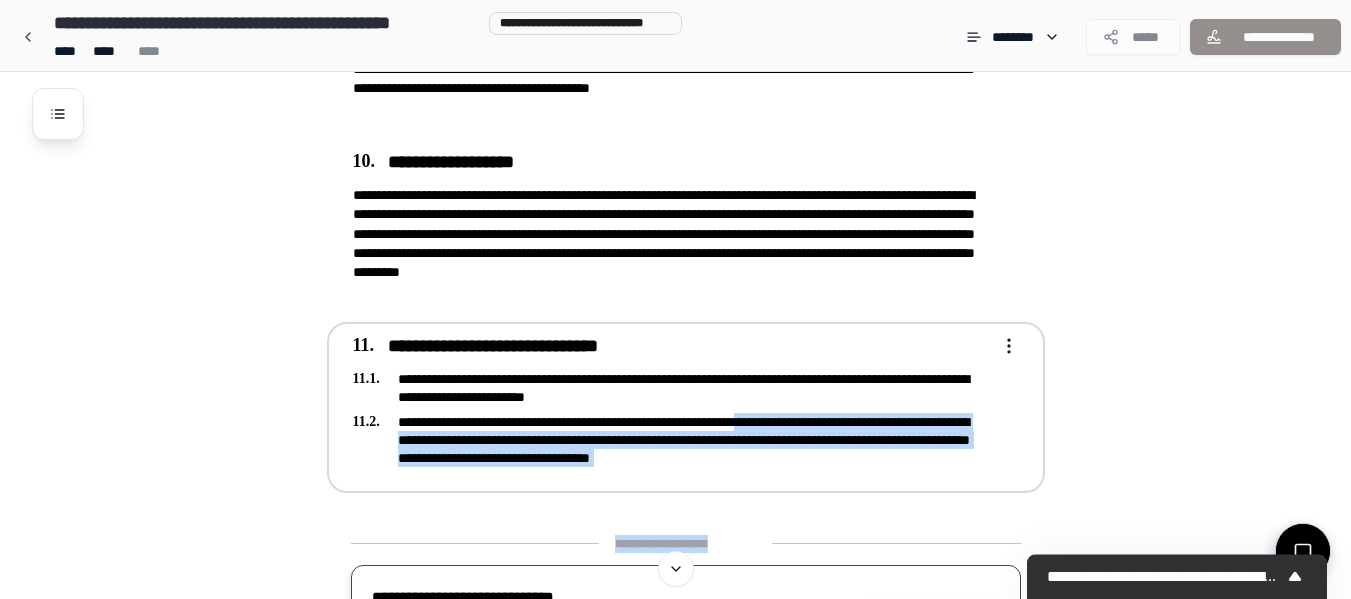 drag, startPoint x: 997, startPoint y: 504, endPoint x: 808, endPoint y: 416, distance: 208.48262 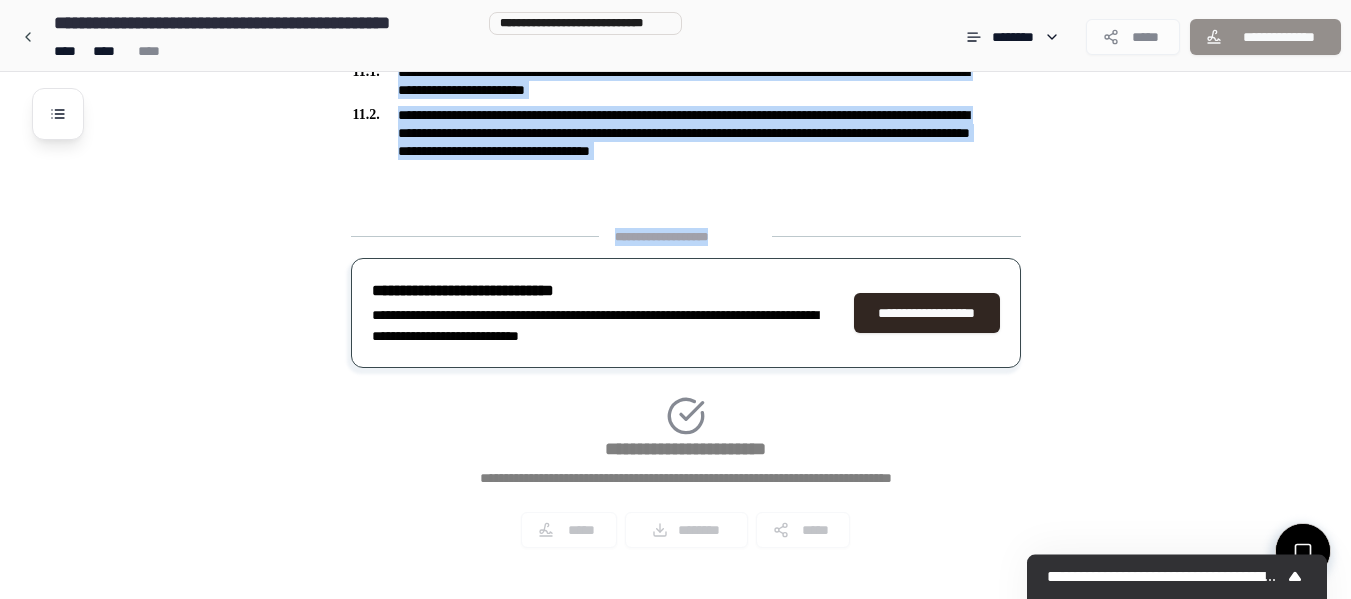 scroll, scrollTop: 3457, scrollLeft: 0, axis: vertical 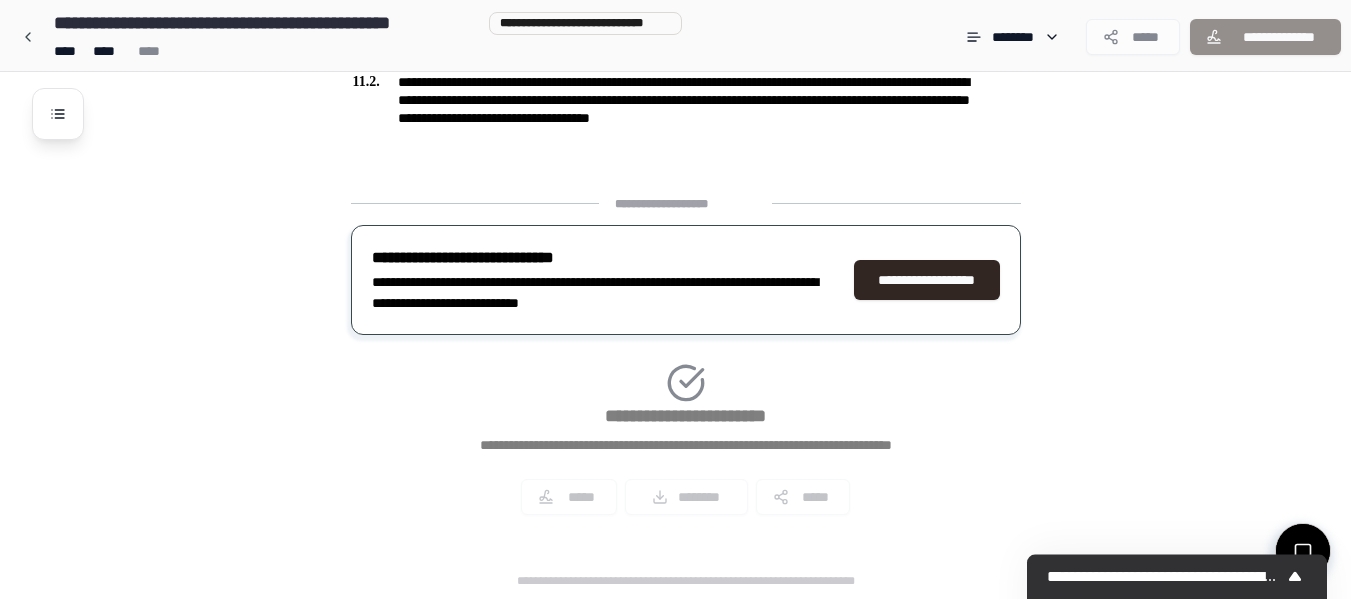 click on "**********" at bounding box center (686, 363) 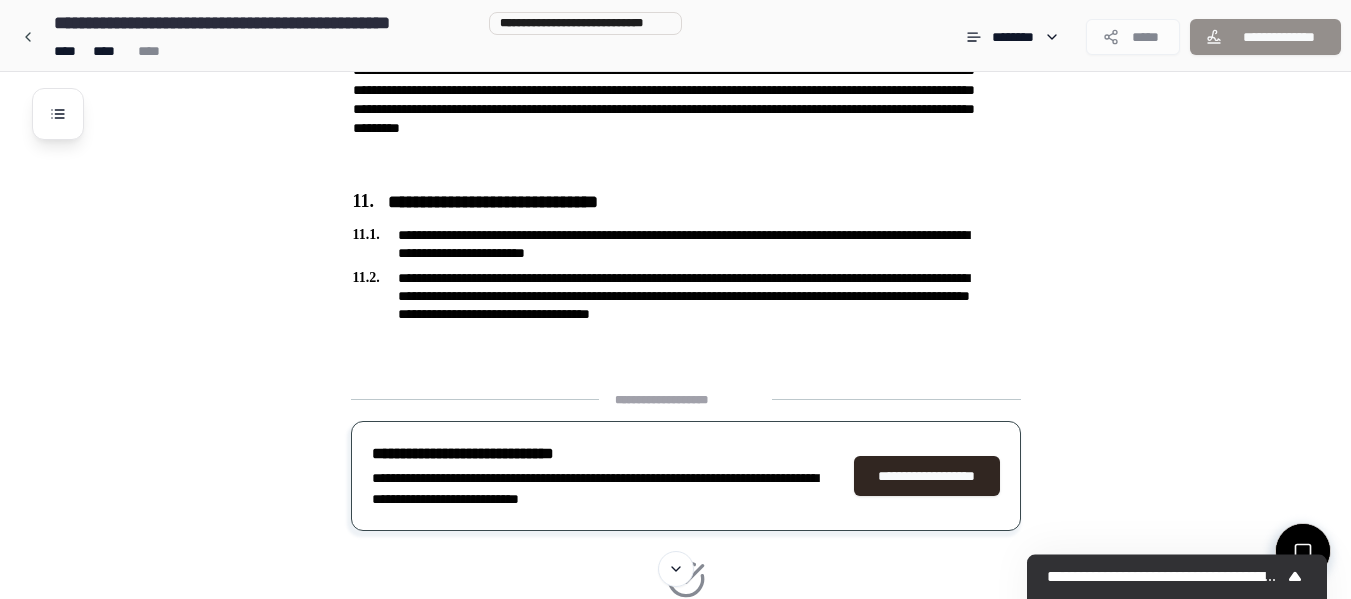 scroll, scrollTop: 3255, scrollLeft: 0, axis: vertical 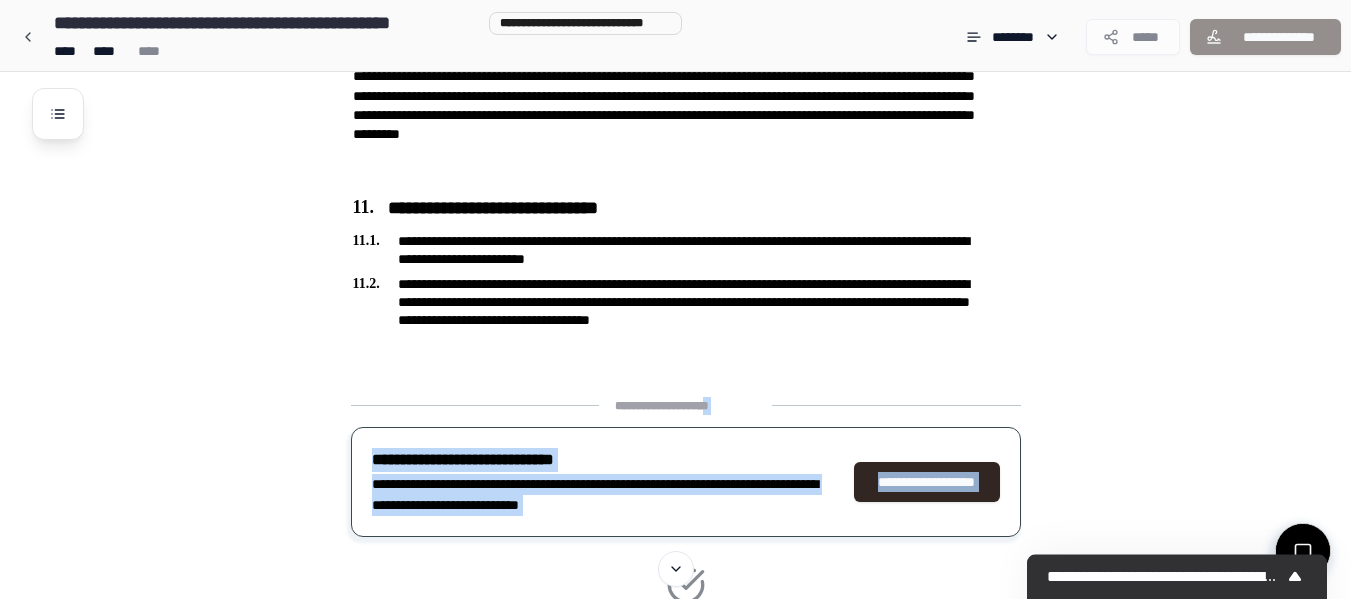 click on "**********" at bounding box center (685, 406) 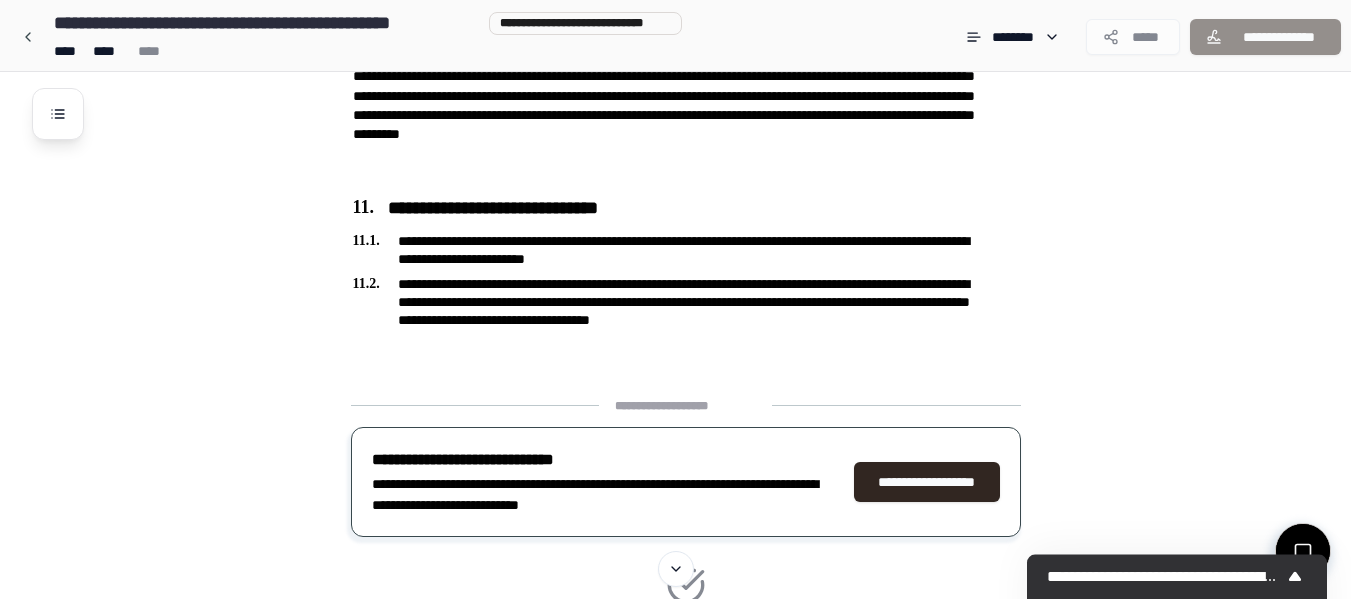 click on "**********" at bounding box center [685, 406] 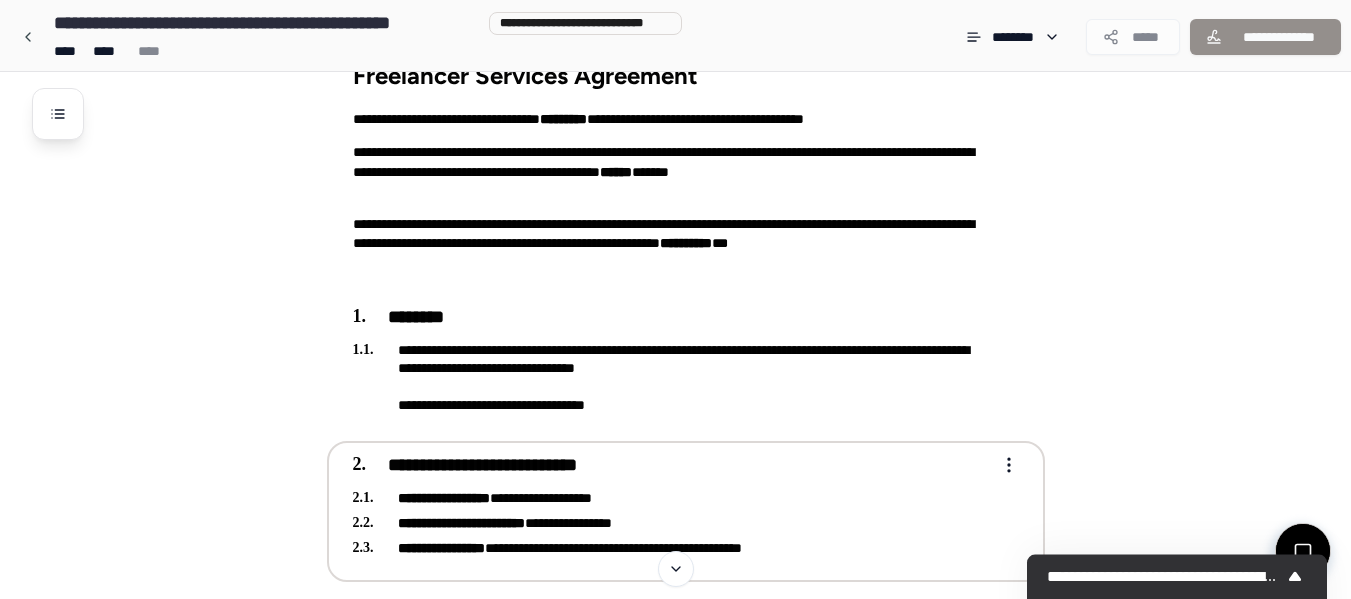 scroll, scrollTop: 0, scrollLeft: 0, axis: both 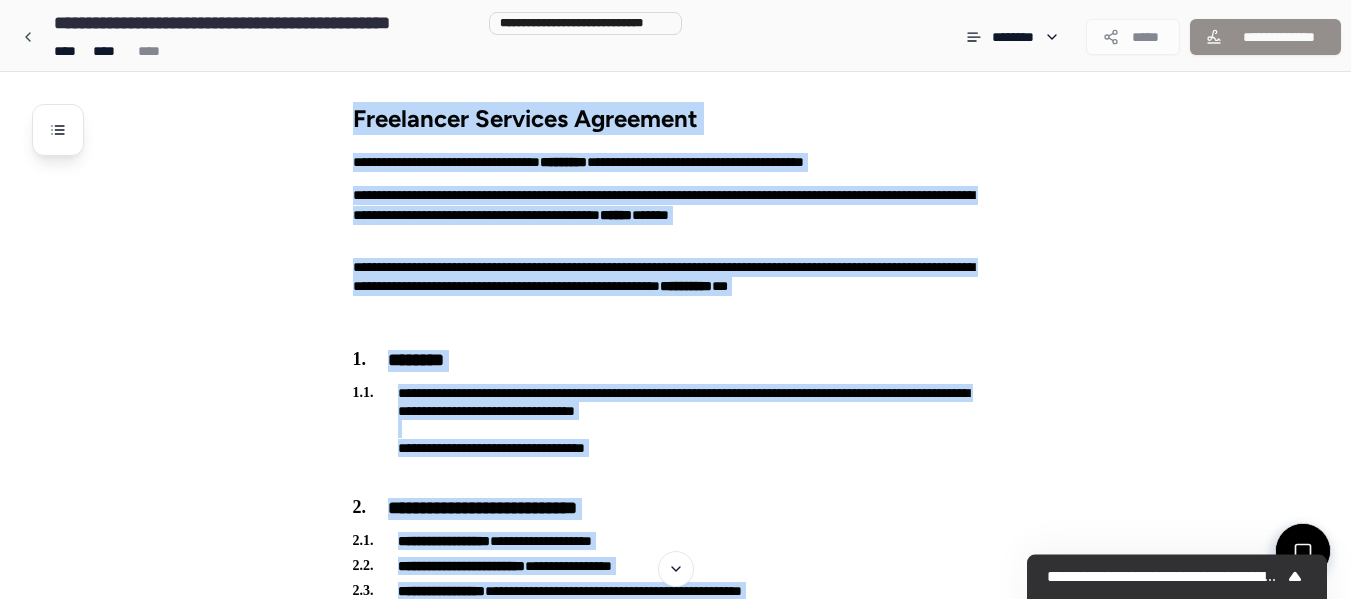 click on "Freelancer Services Agreement" at bounding box center (686, 112) 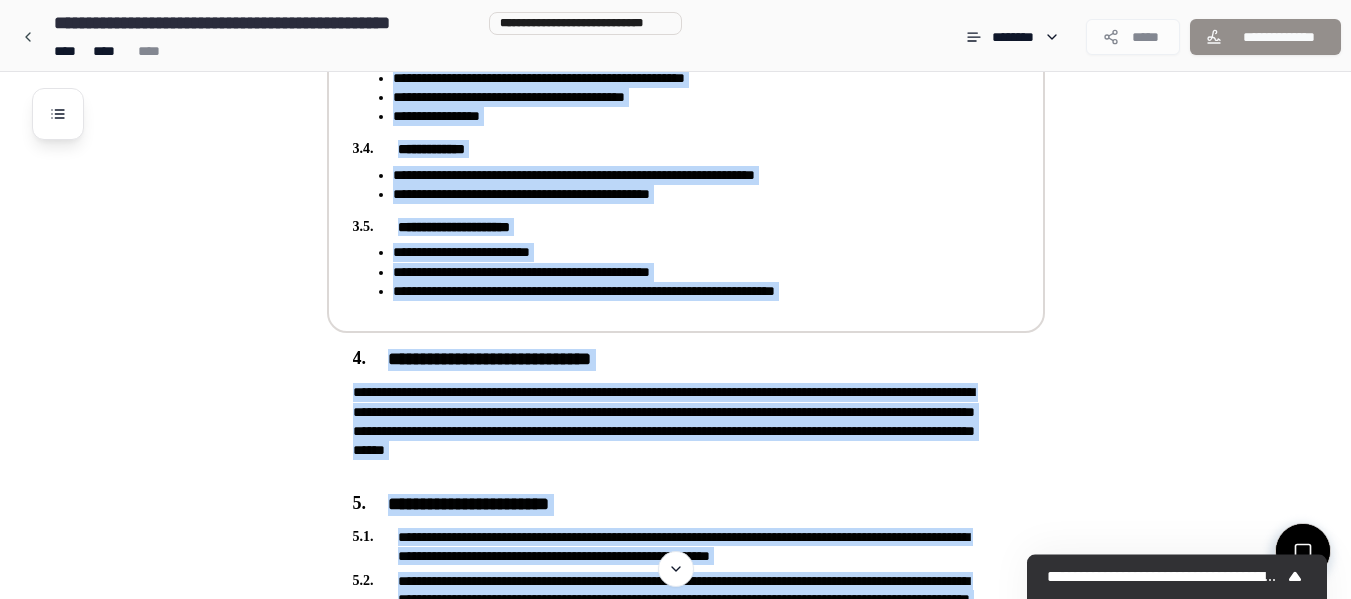 scroll, scrollTop: 813, scrollLeft: 0, axis: vertical 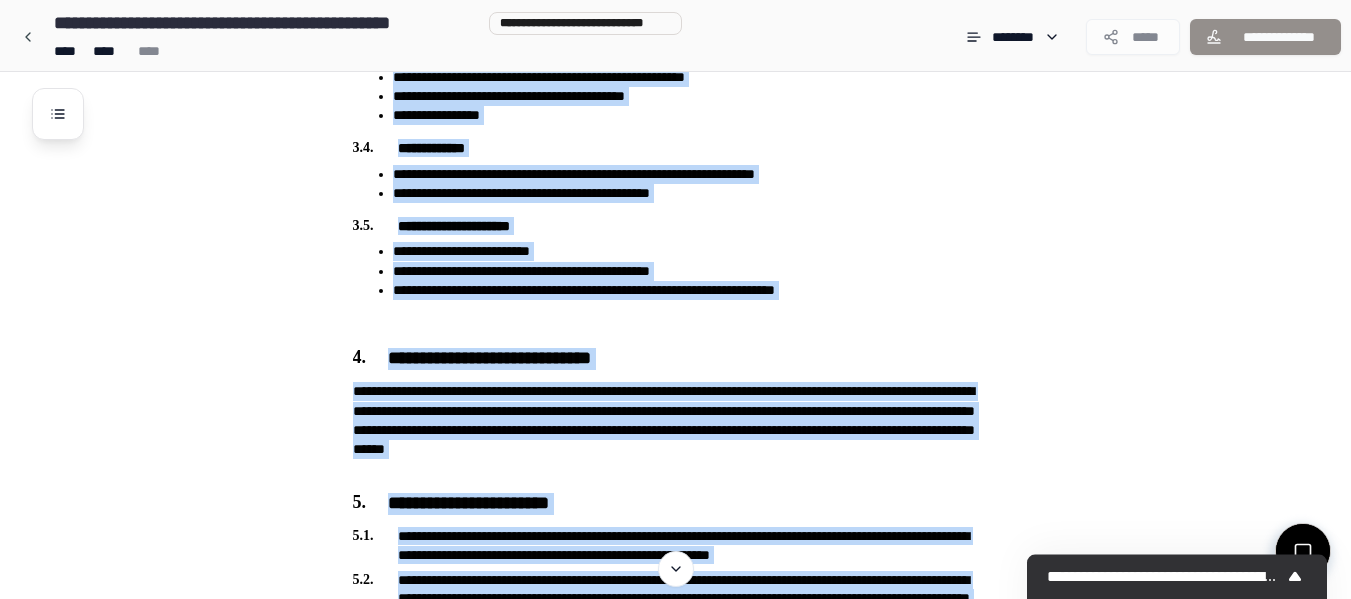 click on "**********" at bounding box center (701, 1251) 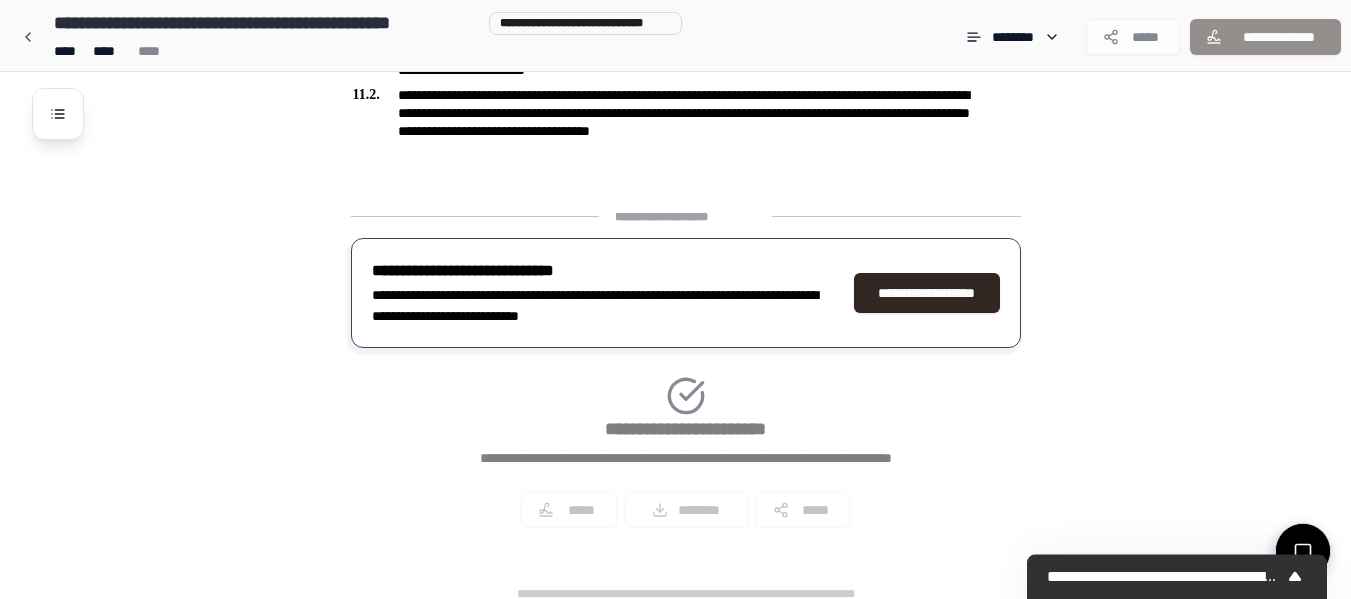 scroll, scrollTop: 3446, scrollLeft: 0, axis: vertical 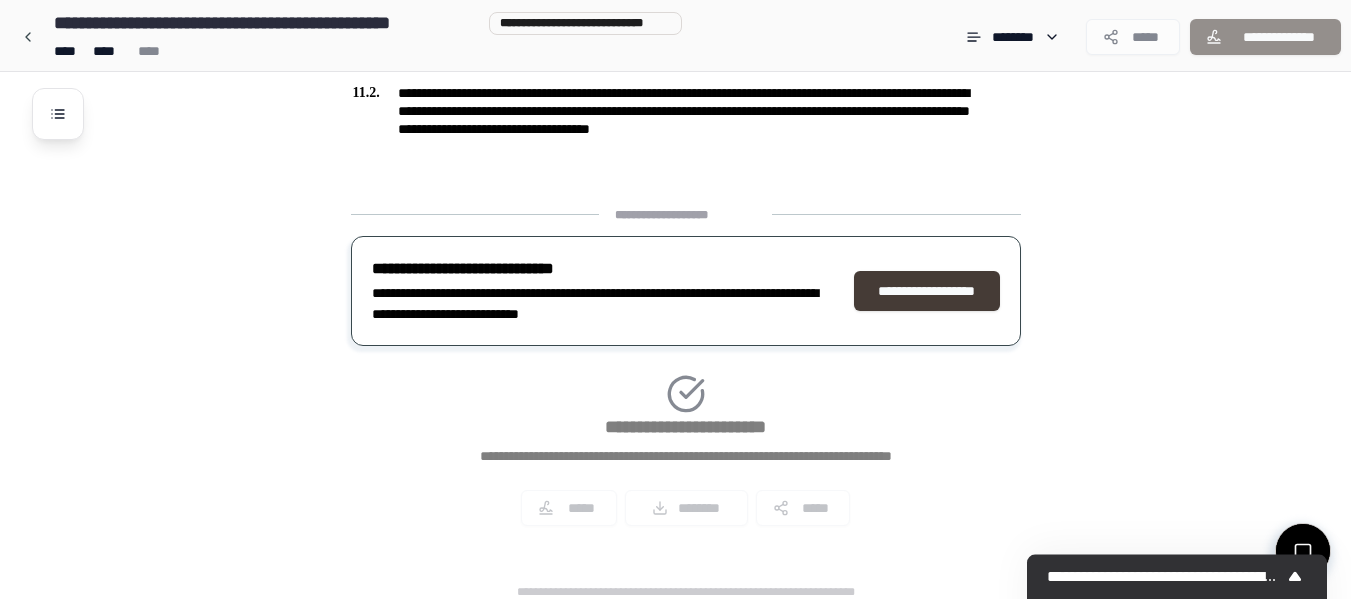 click on "**********" at bounding box center [927, 291] 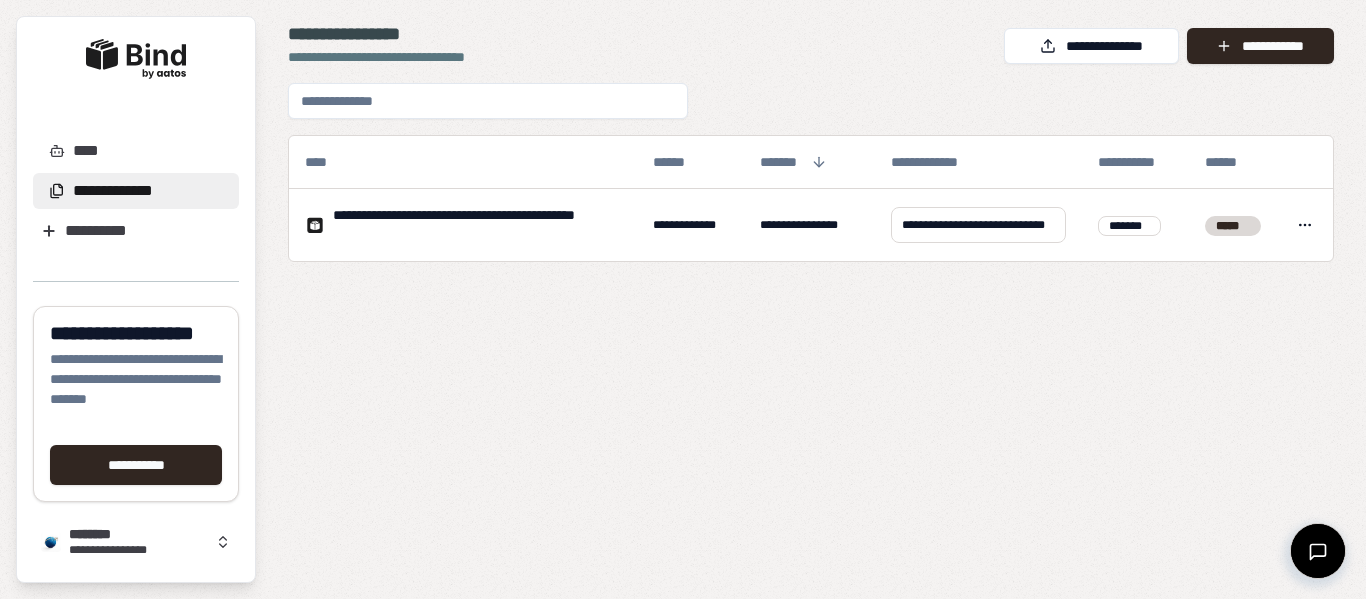 scroll, scrollTop: 0, scrollLeft: 0, axis: both 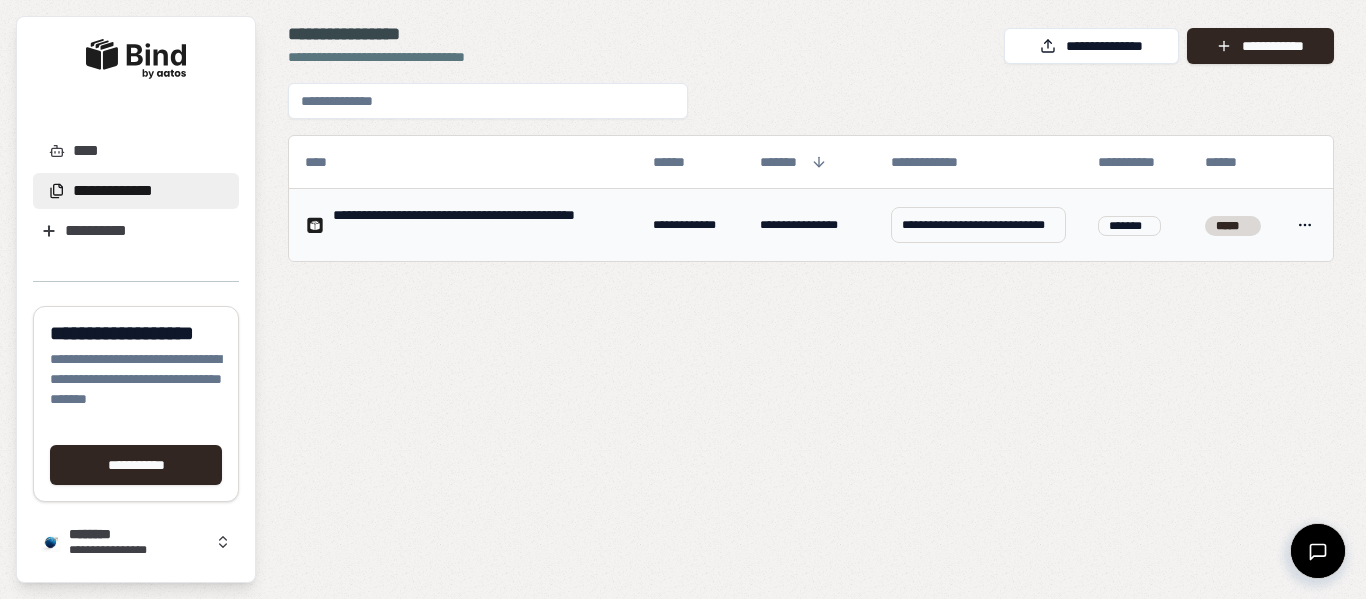 click on "**********" at bounding box center (477, 225) 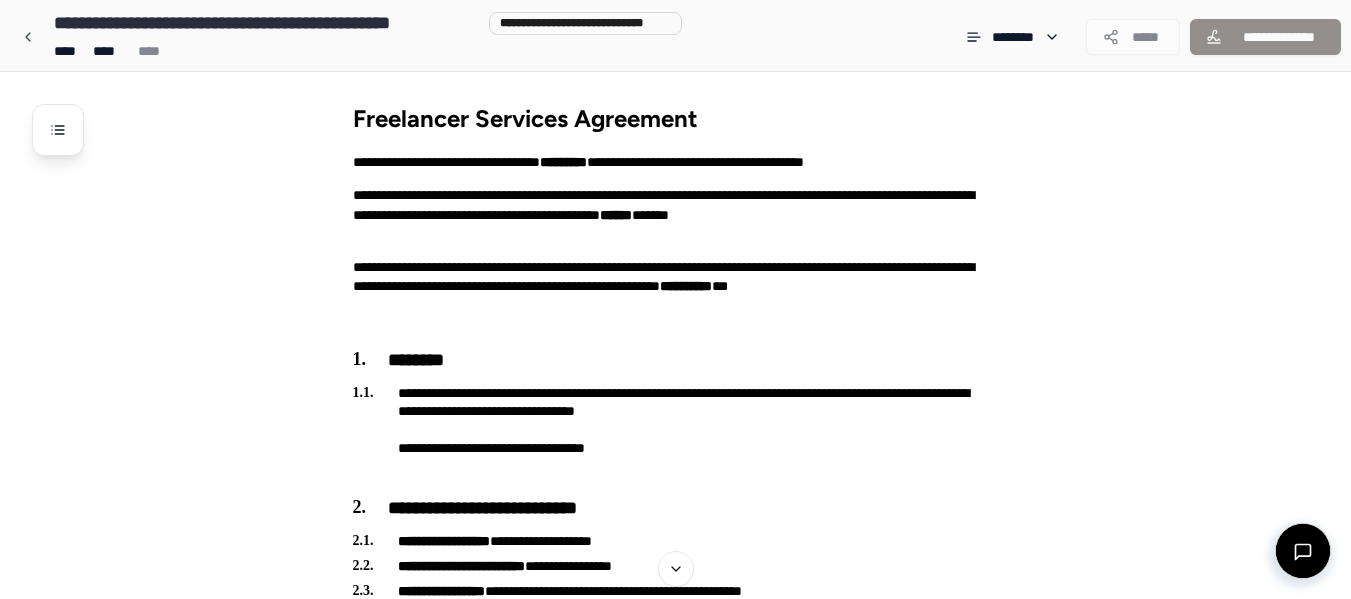 click on "**********" at bounding box center [701, 2064] 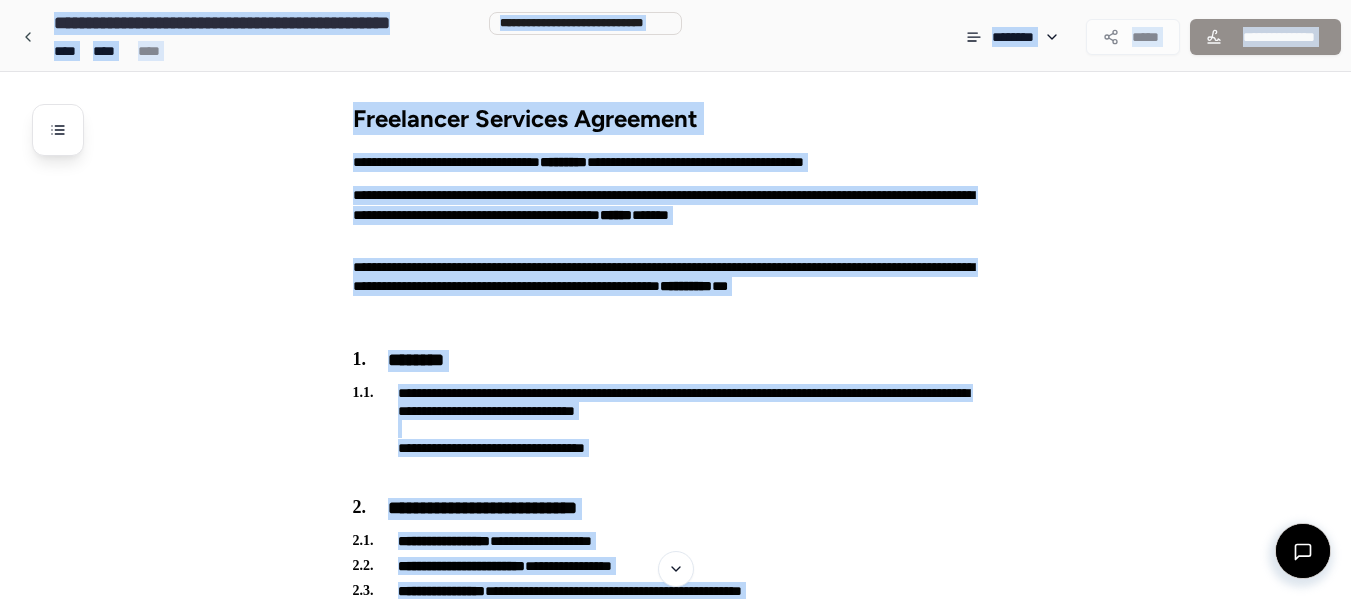 click on "**********" at bounding box center (701, 2064) 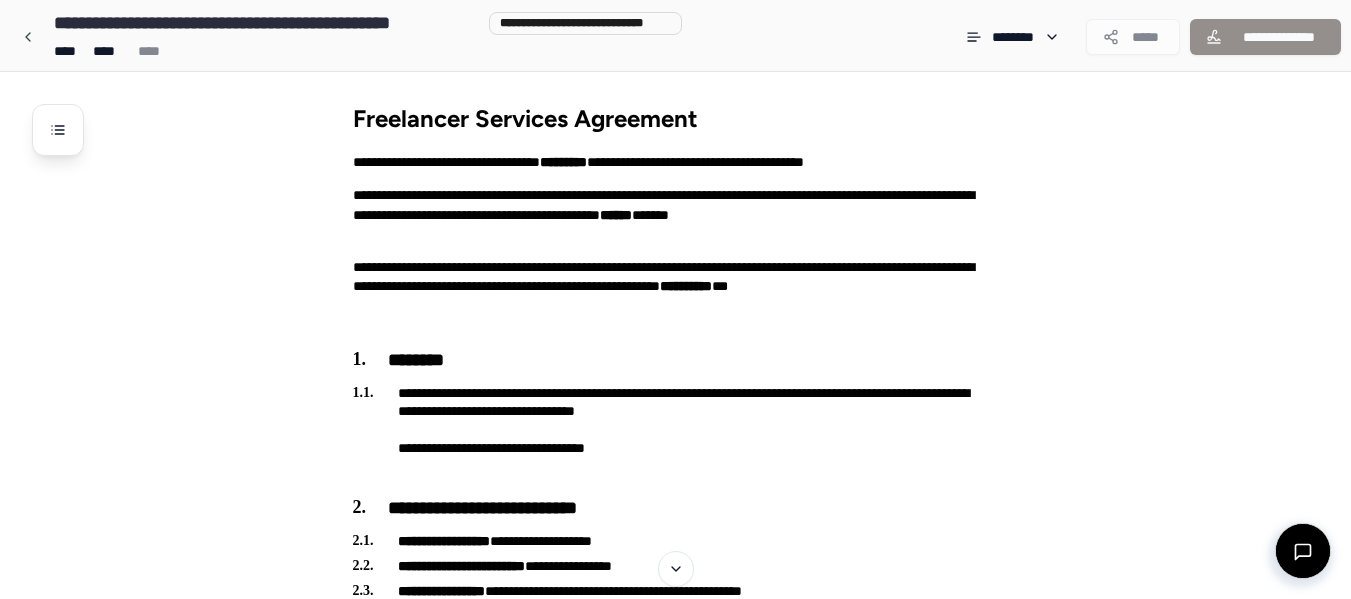 click on "**********" at bounding box center [701, 2064] 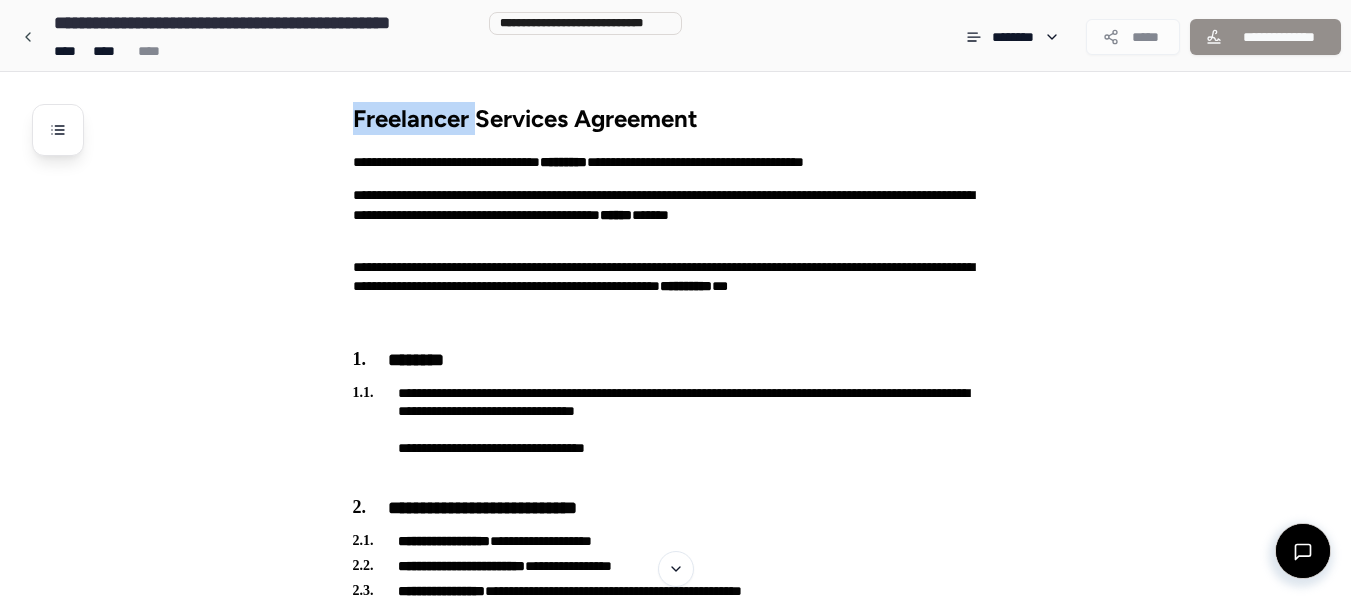 click on "**********" at bounding box center [701, 2064] 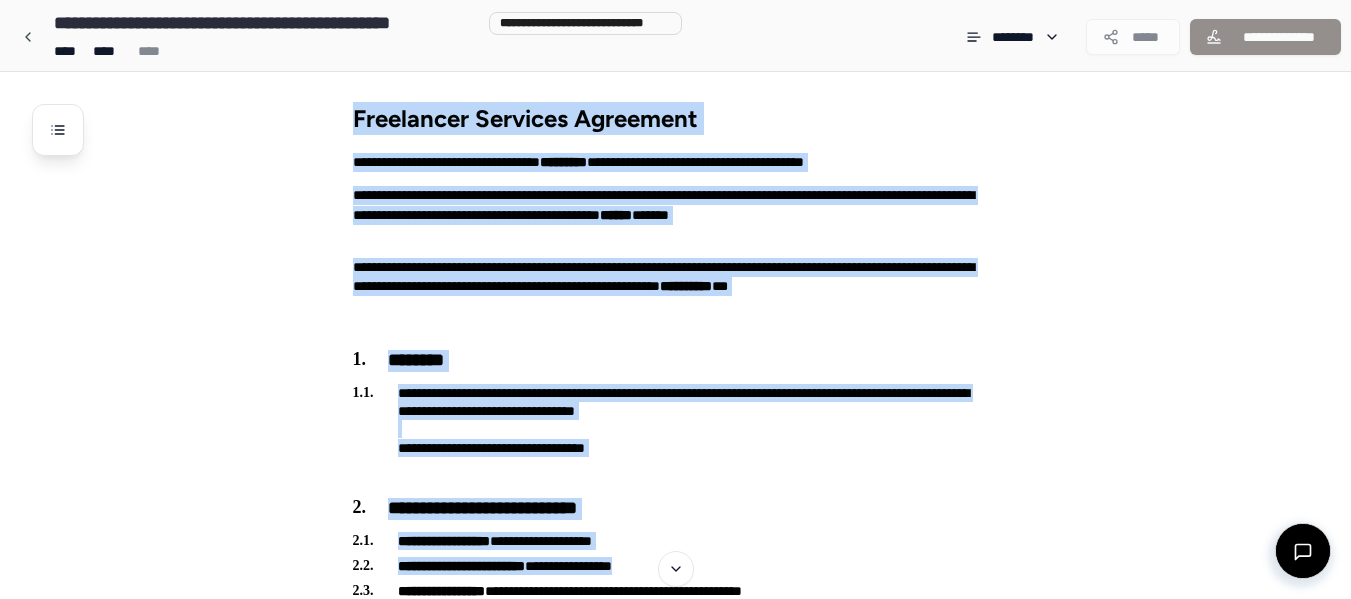 click on "**********" at bounding box center (701, 2064) 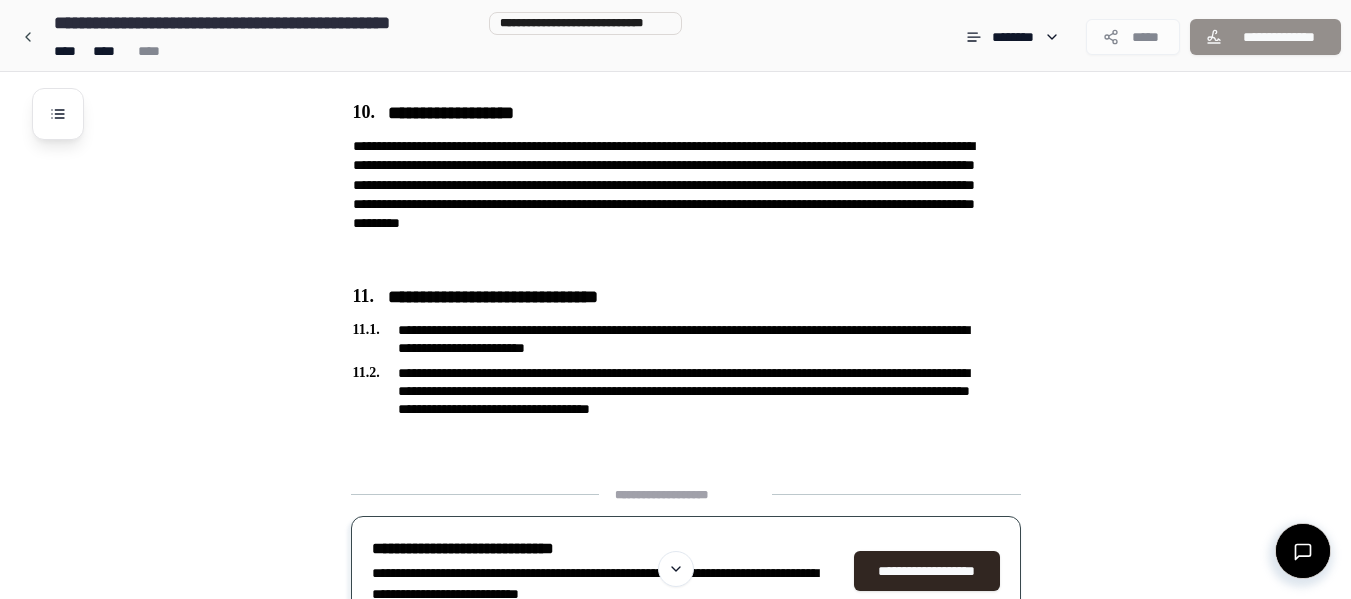 scroll, scrollTop: 3457, scrollLeft: 0, axis: vertical 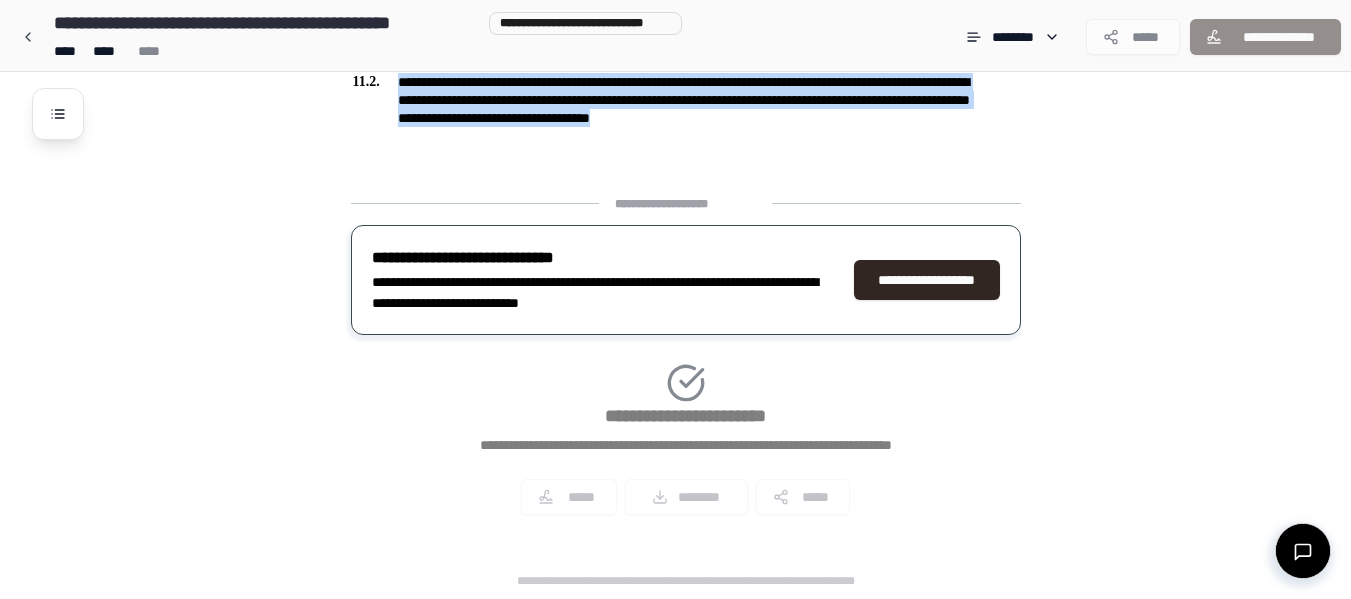 copy on "**********" 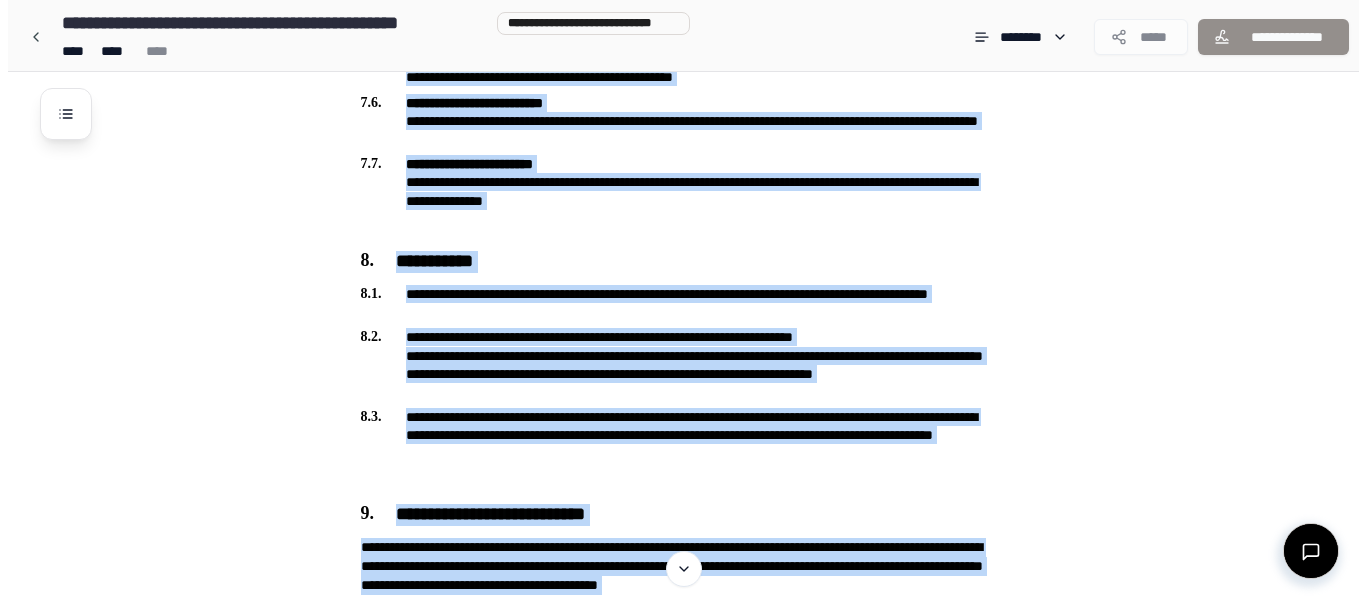 scroll, scrollTop: 2601, scrollLeft: 0, axis: vertical 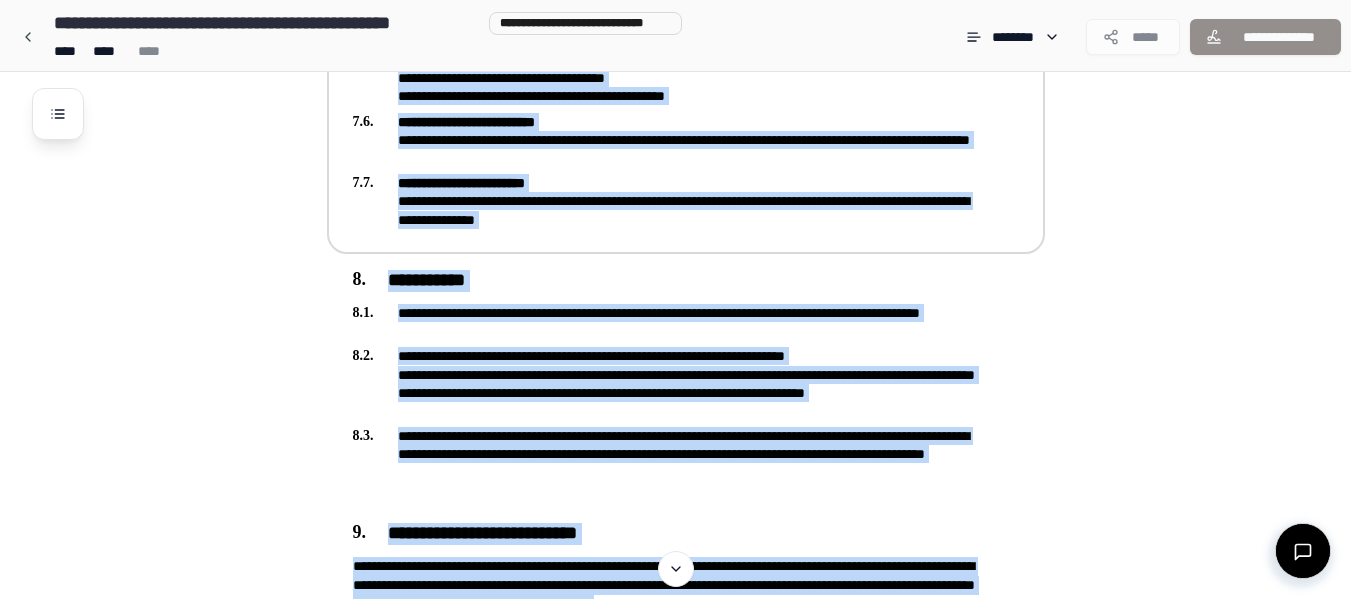 click on "**********" at bounding box center [461, 183] 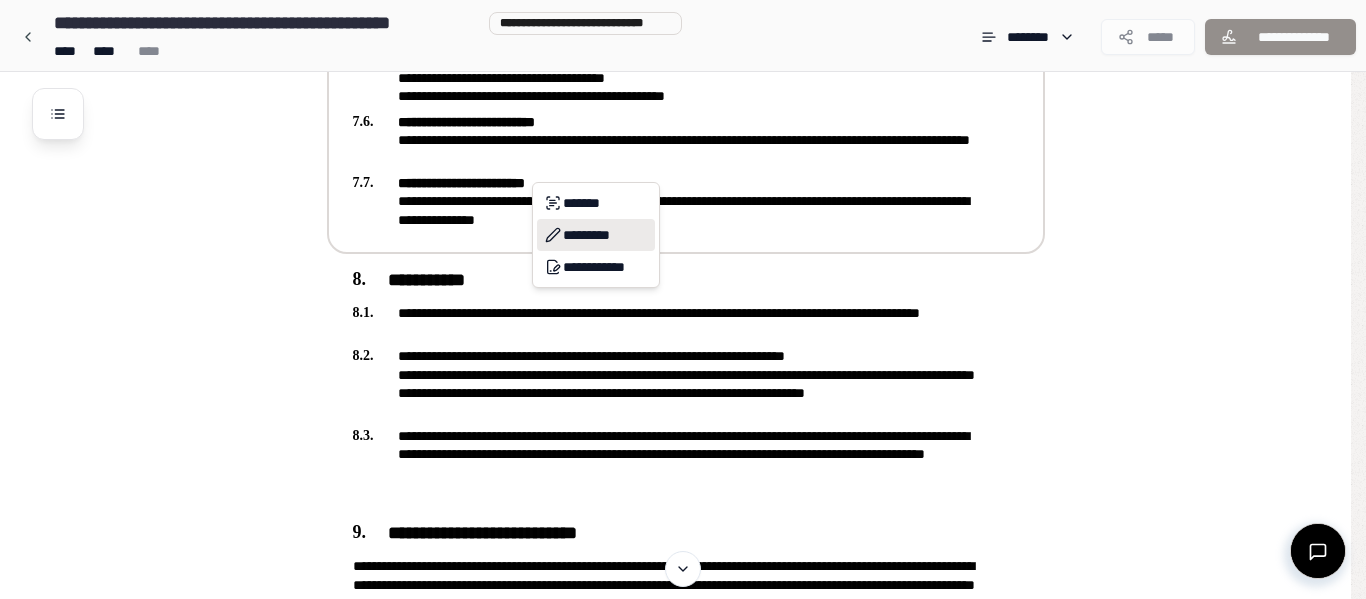 click on "*********" at bounding box center [596, 235] 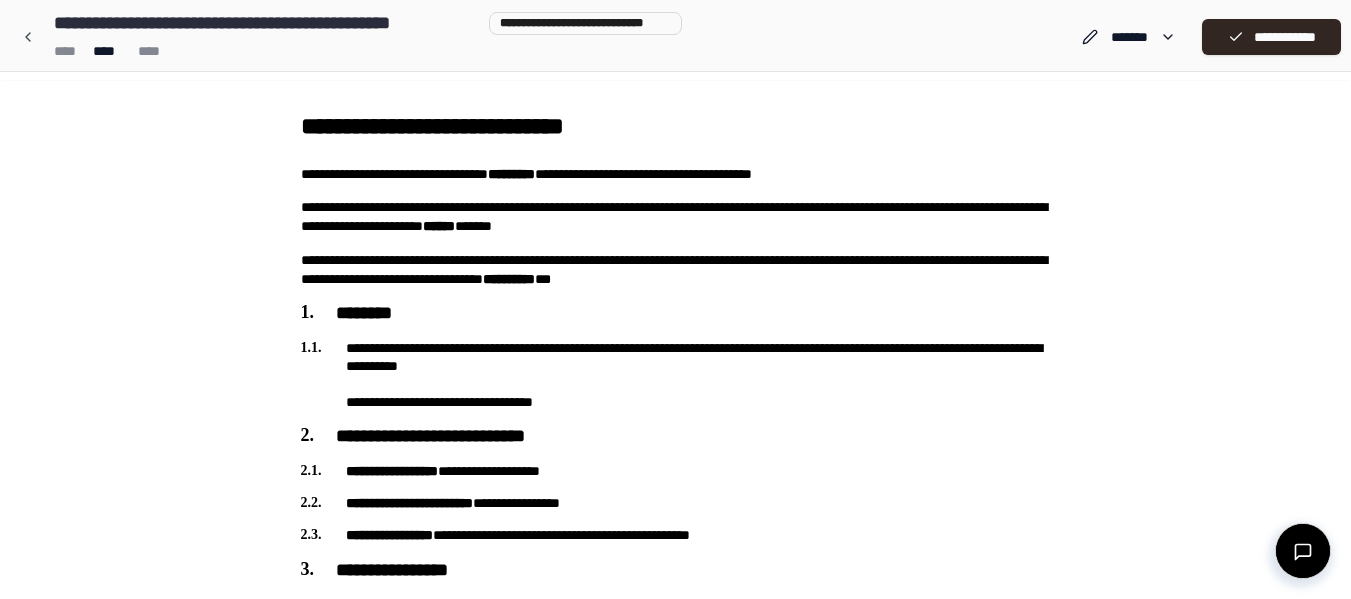 scroll, scrollTop: 0, scrollLeft: 0, axis: both 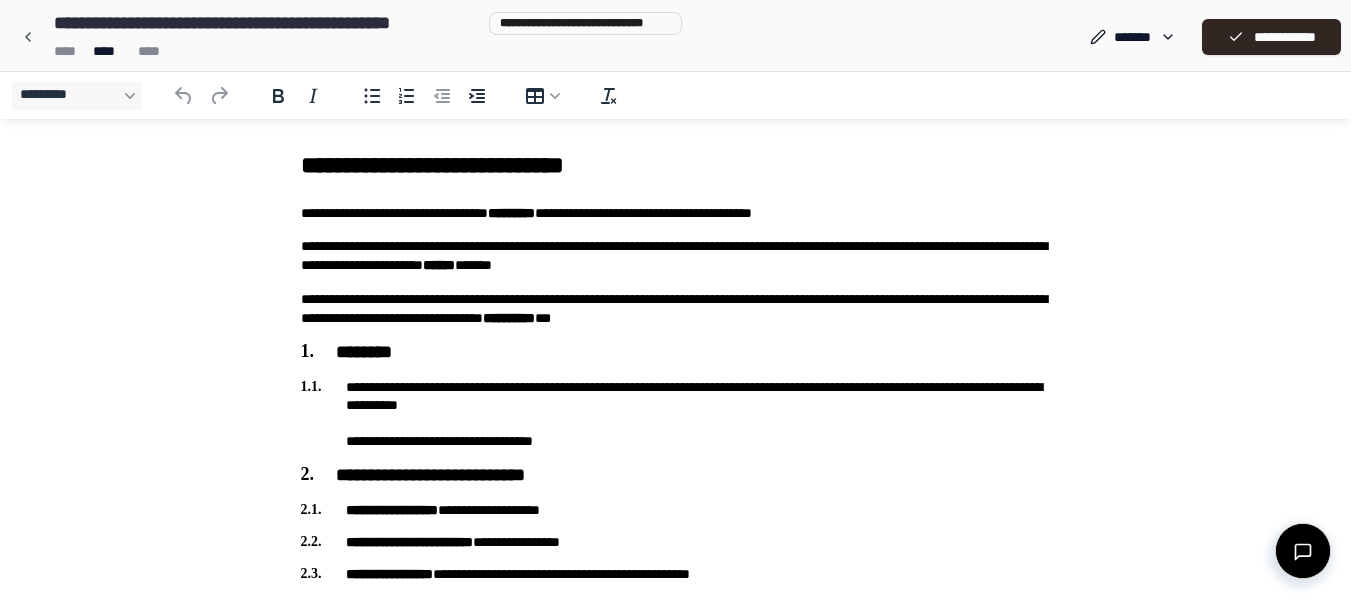 click on "**********" at bounding box center [676, 256] 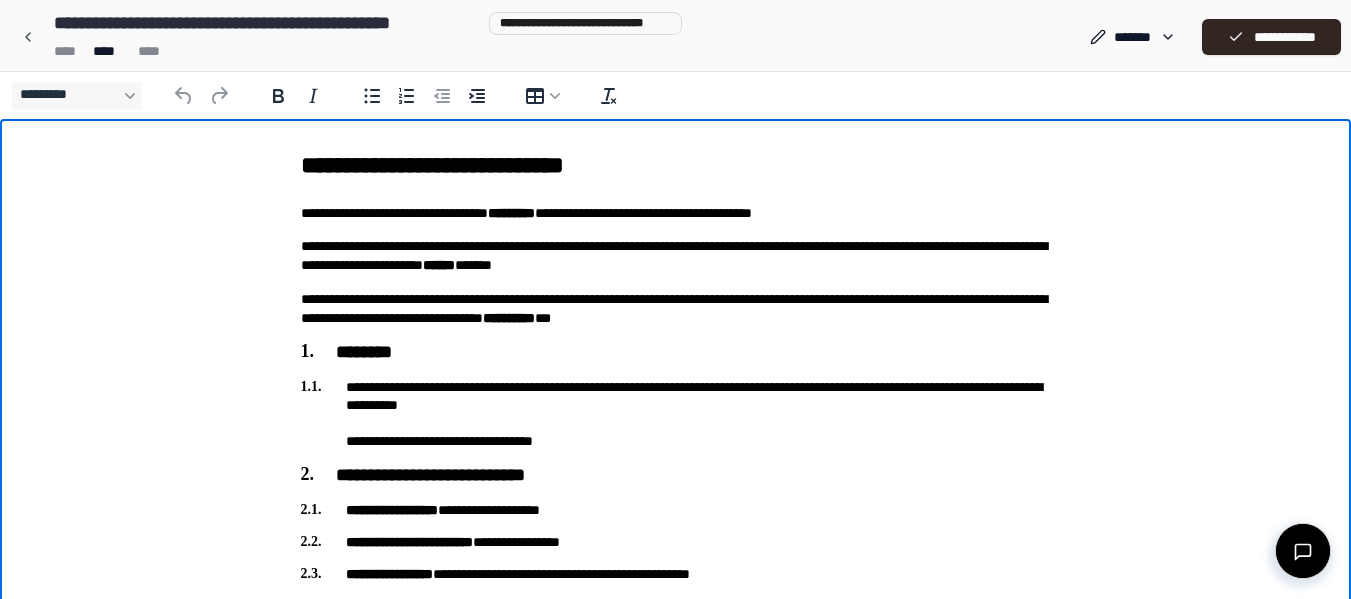 click on "**********" at bounding box center [676, 165] 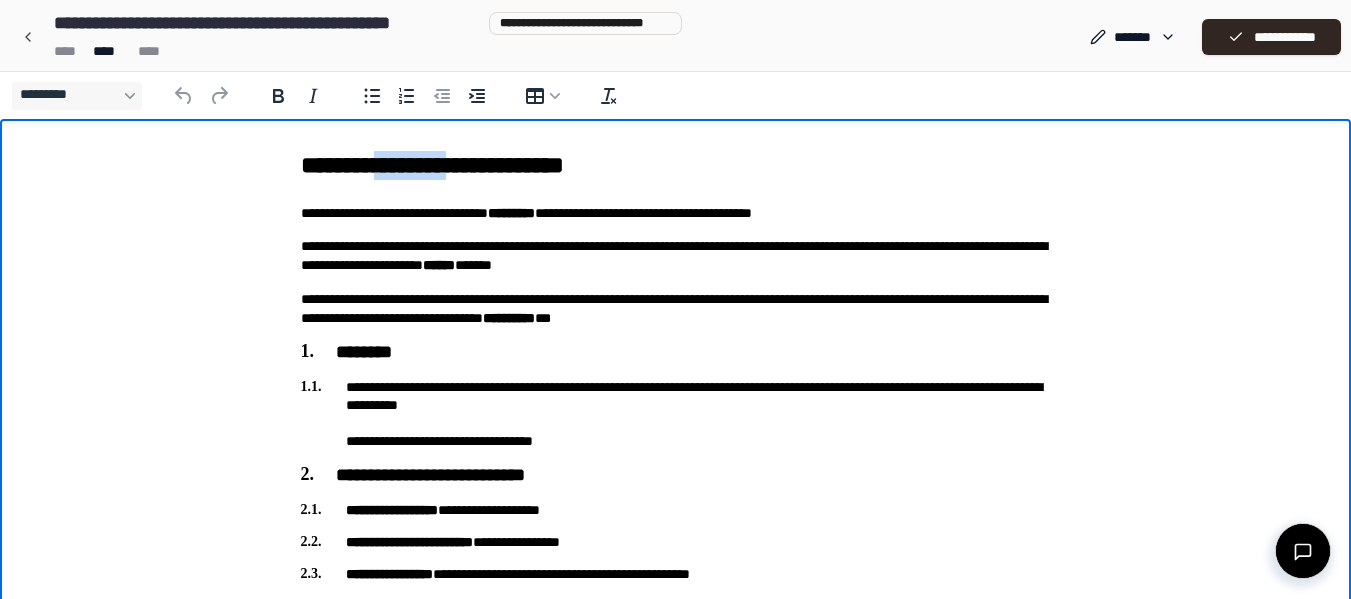 drag, startPoint x: 402, startPoint y: 164, endPoint x: 490, endPoint y: 153, distance: 88.68484 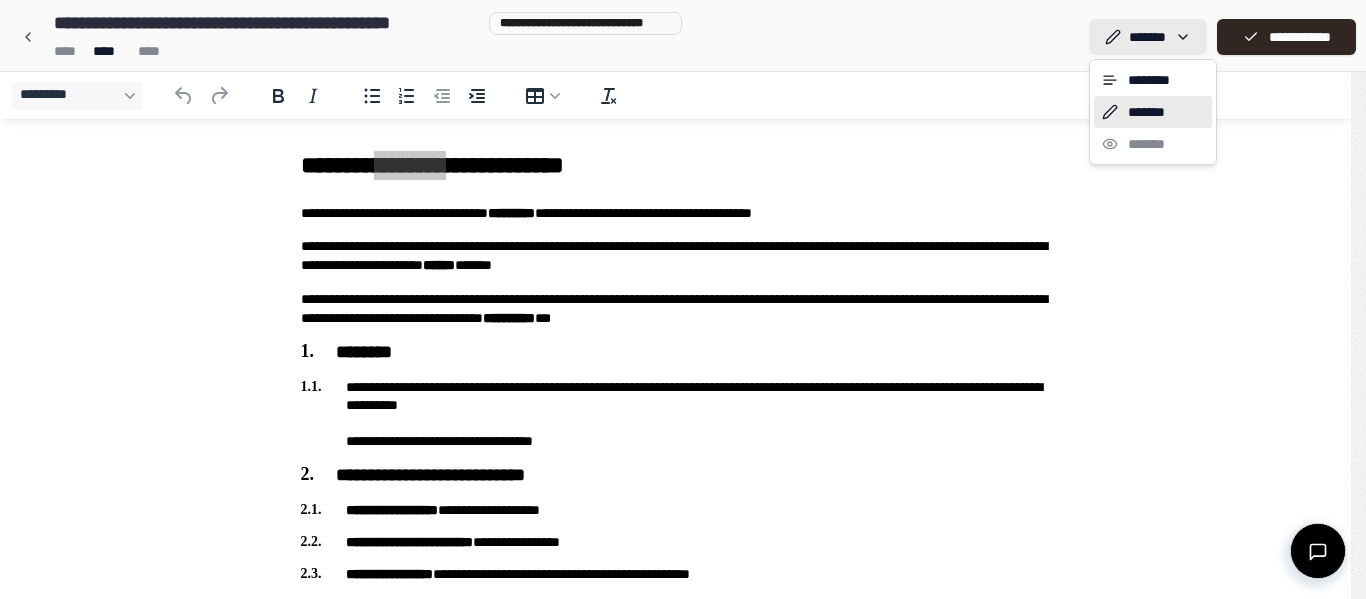 click on "**********" at bounding box center (683, 1651) 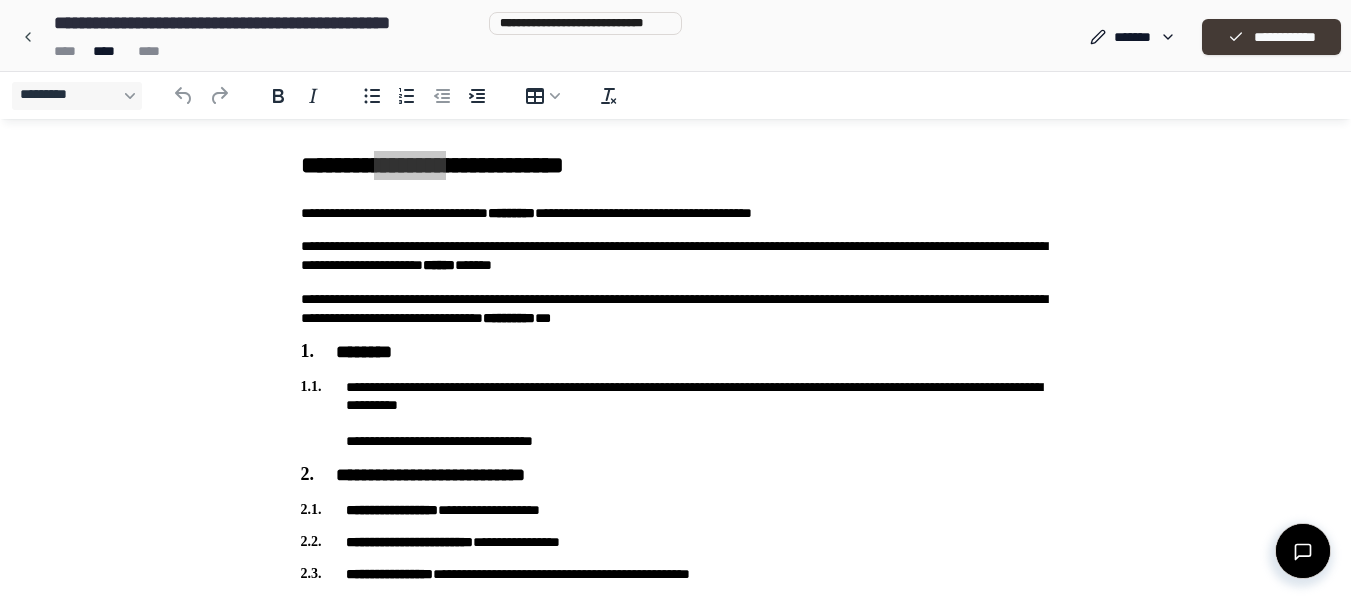 click on "**********" at bounding box center [1271, 37] 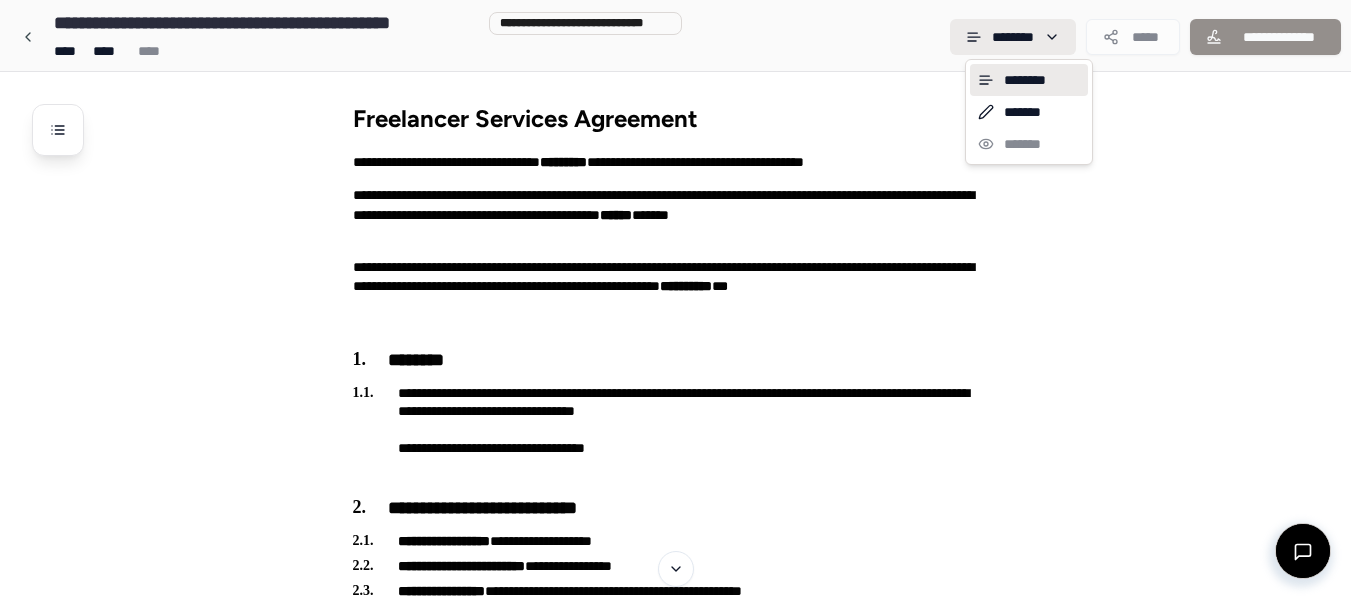 click on "**********" at bounding box center (683, 2028) 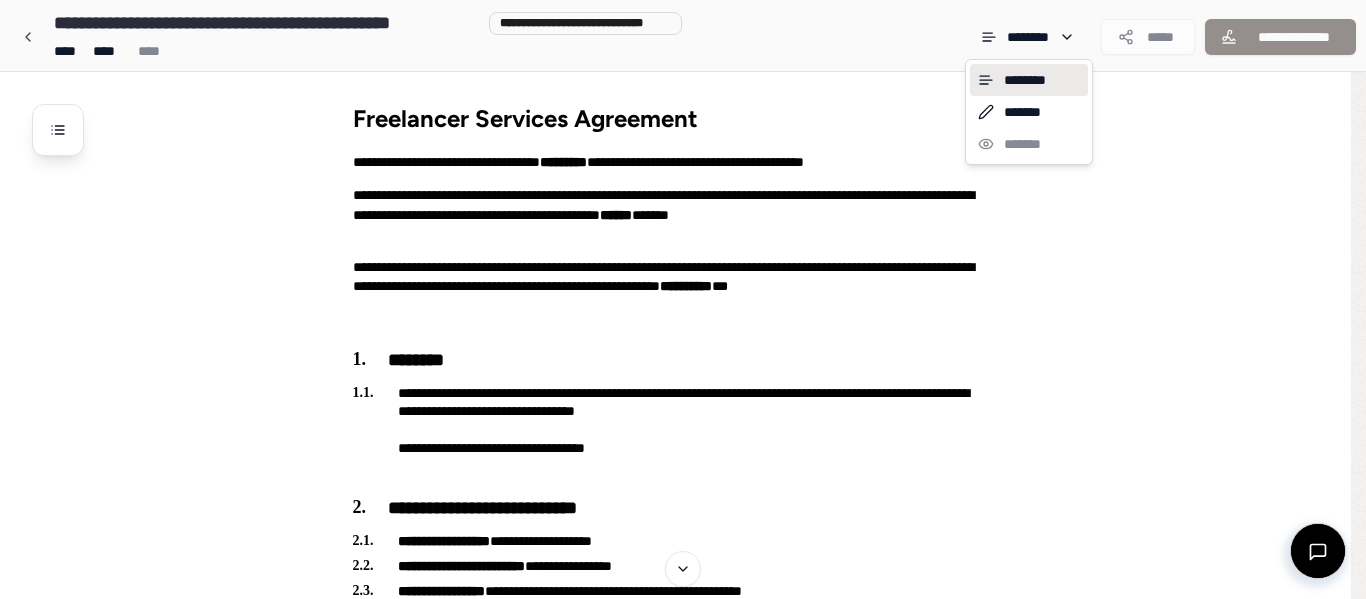 click on "**********" at bounding box center (683, 2028) 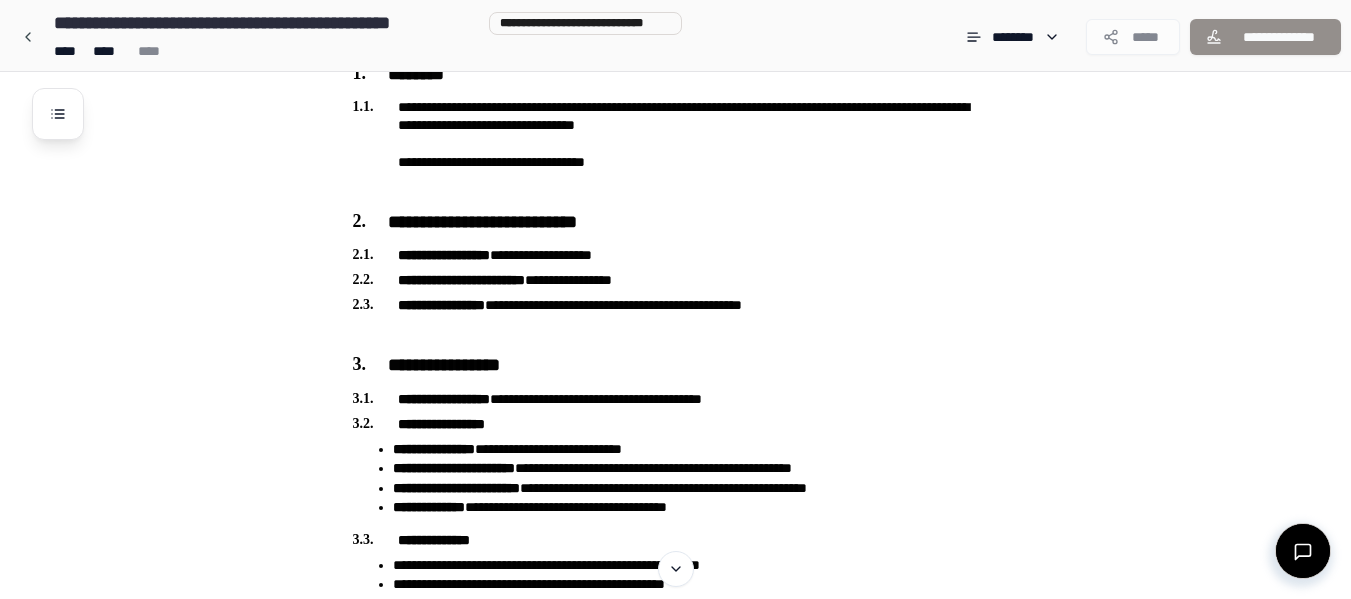 scroll, scrollTop: 287, scrollLeft: 0, axis: vertical 